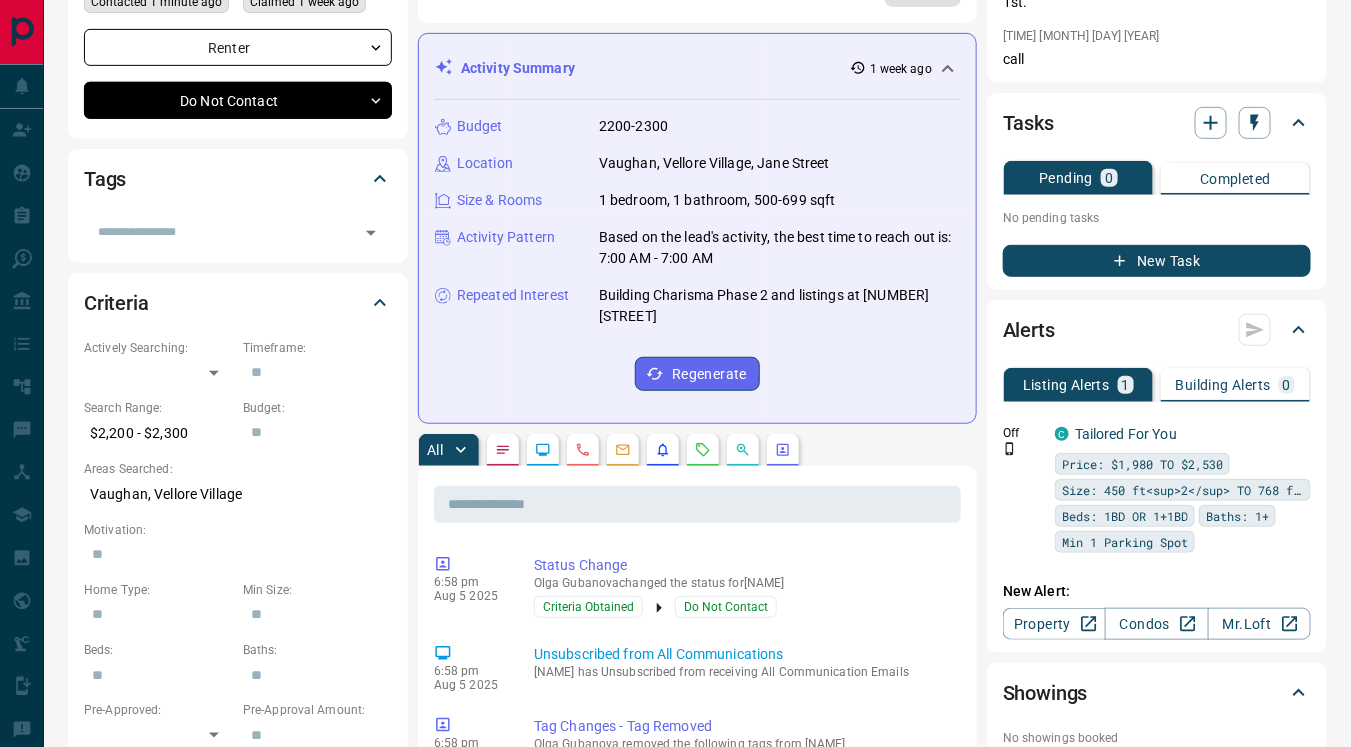 scroll, scrollTop: 301, scrollLeft: 0, axis: vertical 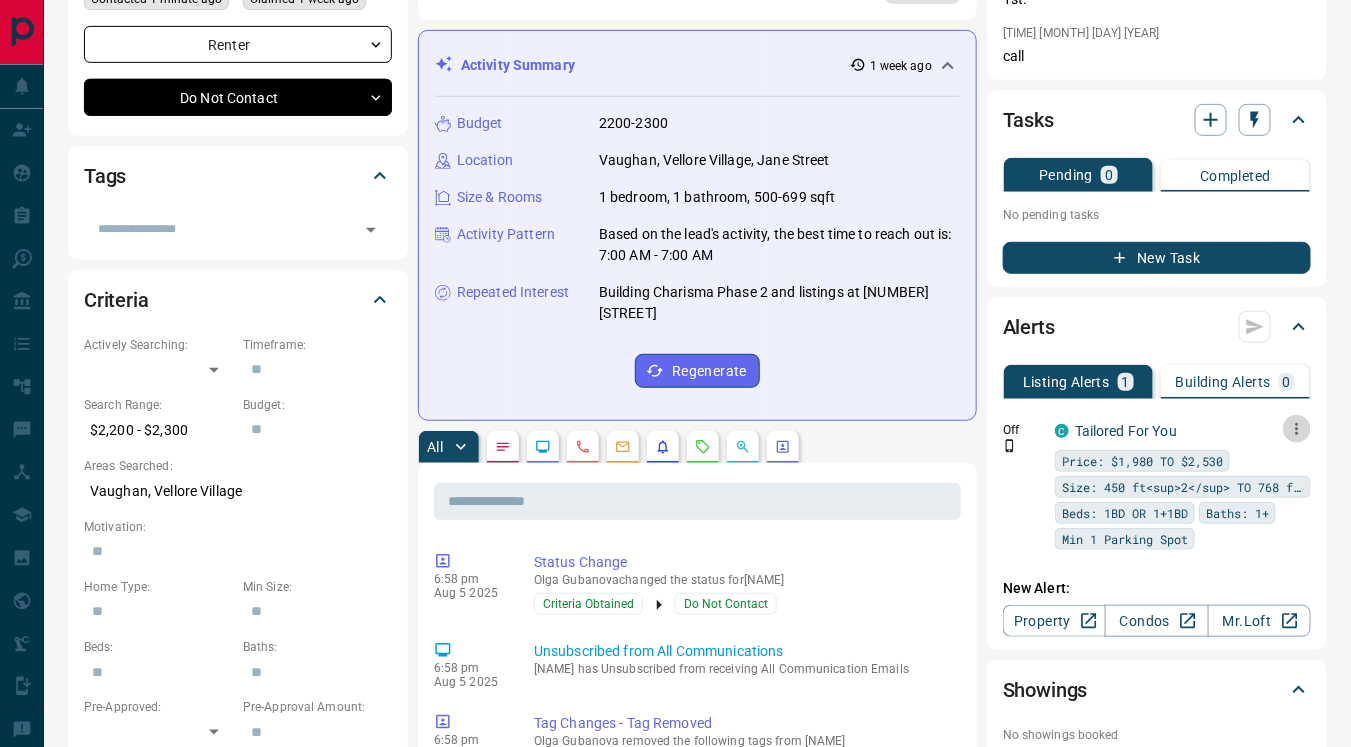 click 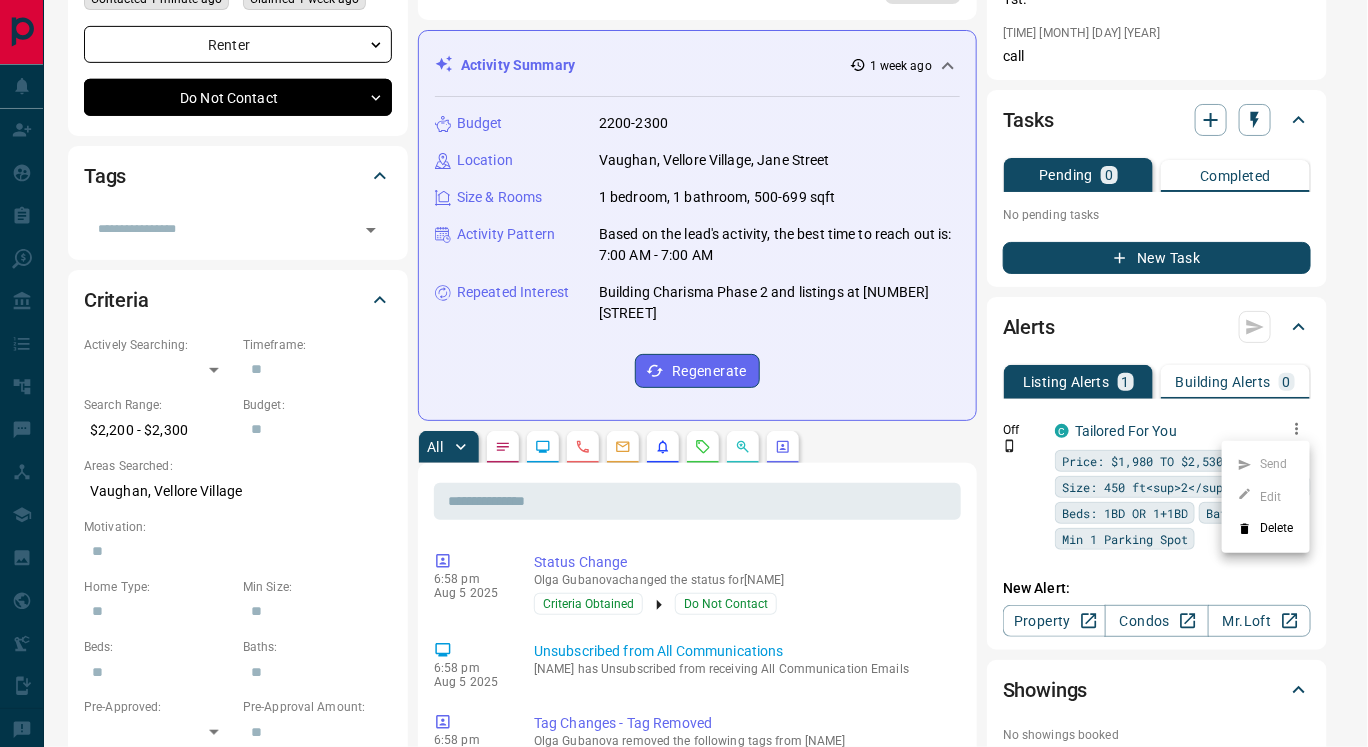 click on "Delete" at bounding box center [1266, 529] 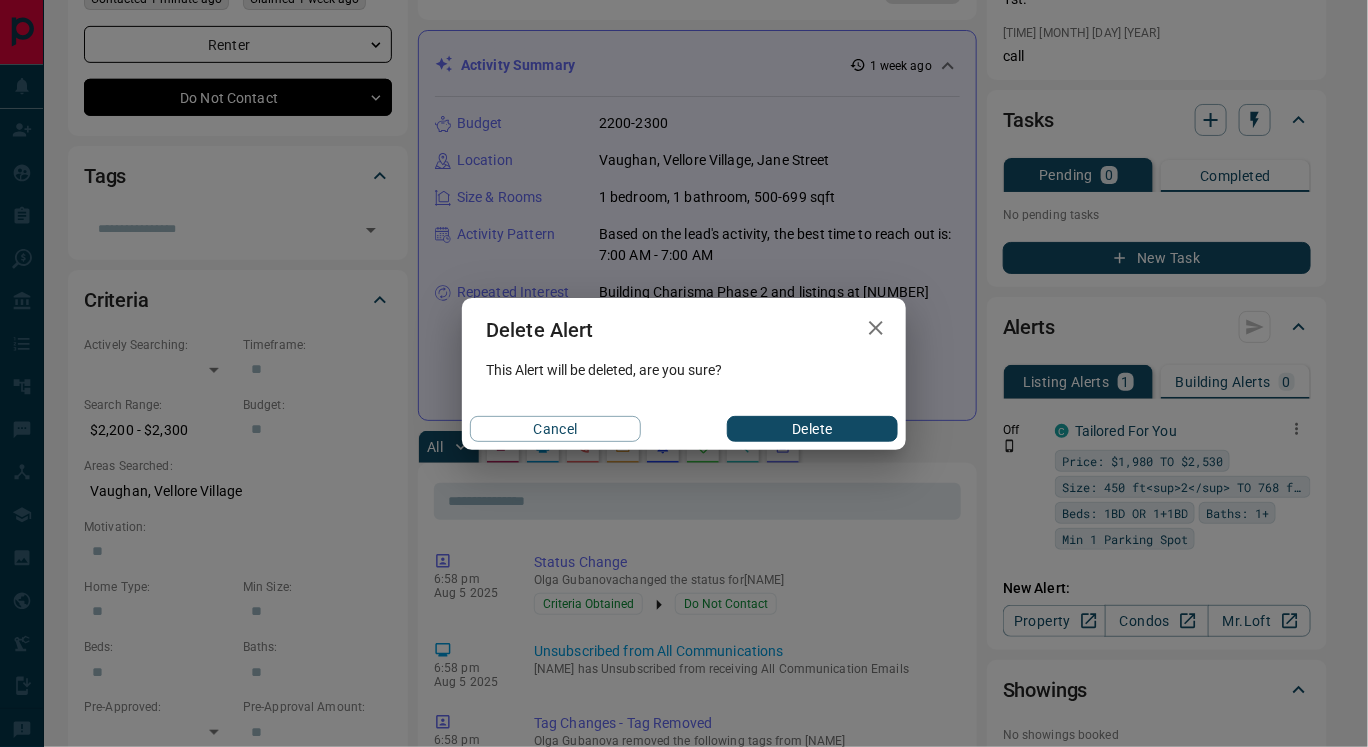 click on "Delete" at bounding box center [812, 429] 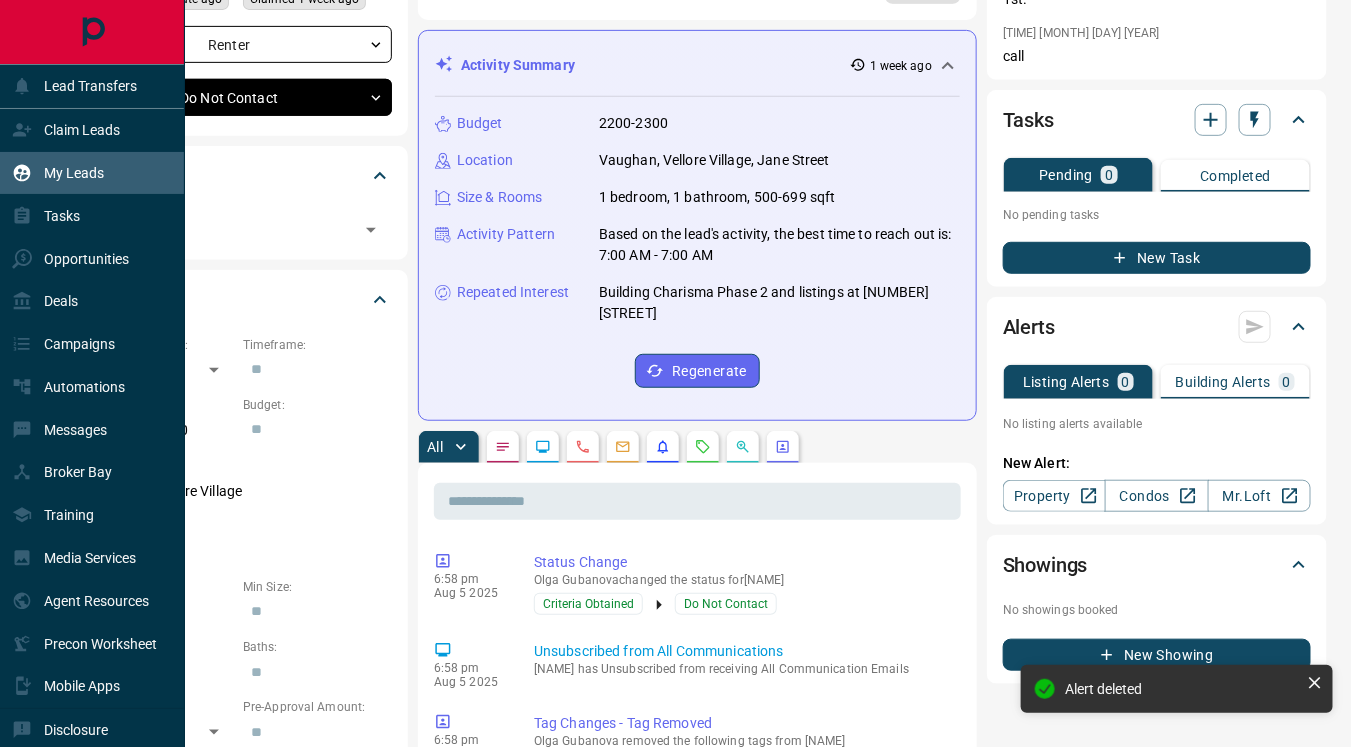 click on "My Leads" at bounding box center [74, 173] 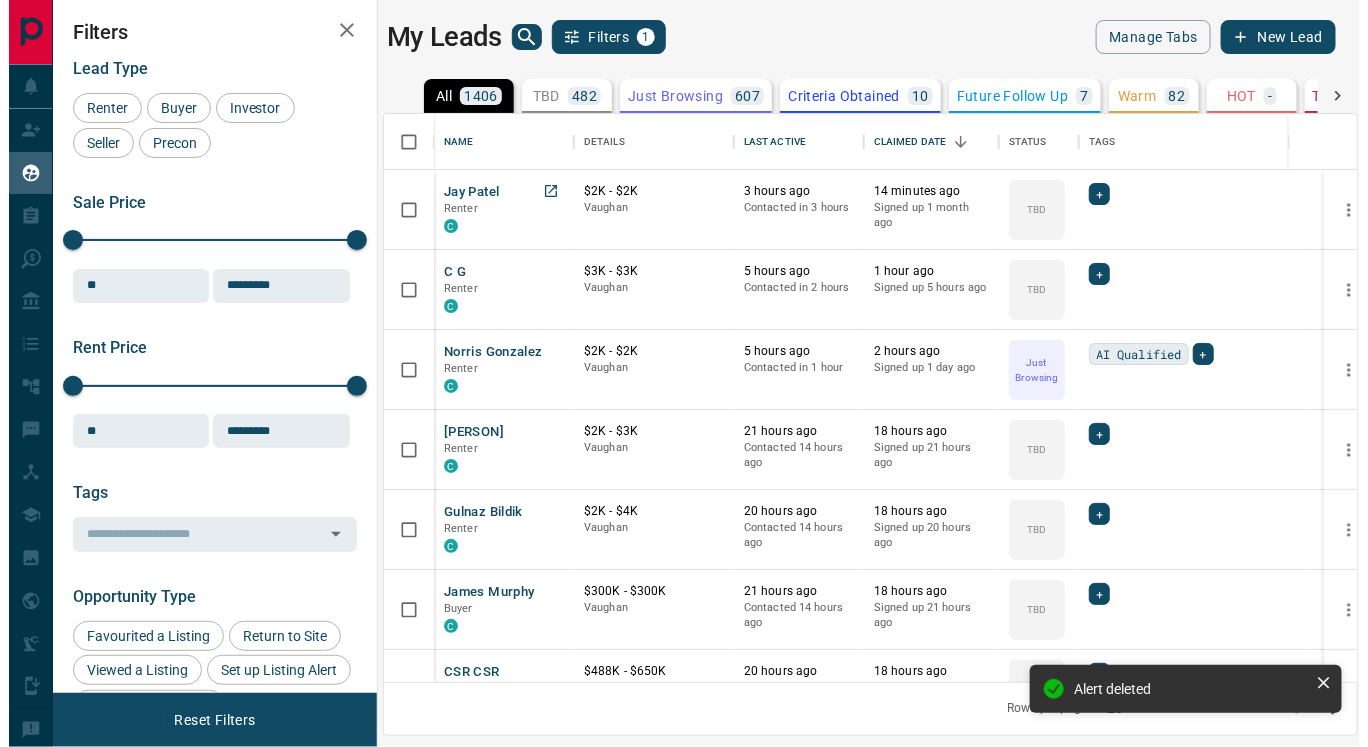 scroll, scrollTop: 0, scrollLeft: 0, axis: both 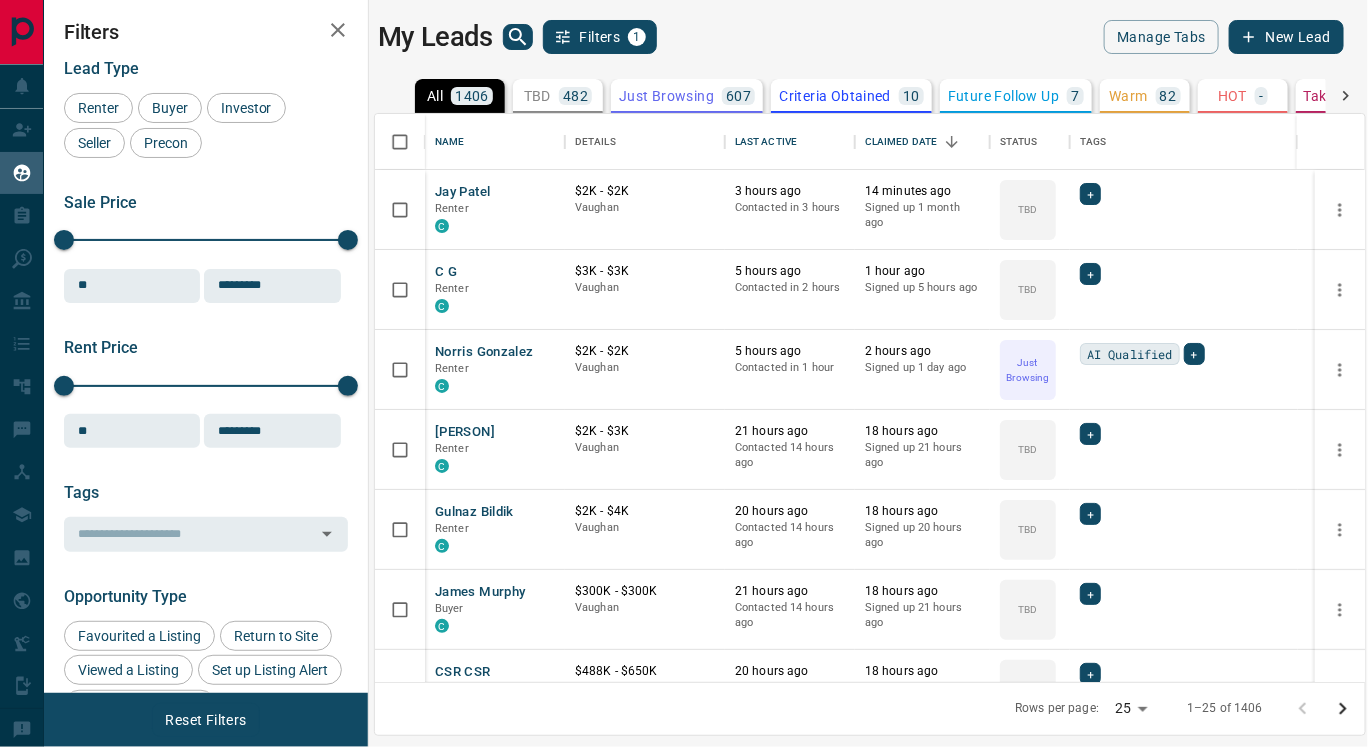 click on "Criteria Obtained" at bounding box center [835, 96] 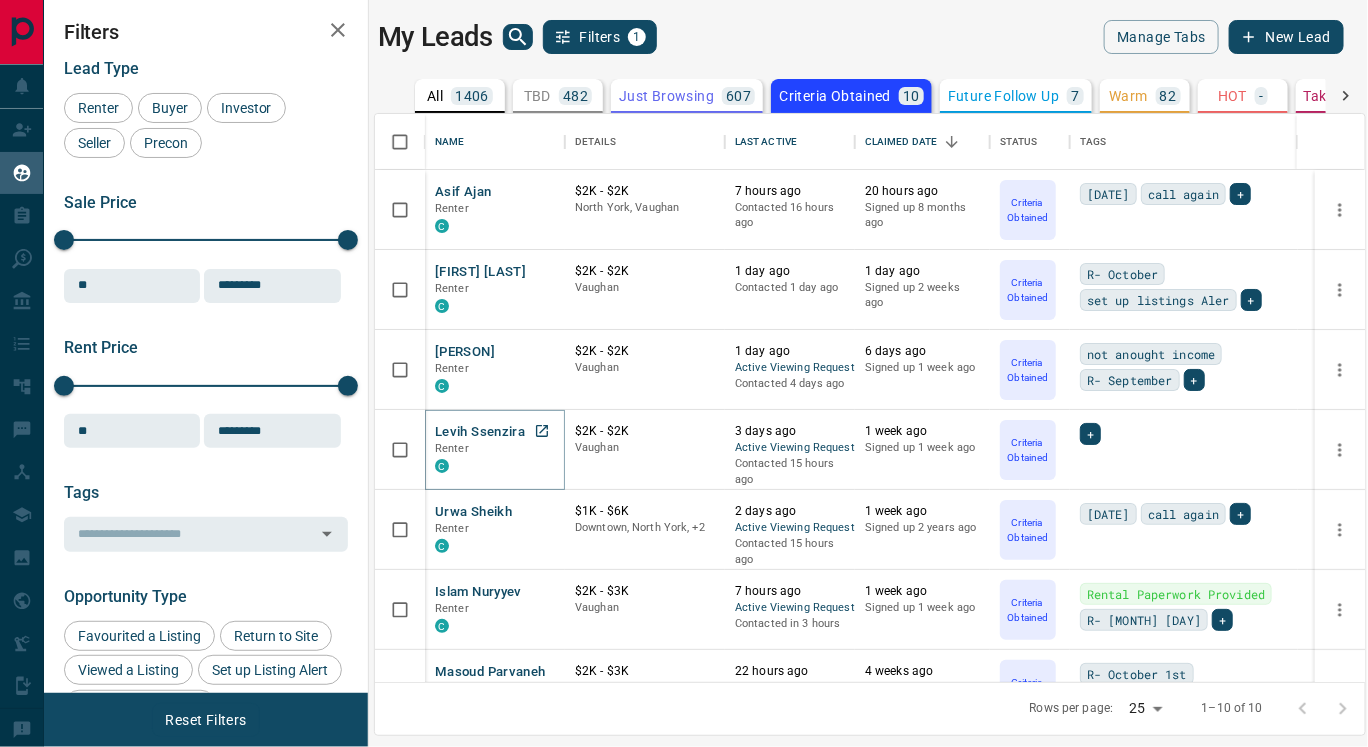 click on "Levih Ssenzira" at bounding box center [480, 432] 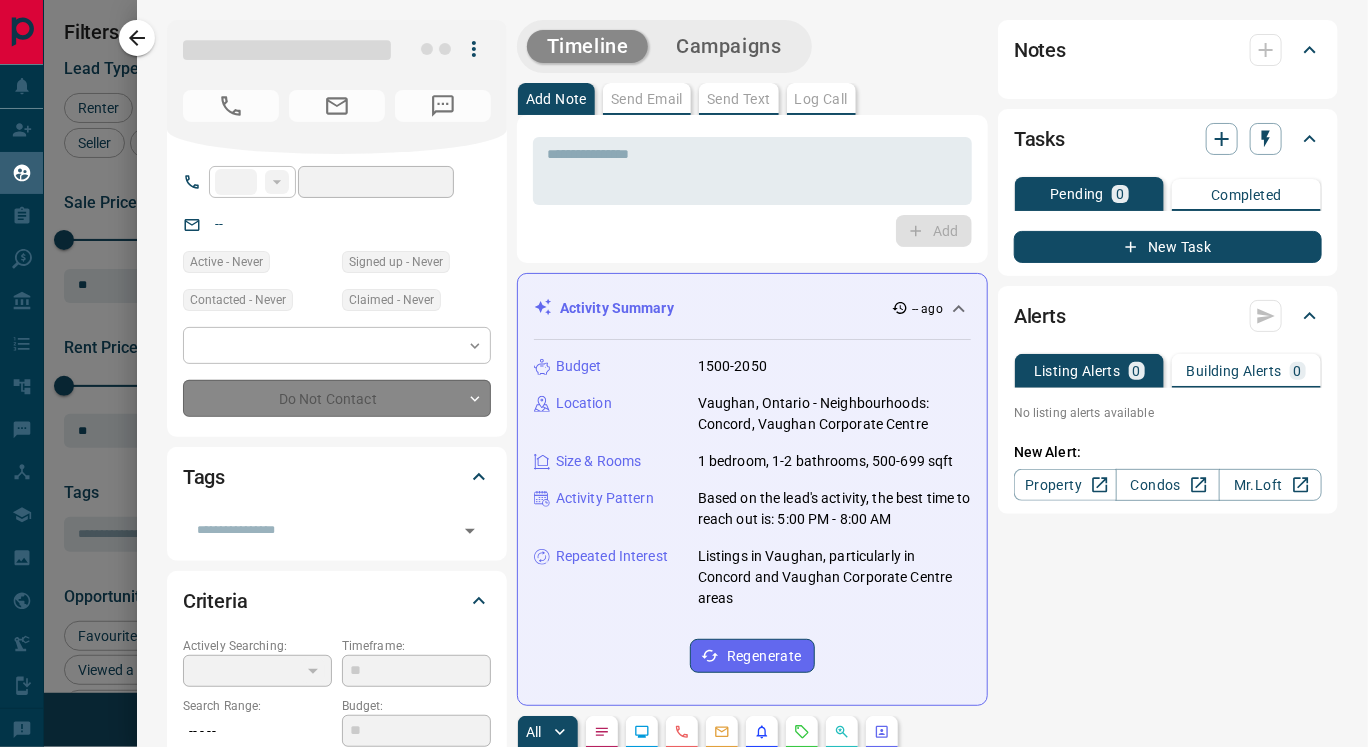 type on "**" 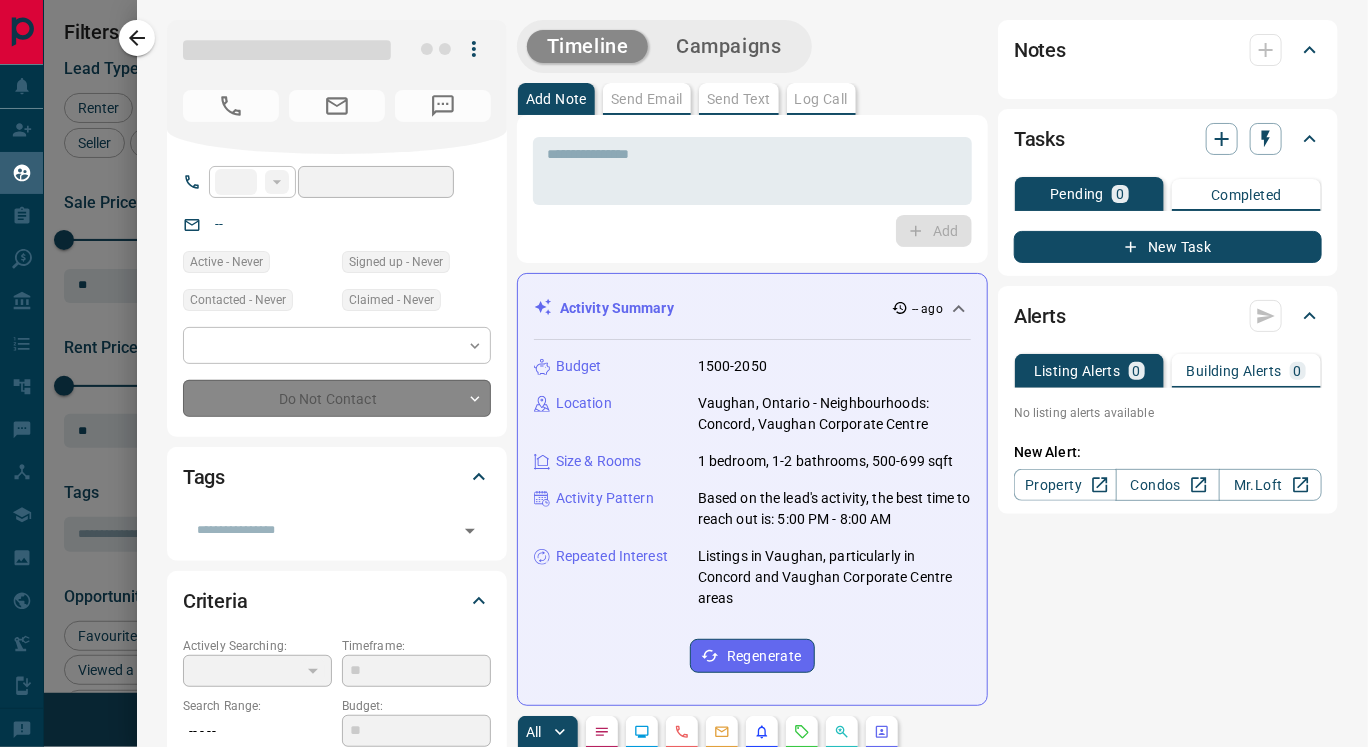 type on "**********" 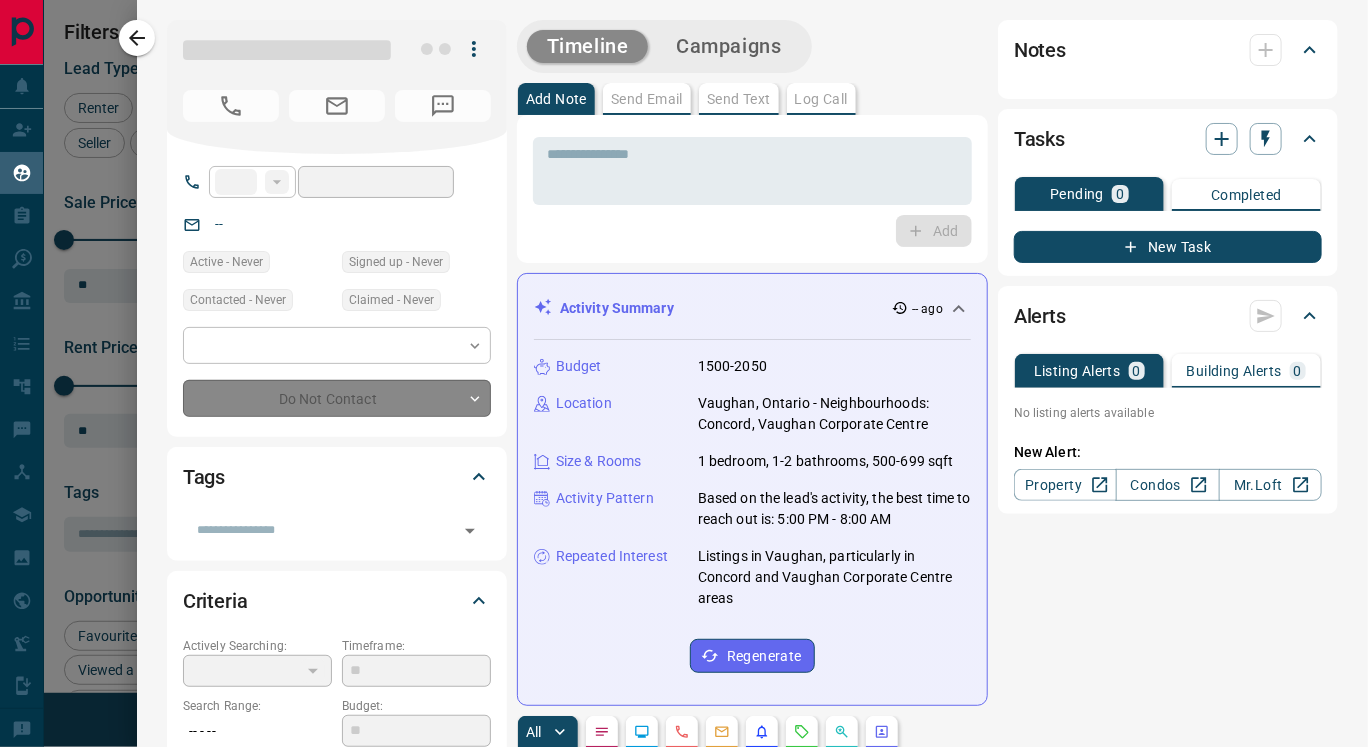 type on "**********" 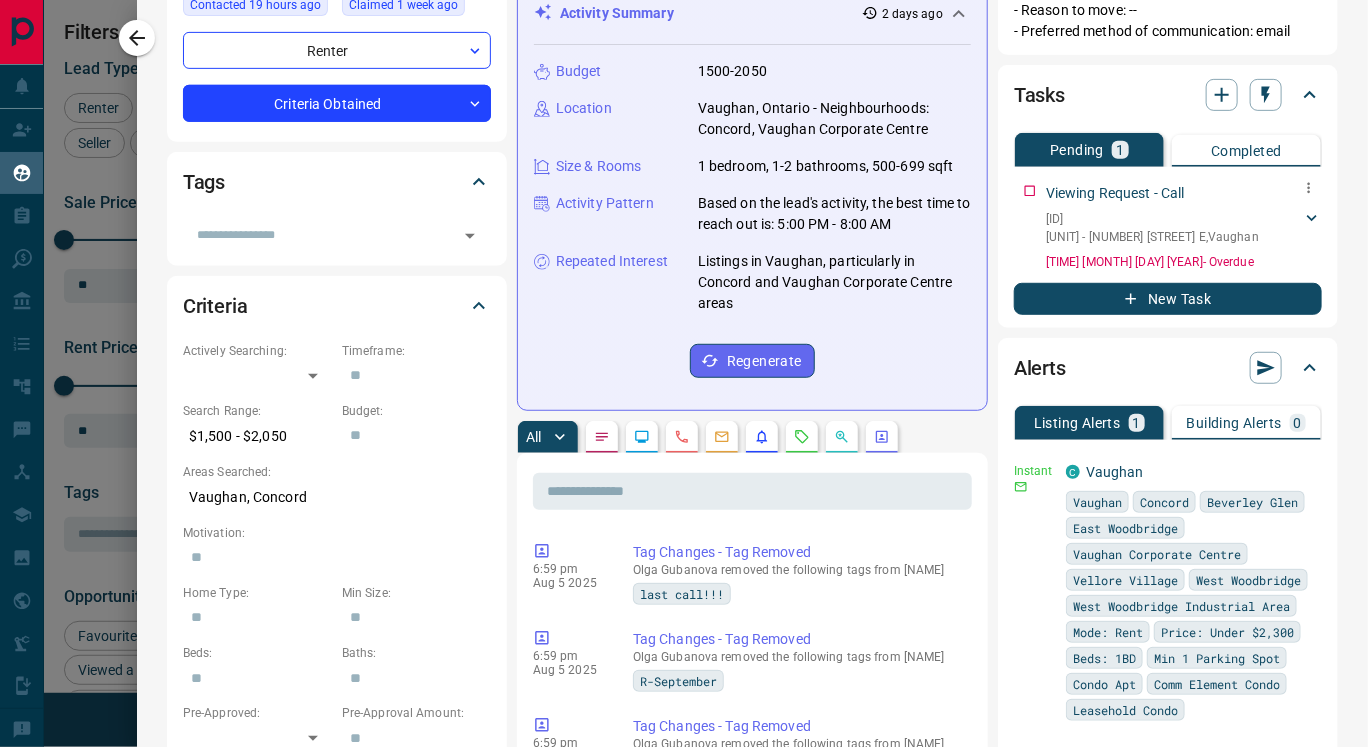 scroll, scrollTop: 295, scrollLeft: 0, axis: vertical 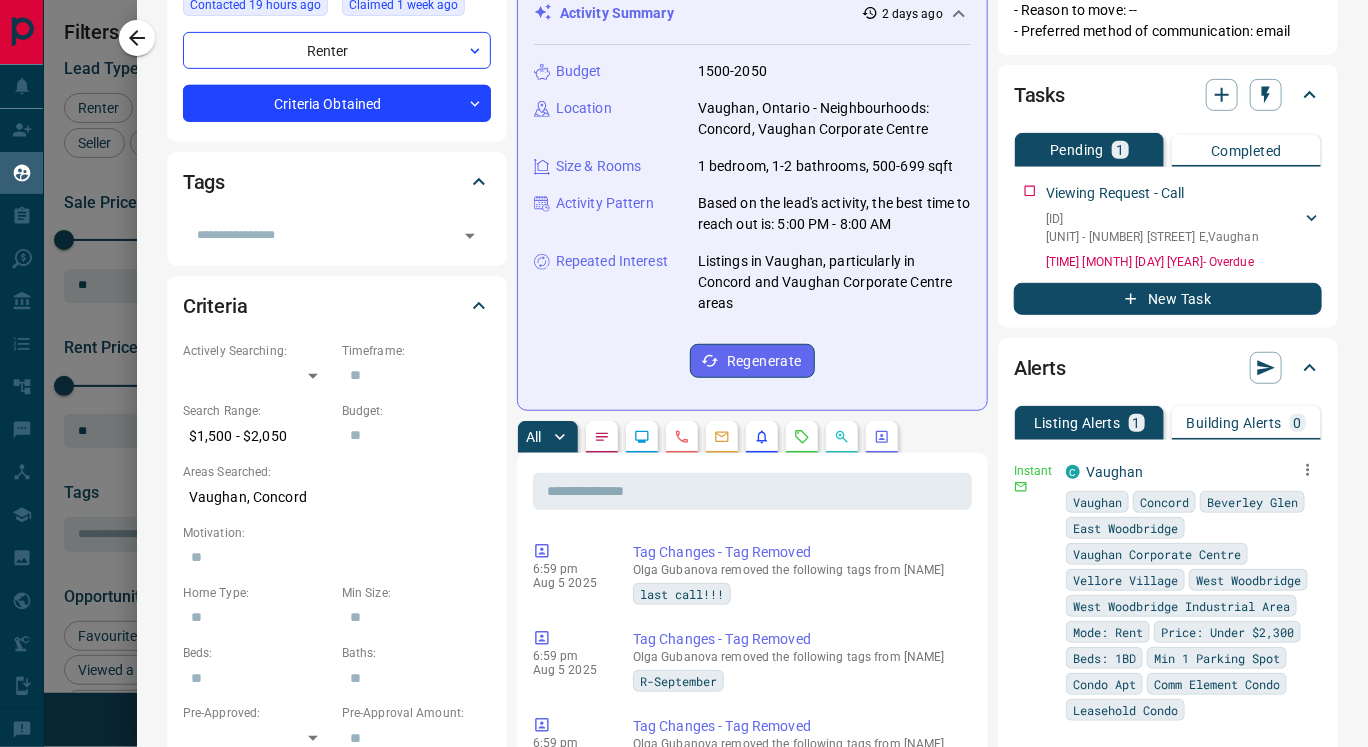 click 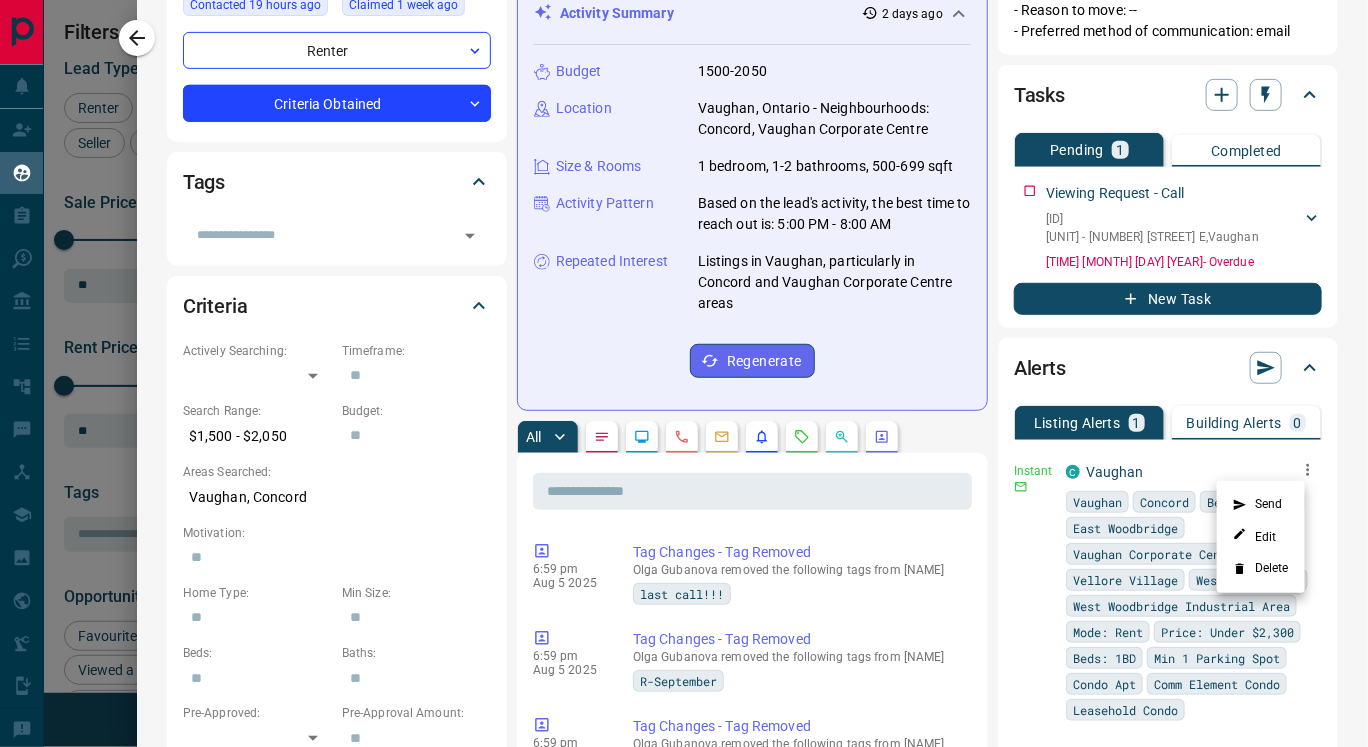 click on "Delete" at bounding box center (1261, 569) 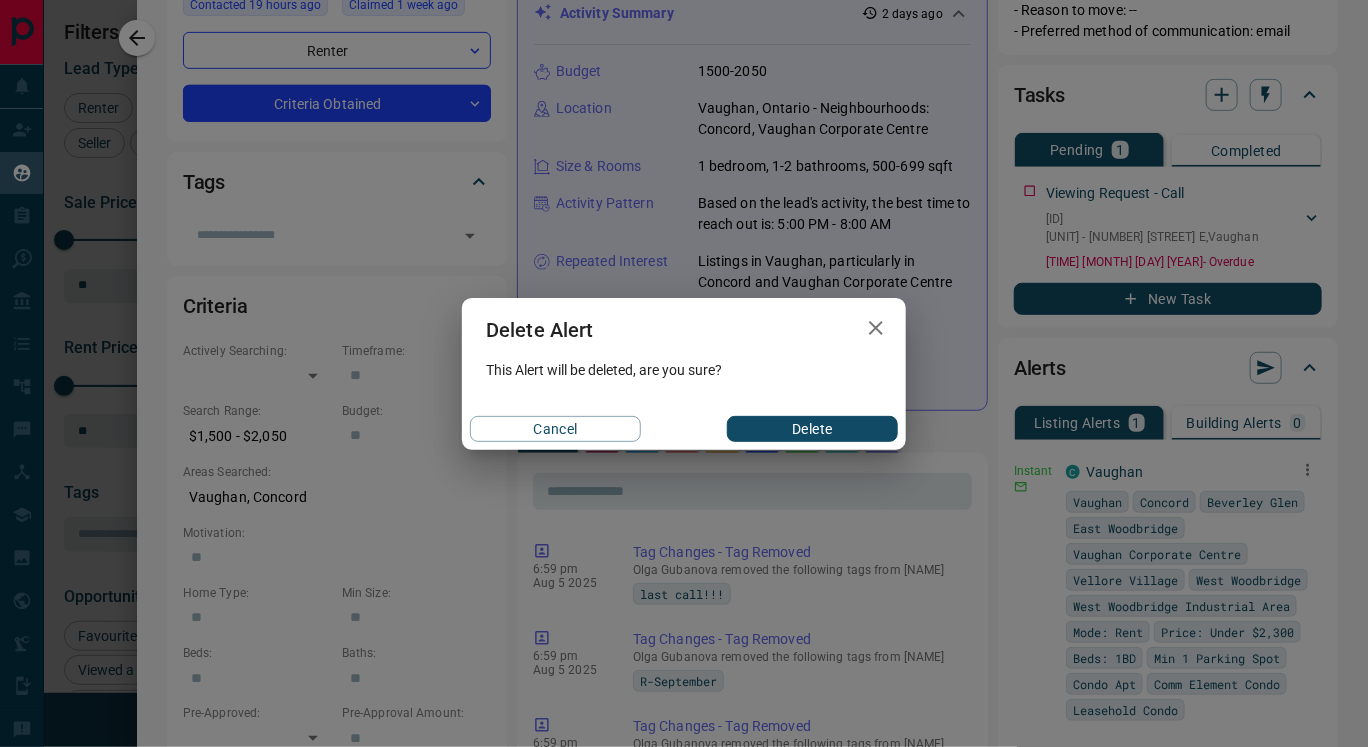 click on "Delete" at bounding box center [812, 429] 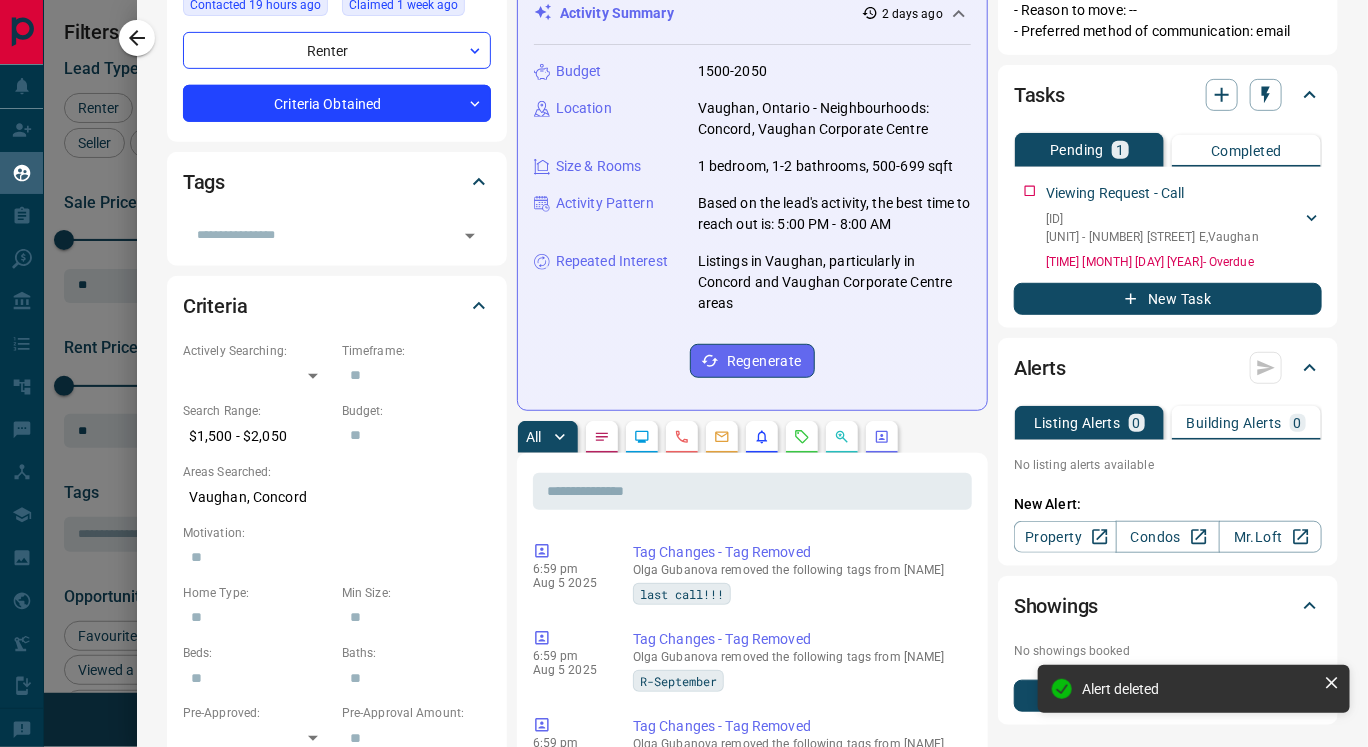 scroll, scrollTop: 0, scrollLeft: 0, axis: both 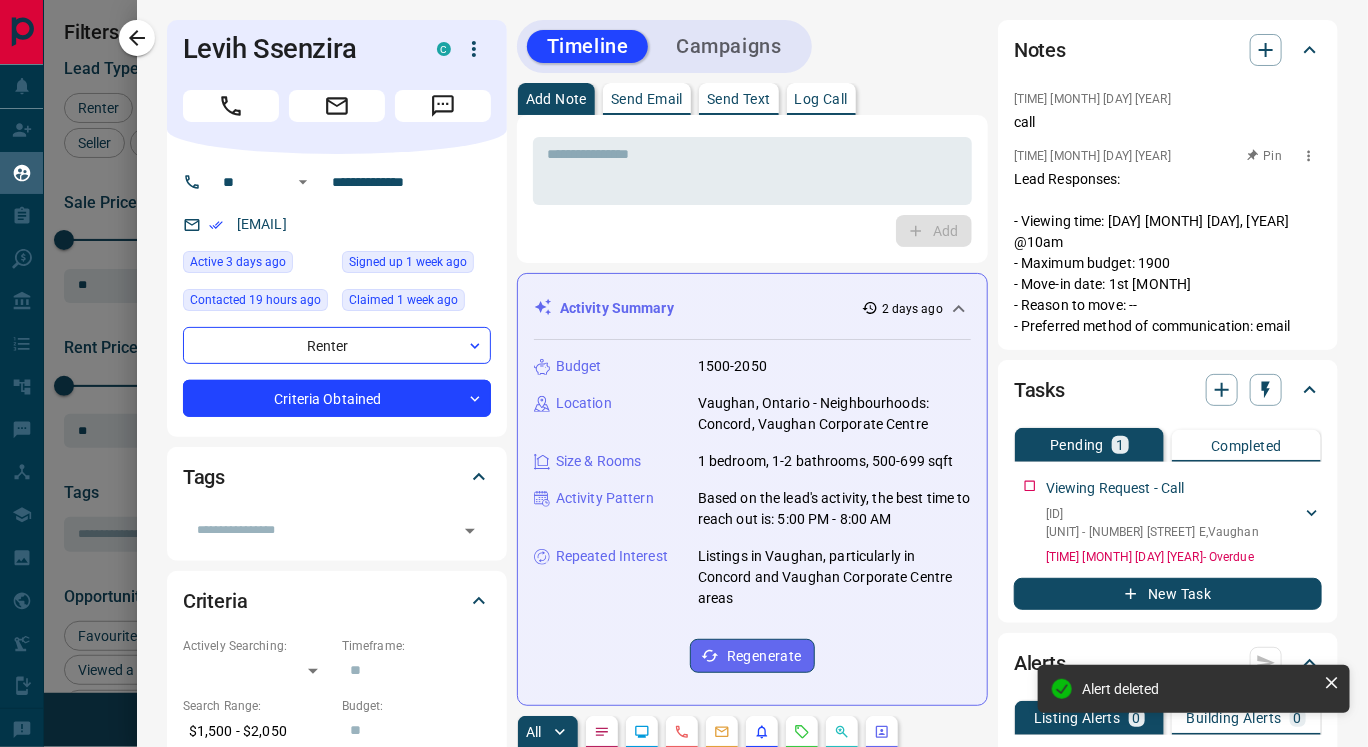 click on "Lead Responses:
- Viewing time: Monday 28th August, 2025 @10am
- Maximum budget: 1900
- Move-in date: 1st September
- Reason to move: --
- Preferred method of communication: email" at bounding box center [1168, 253] 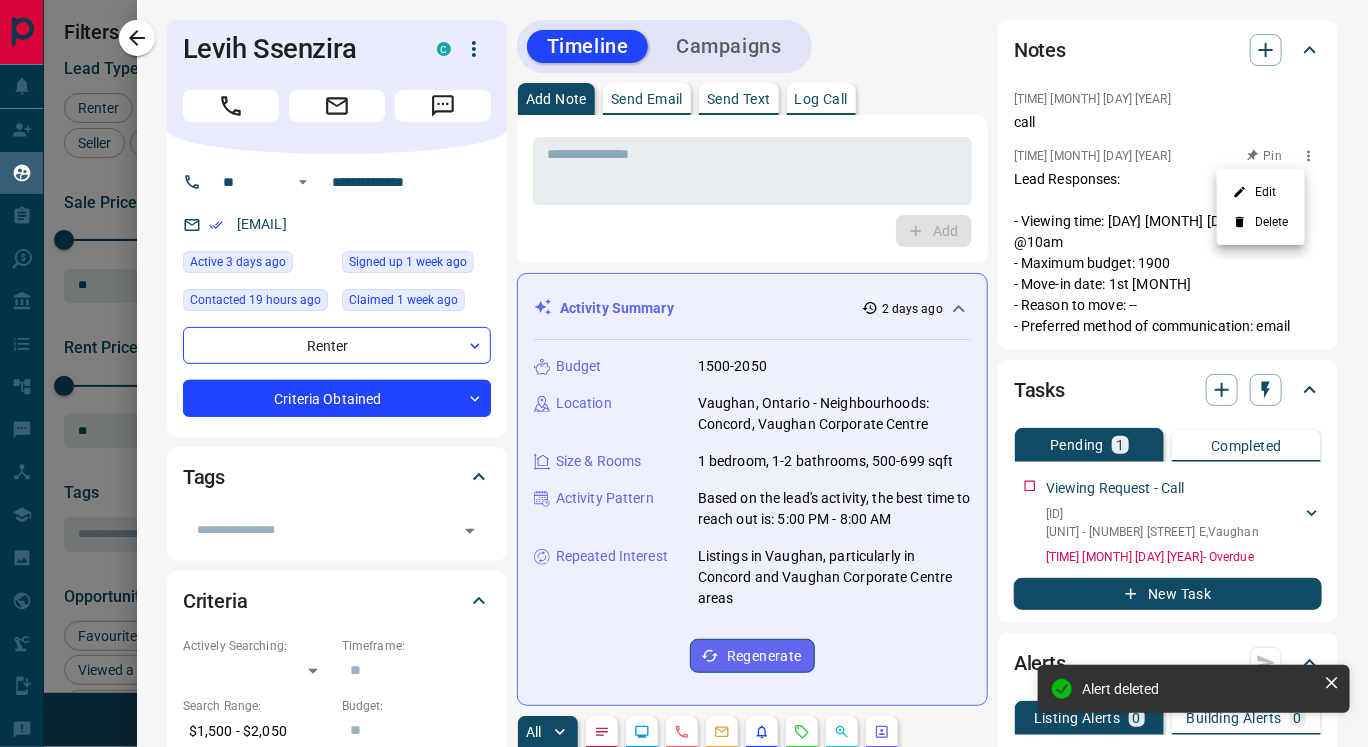 click on "Delete" at bounding box center [1261, 222] 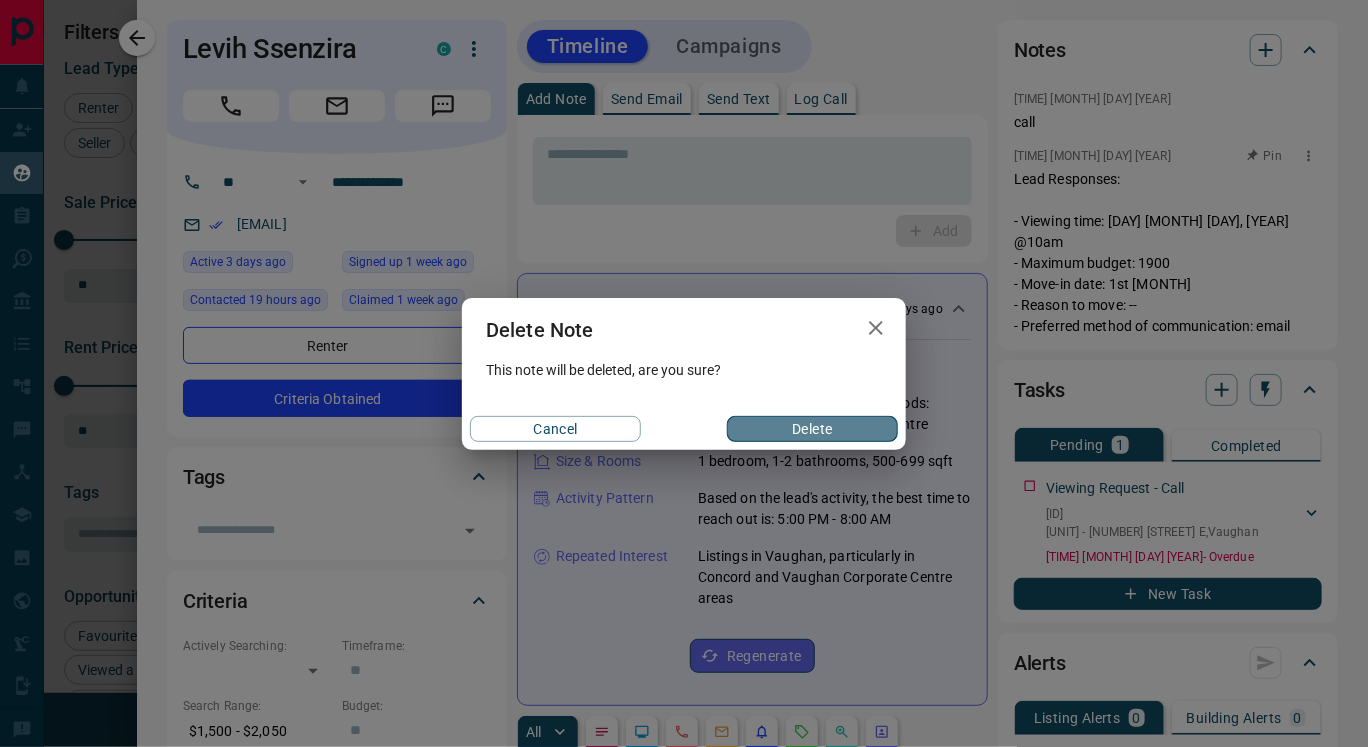 click on "Delete" at bounding box center (812, 429) 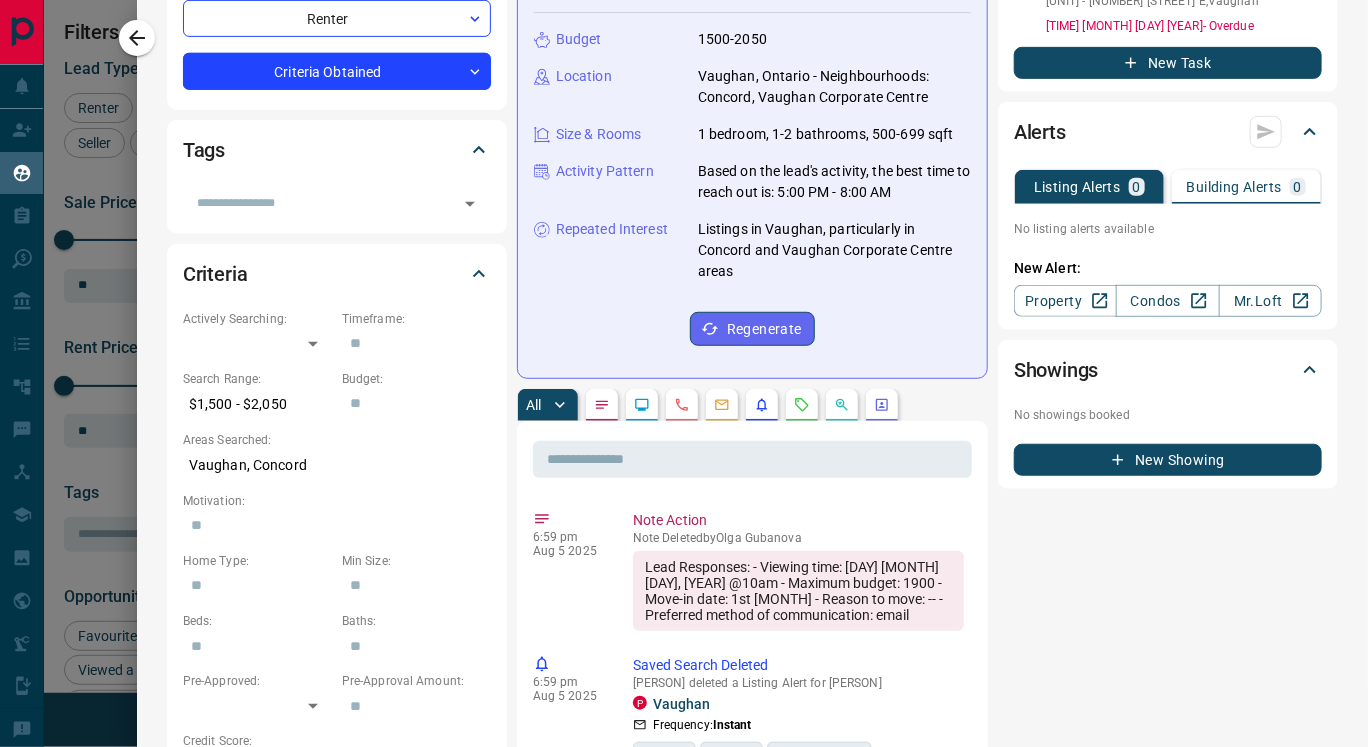 scroll, scrollTop: 0, scrollLeft: 0, axis: both 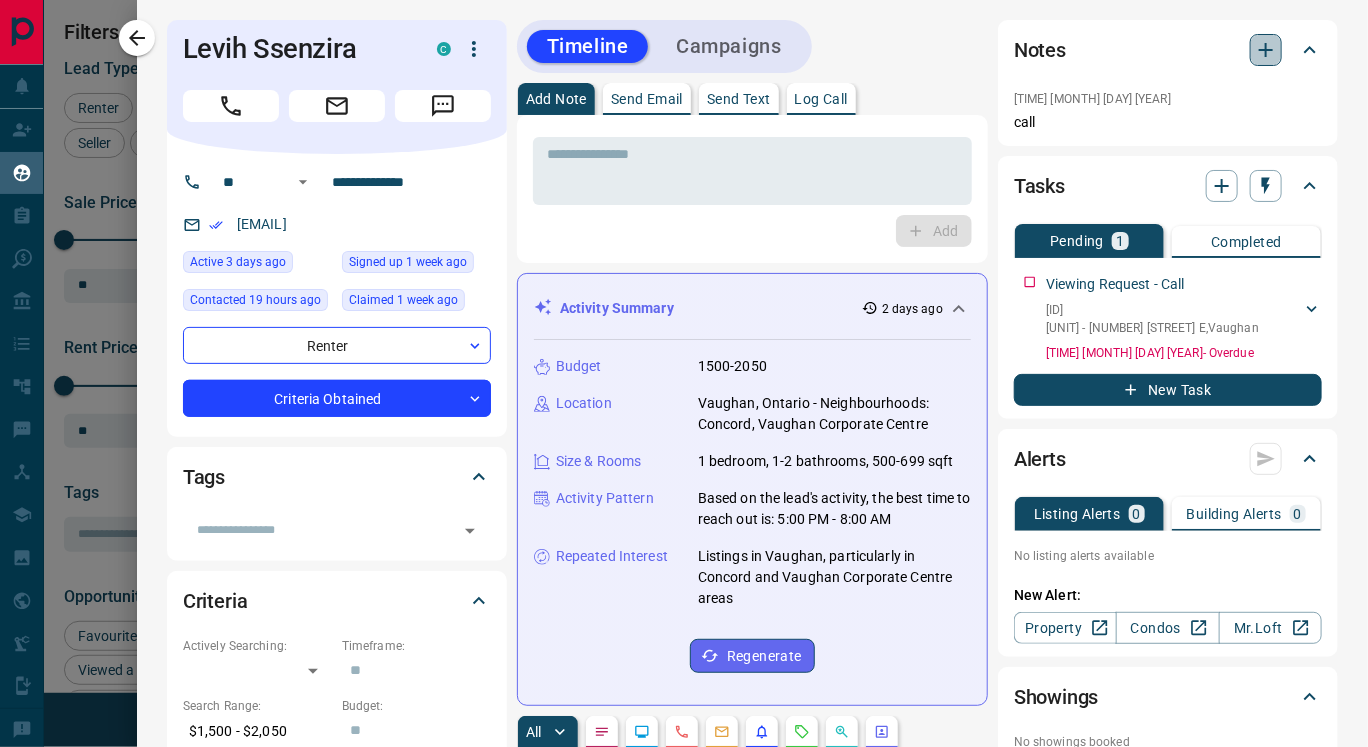 click 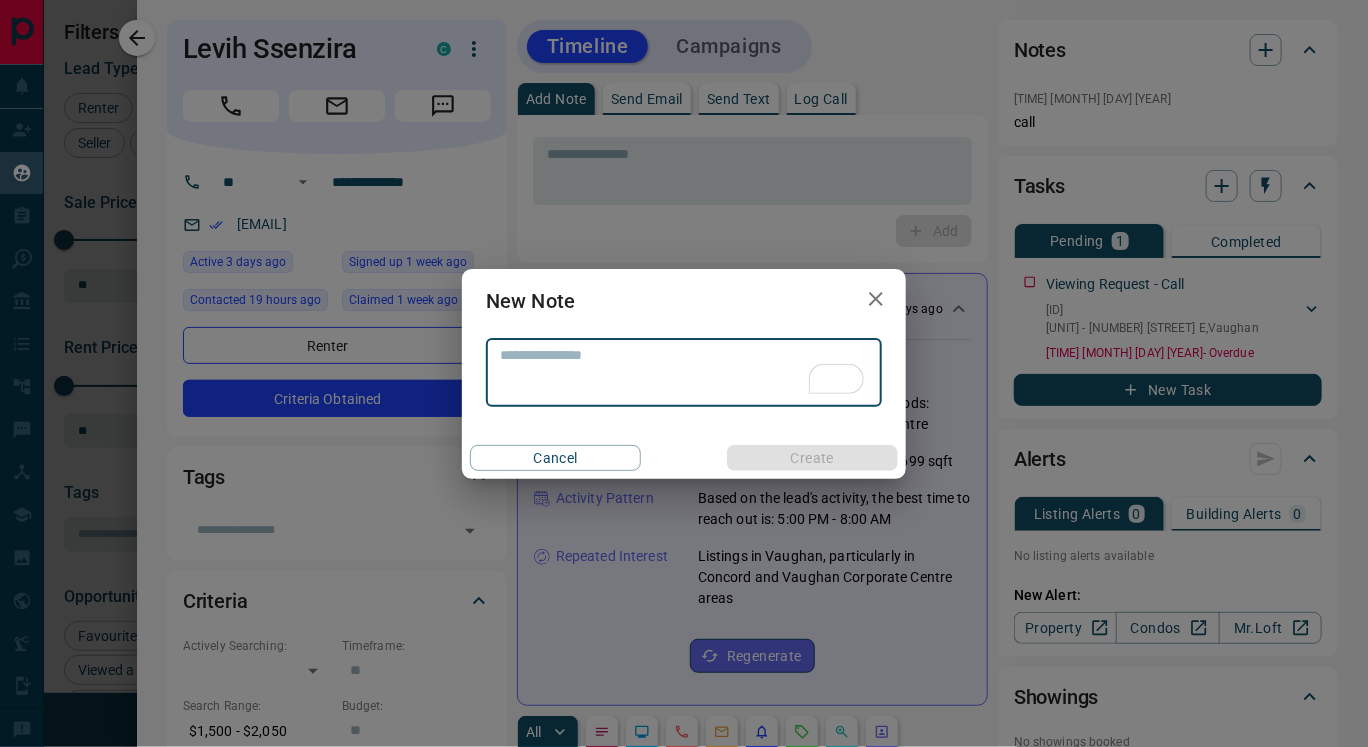 click 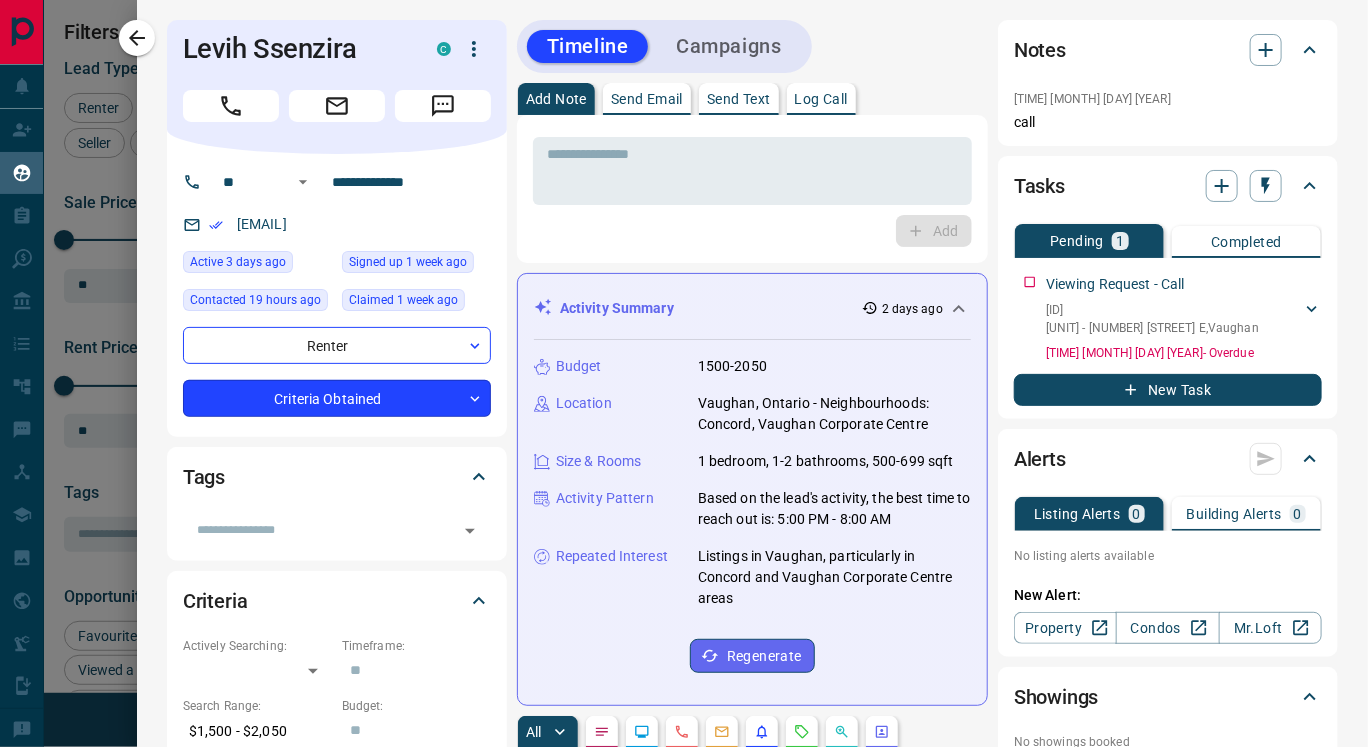 click on "Lead Transfers Claim Leads My Leads Tasks Opportunities Deals Campaigns Automations Messages Broker Bay Training Media Services Agent Resources Precon Worksheet Mobile Apps Disclosure Logout My Leads Filters 1 Manage Tabs New Lead All 1406 TBD 482 Do Not Contact - Not Responsive 142 Bogus 5 Just Browsing 607 Criteria Obtained 10 Future Follow Up 7 Warm 82 HOT - Taken on Showings 1 Submitted Offer - Client 70 Name Details Last Active Claimed Date Status Tags Asif Ajan Renter C $2K - $2K North York, Vaughan 7 hours ago Contacted 16 hours ago 20 hours ago Signed up 8 months ago Criteria Obtained R- September 5th call again + Aleksandr Sterzhanov Renter C $2K - $2K Vaughan 1 day ago Contacted 1 day ago 1 day ago Signed up 2 weeks ago Criteria Obtained R- October set up listings Aler + Tushar Purswani Renter C $2K - $2K Vaughan 1 day ago Active Viewing Request Contacted 4 days ago 6 days ago Signed up 1 week ago Criteria Obtained not anought income R- September + Levih Ssenzira Renter C $2K - $2K Vaughan + Renter" at bounding box center (684, 361) 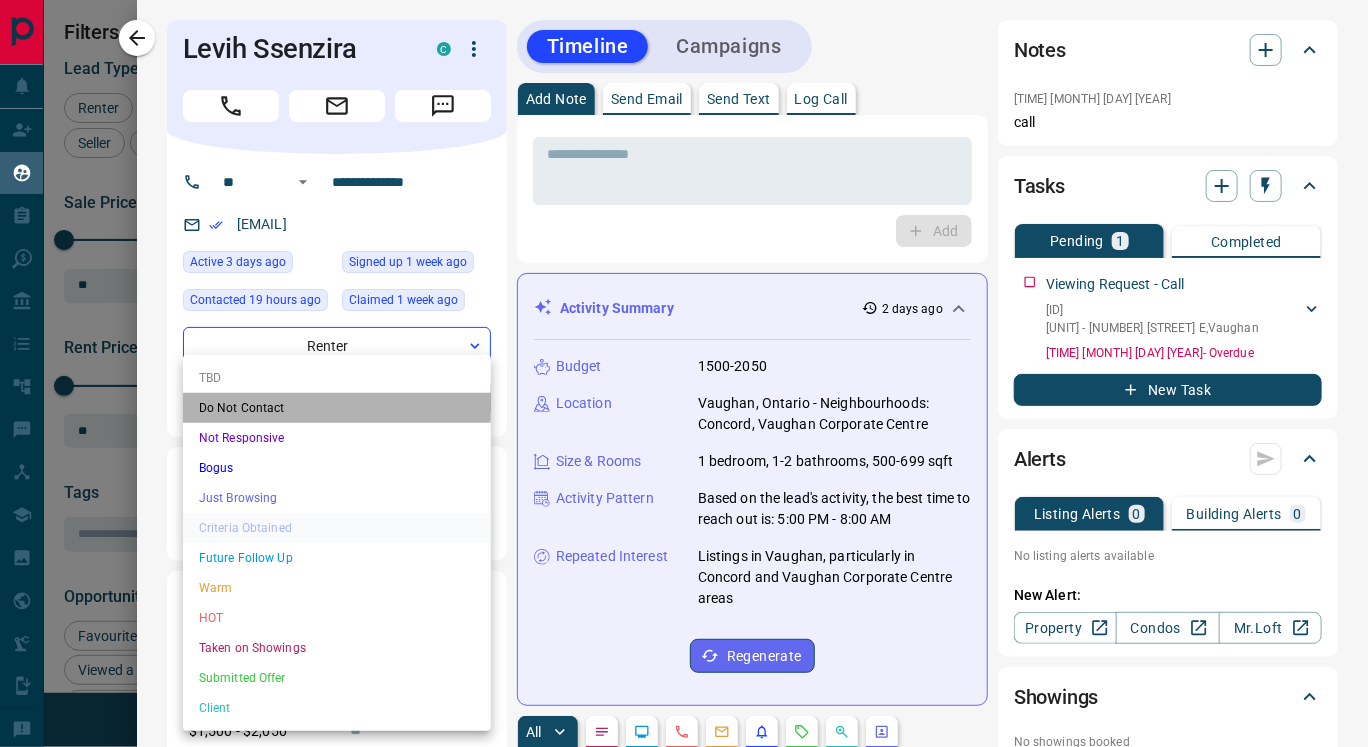 click on "Do Not Contact" at bounding box center (337, 408) 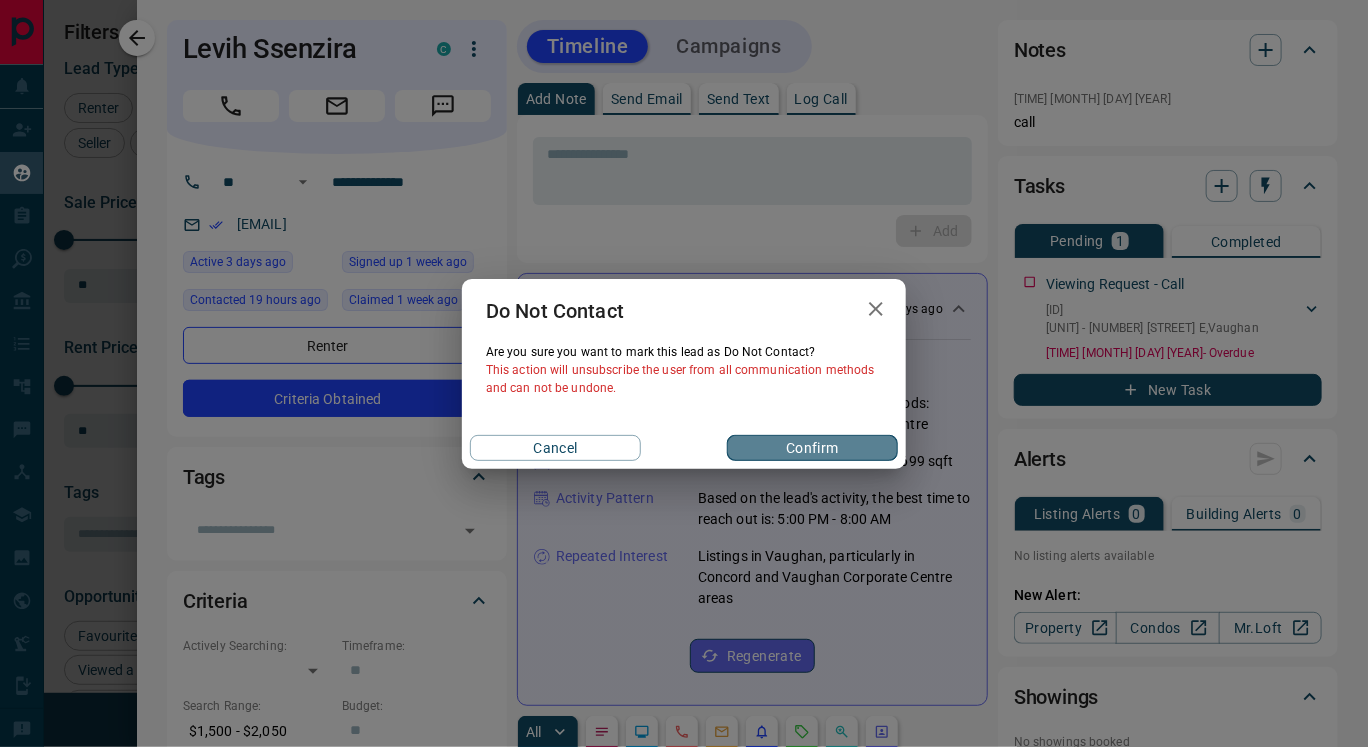 click on "Confirm" at bounding box center [812, 448] 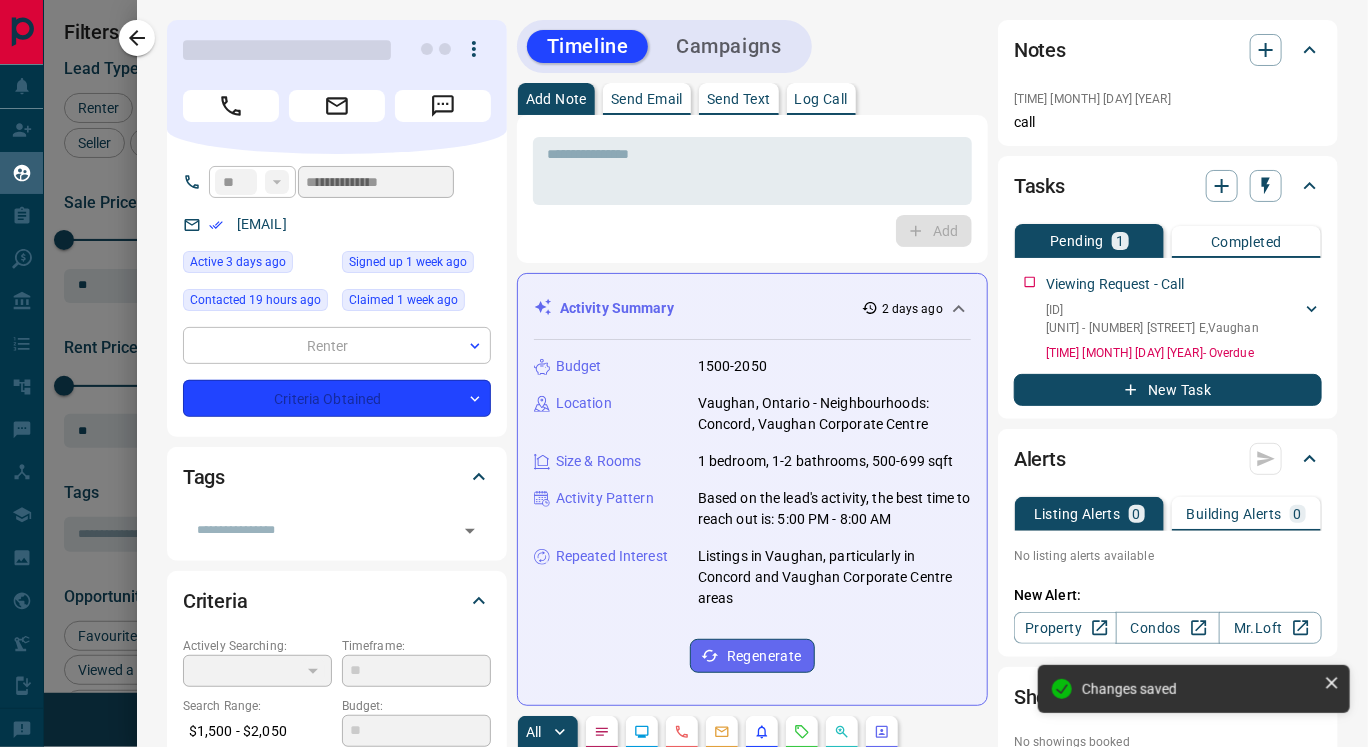 type on "*" 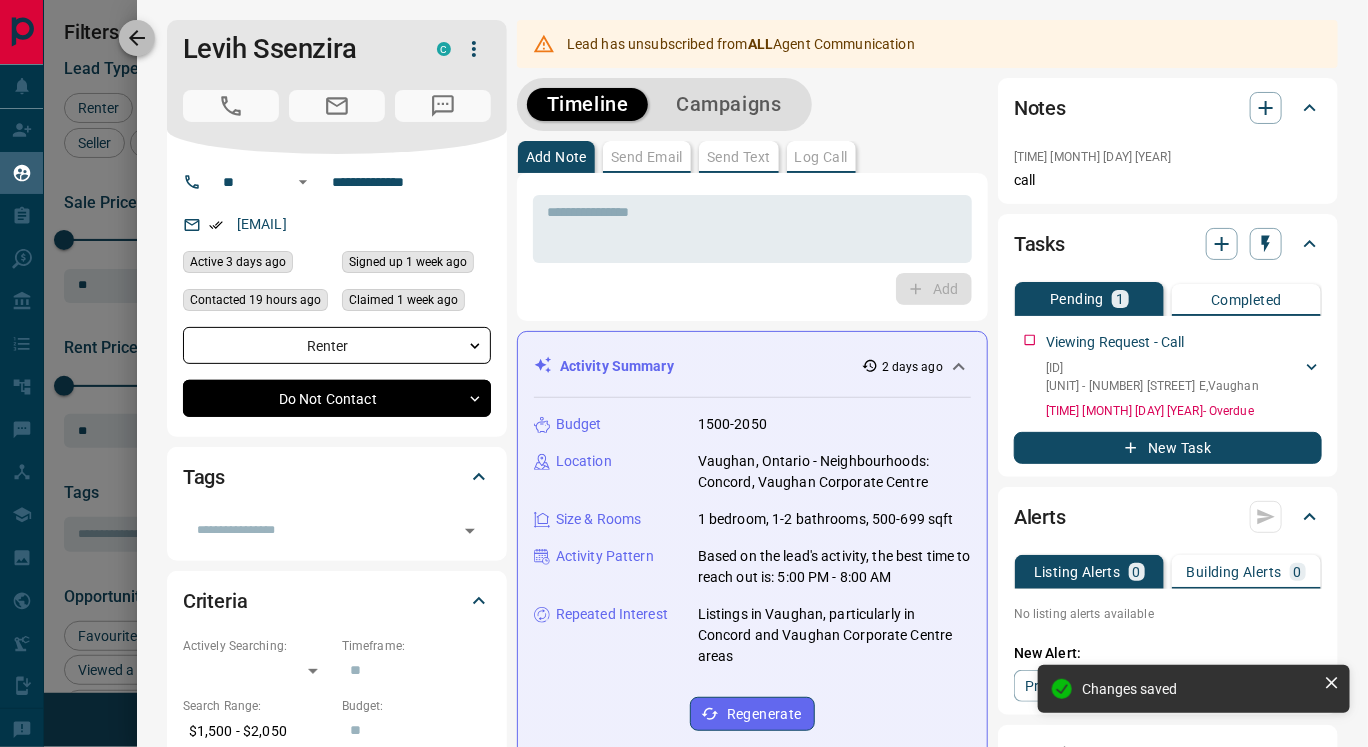 click 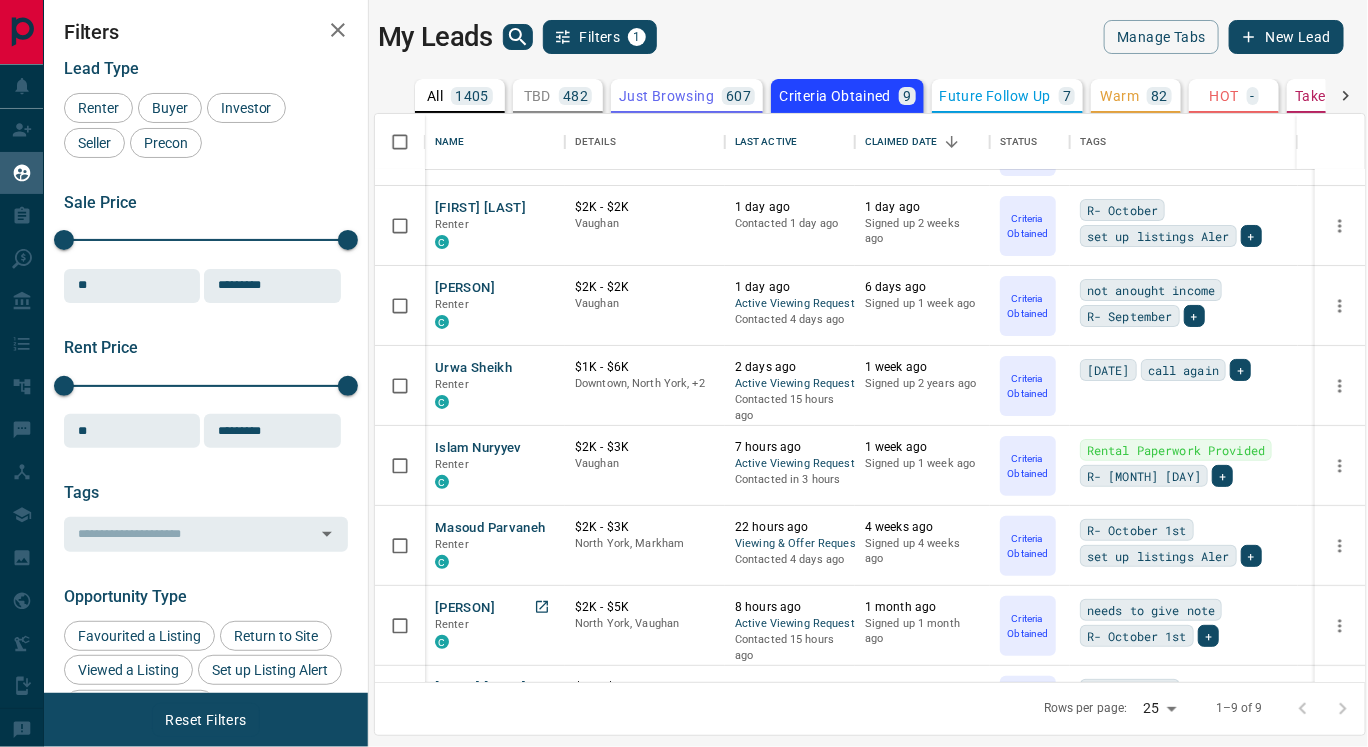 scroll, scrollTop: 206, scrollLeft: 0, axis: vertical 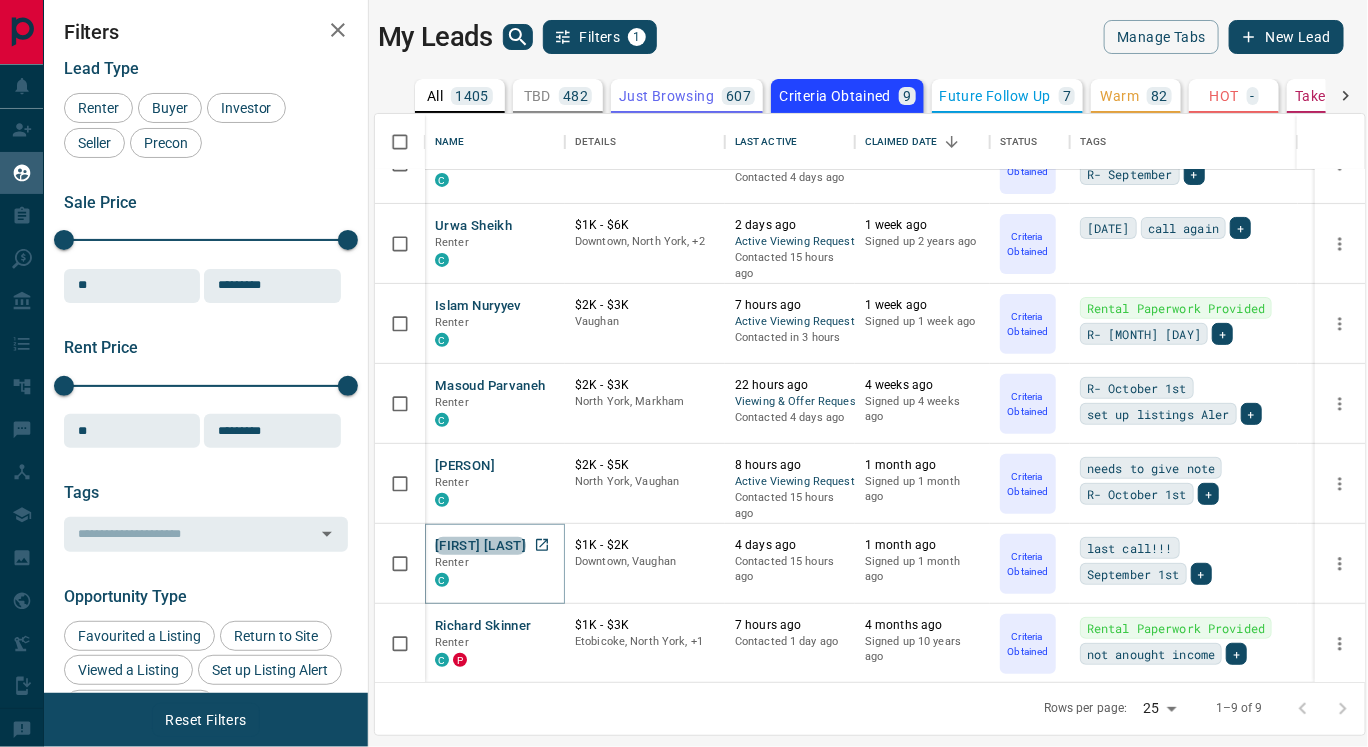 click on "Suleiman Salum" at bounding box center (480, 546) 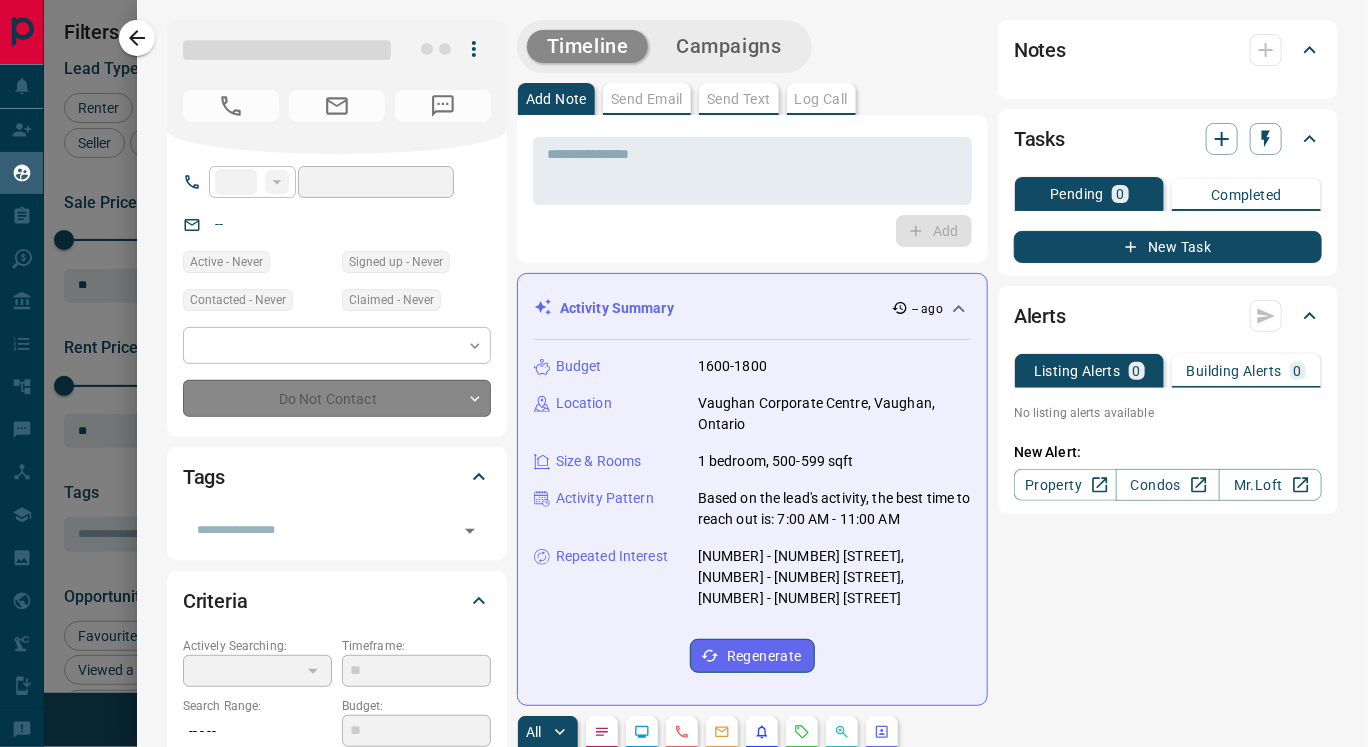 type on "**" 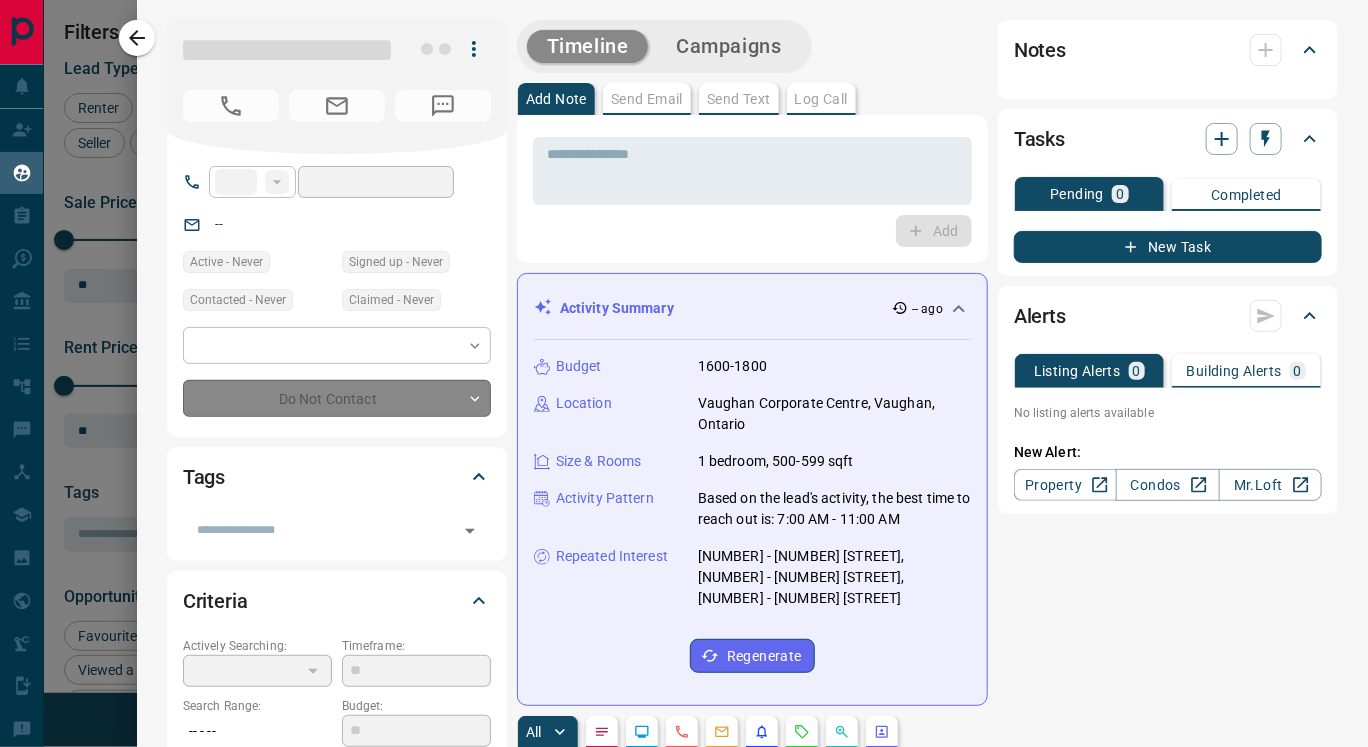 type on "**********" 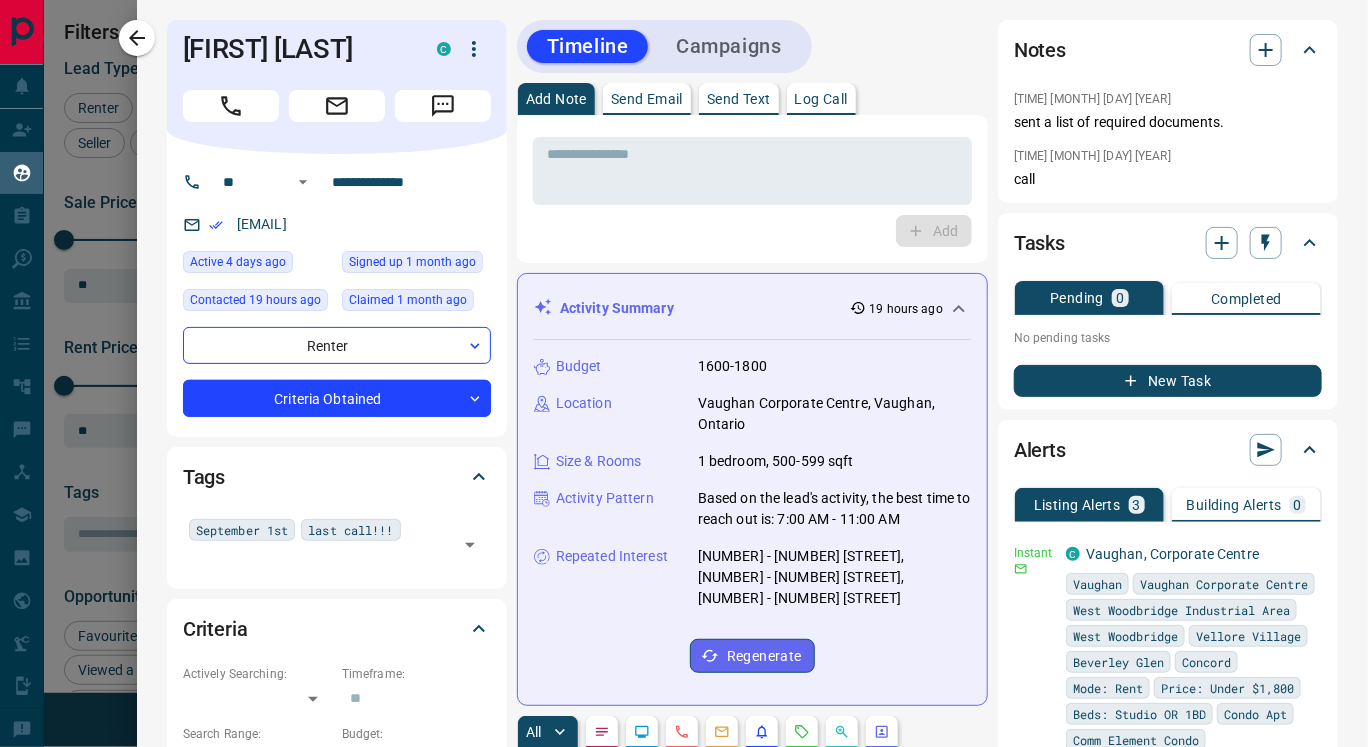 click on "Send Text" at bounding box center [739, 99] 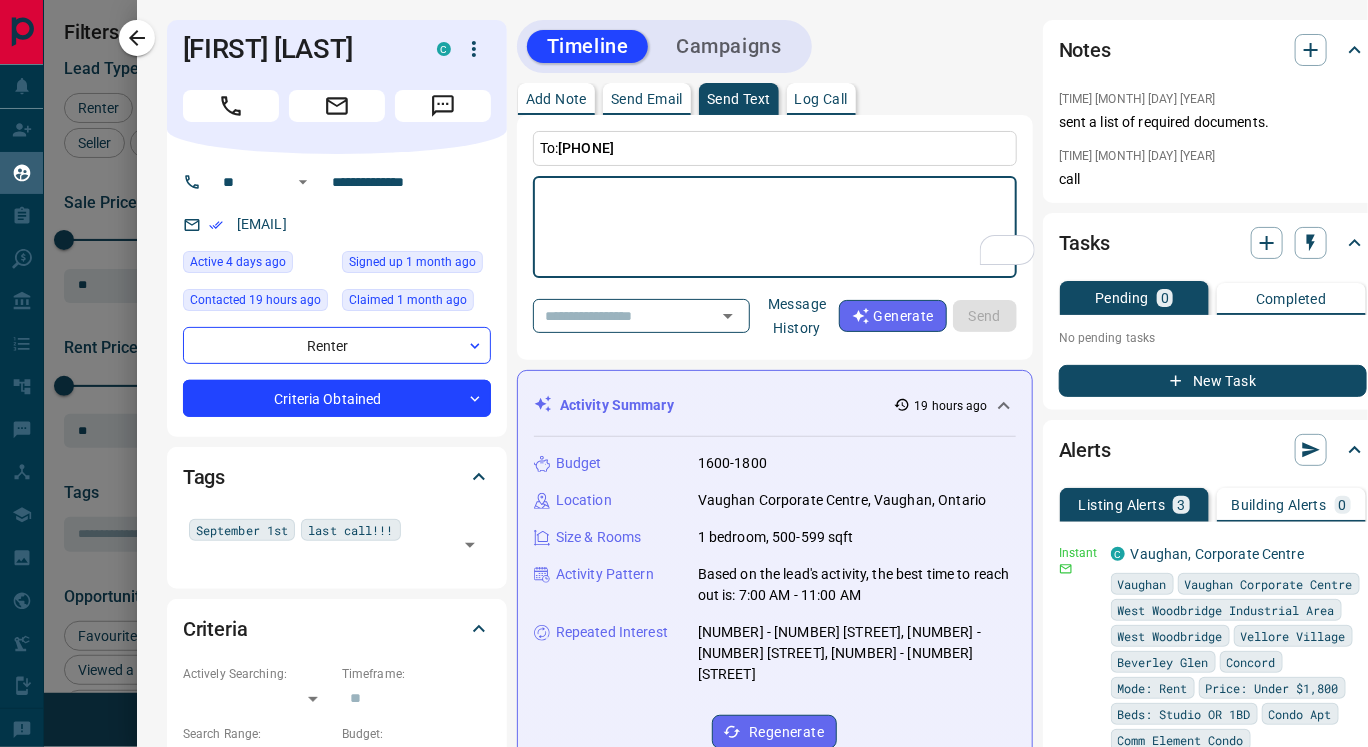 click on "Message History" at bounding box center (797, 316) 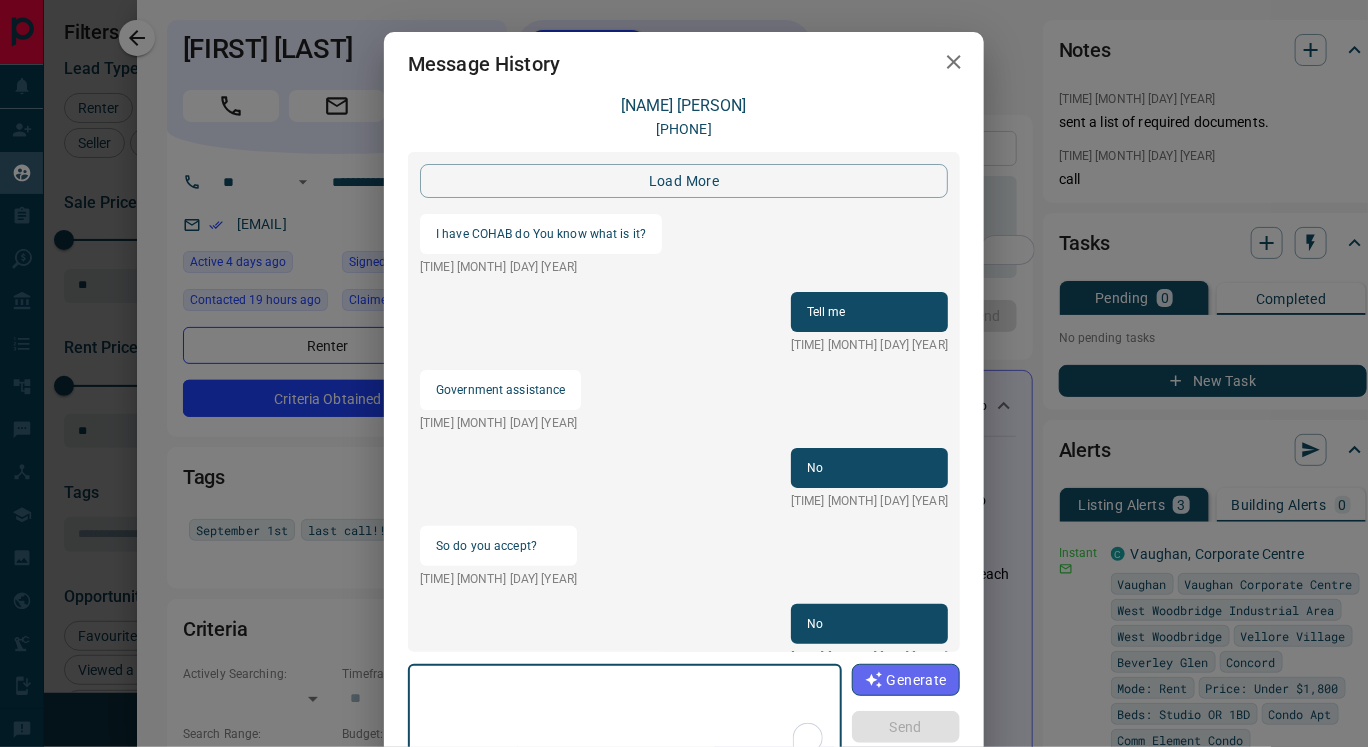 scroll, scrollTop: 2712, scrollLeft: 0, axis: vertical 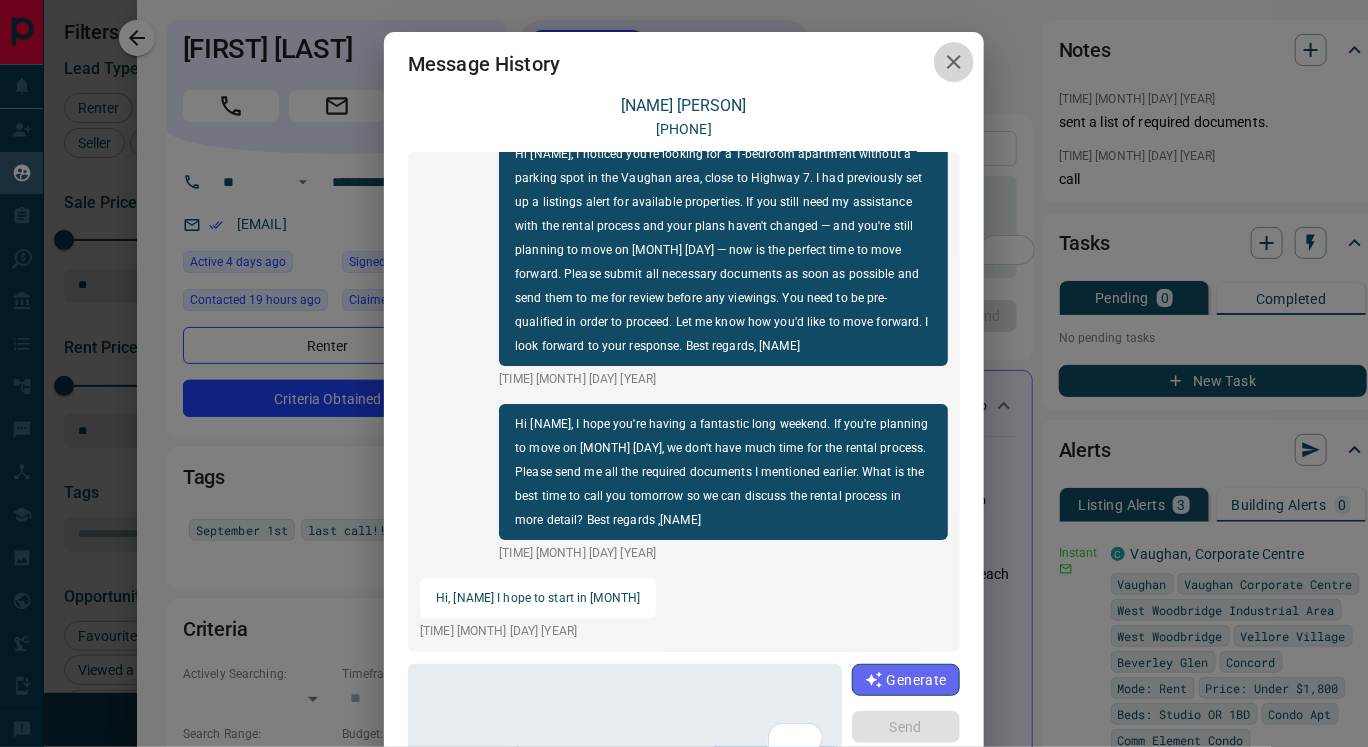 click 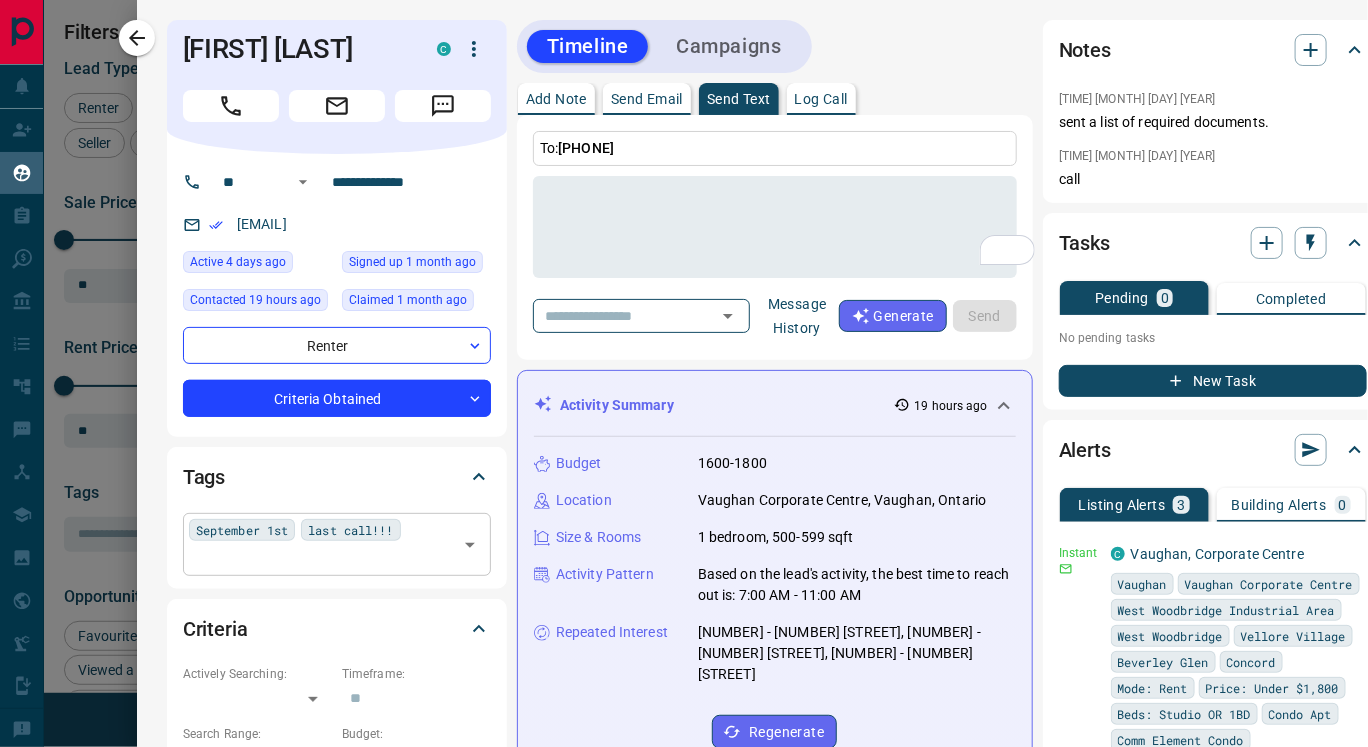 click on "last call!!!" at bounding box center (350, 530) 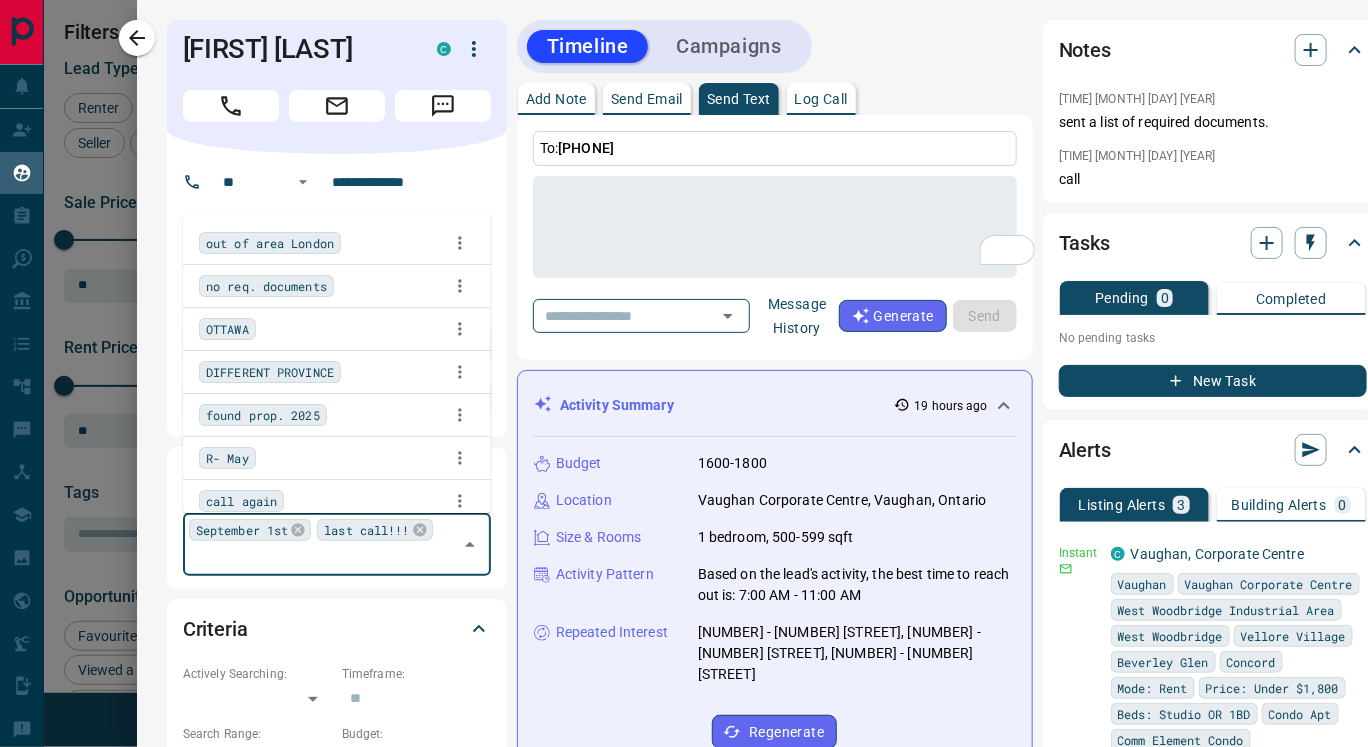 scroll, scrollTop: 4691, scrollLeft: 0, axis: vertical 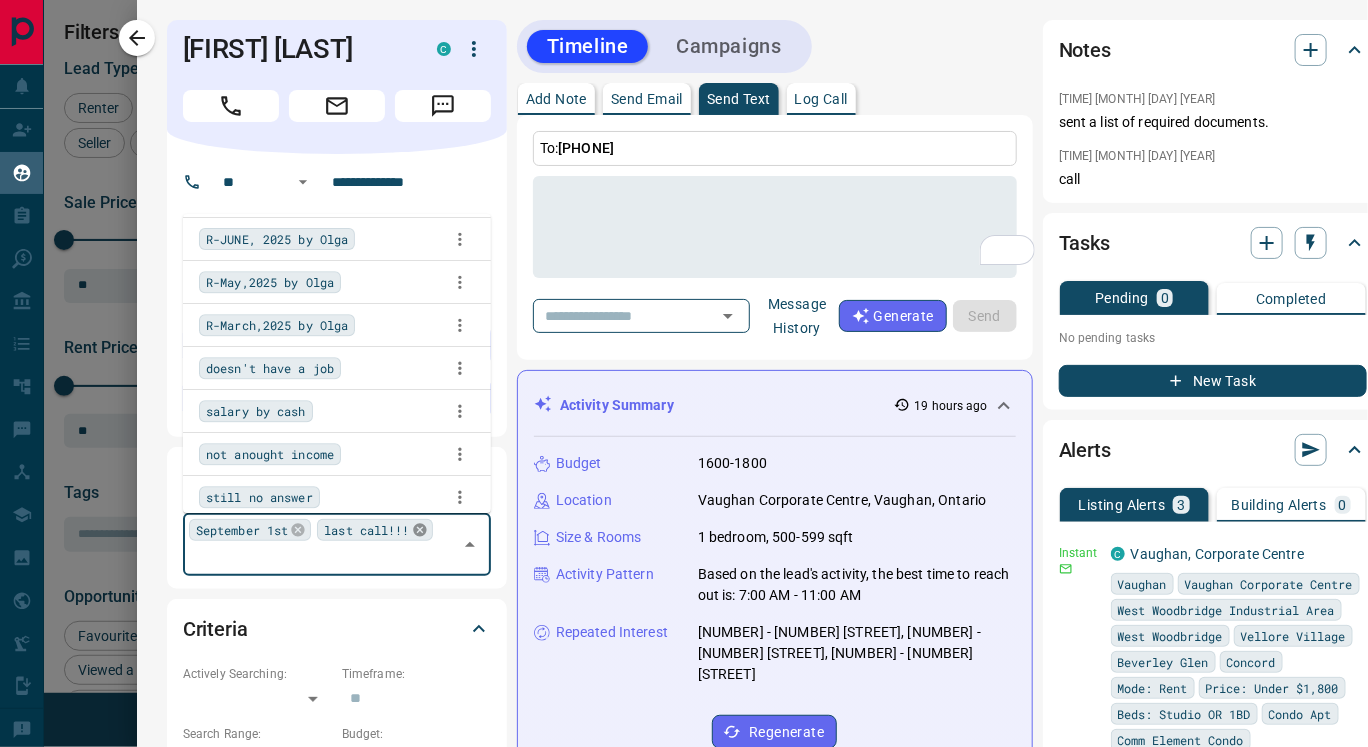 click 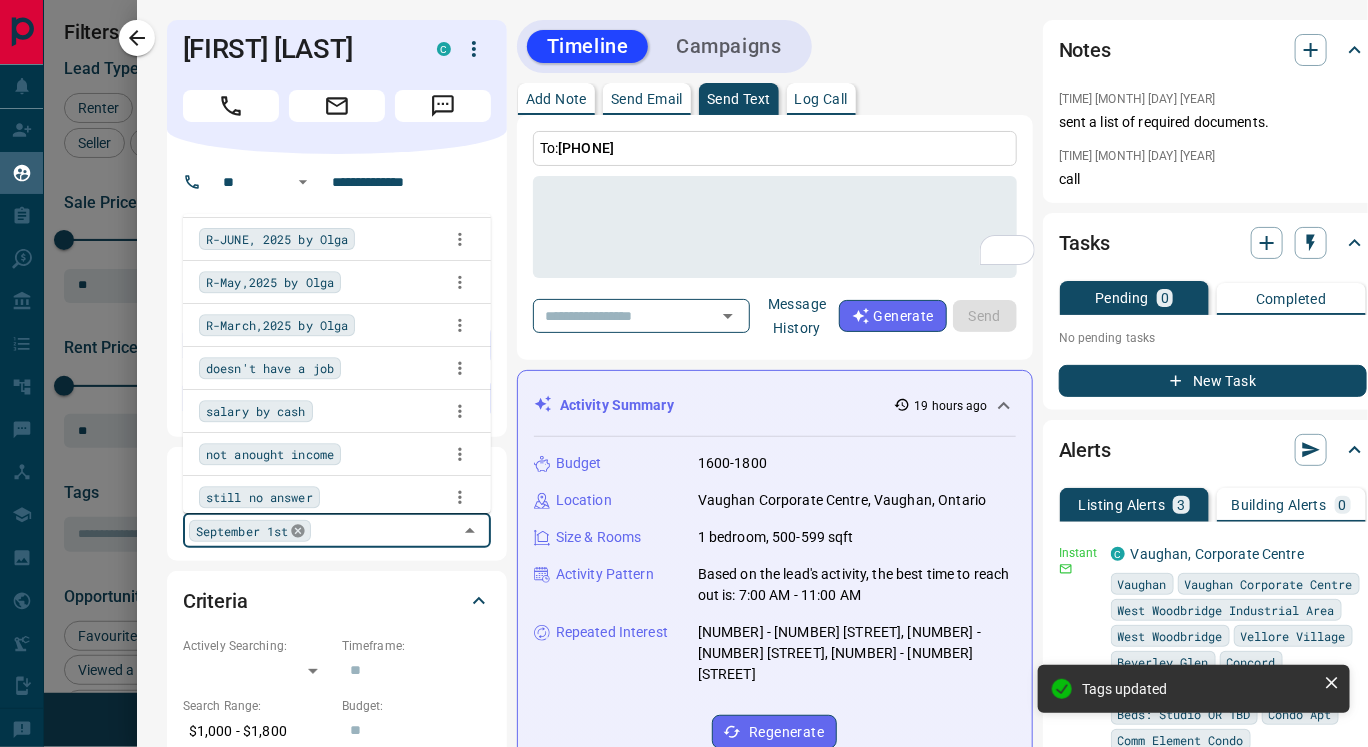 click 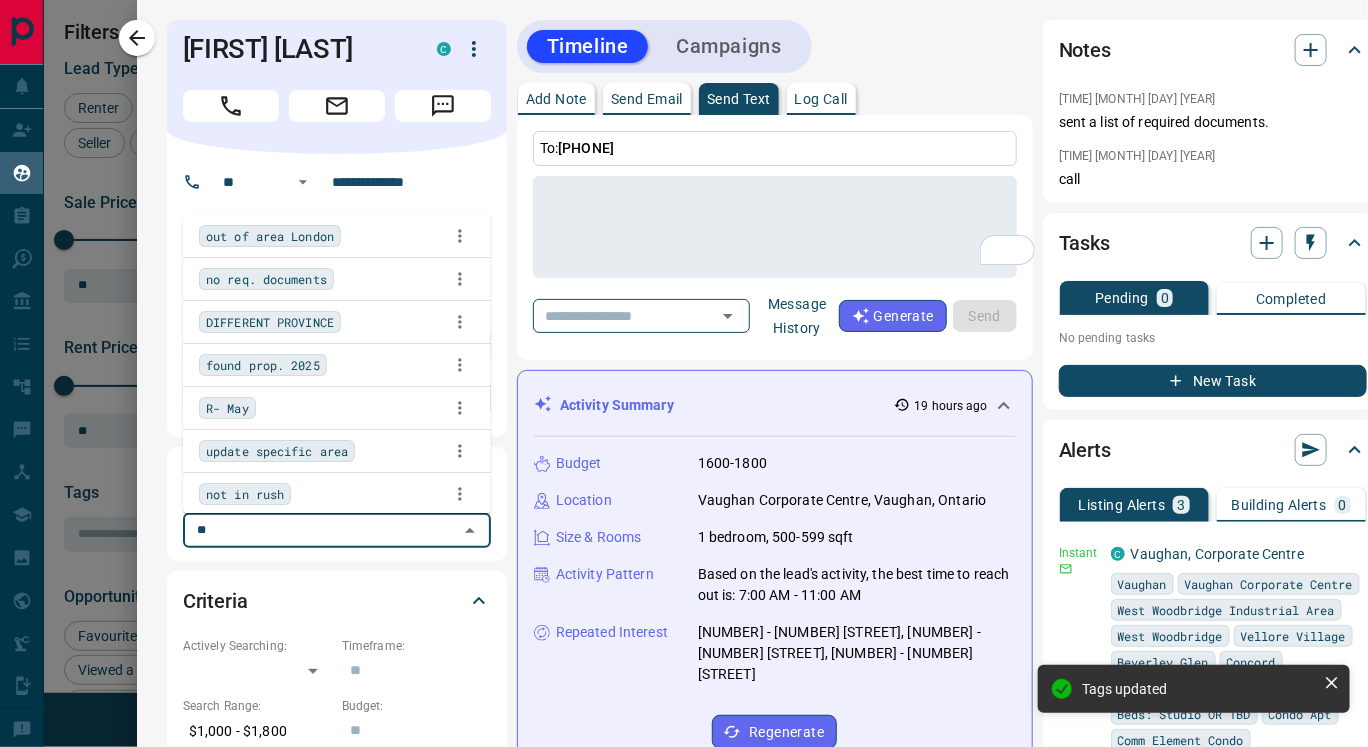 scroll, scrollTop: 0, scrollLeft: 0, axis: both 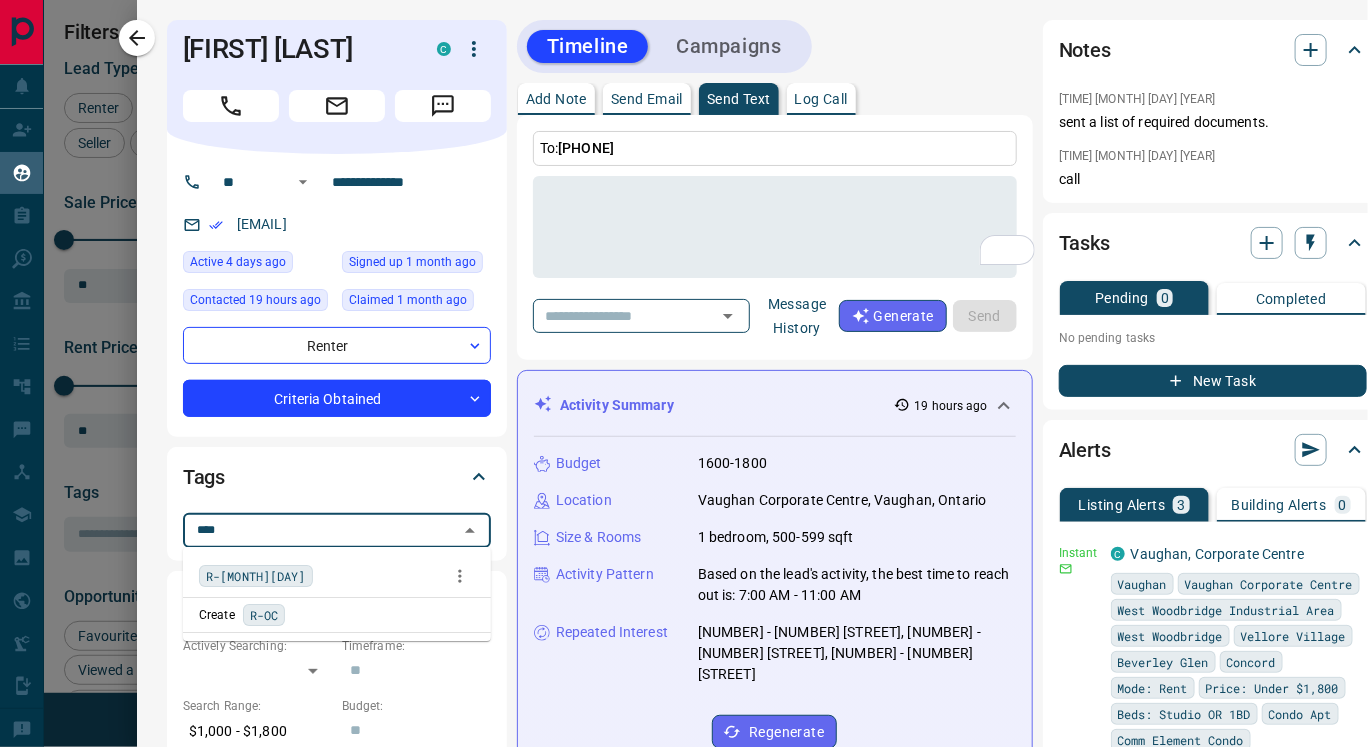 type on "*****" 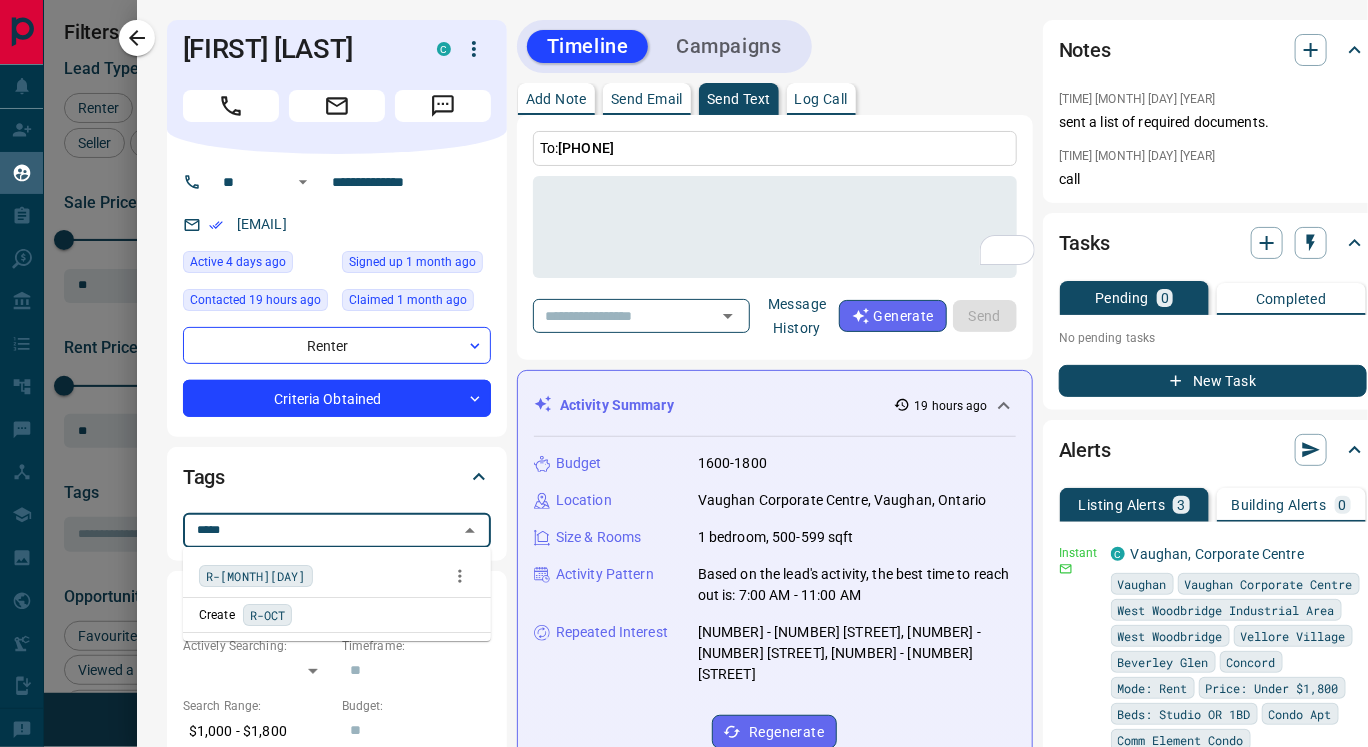 click on "R-October1st" at bounding box center (256, 576) 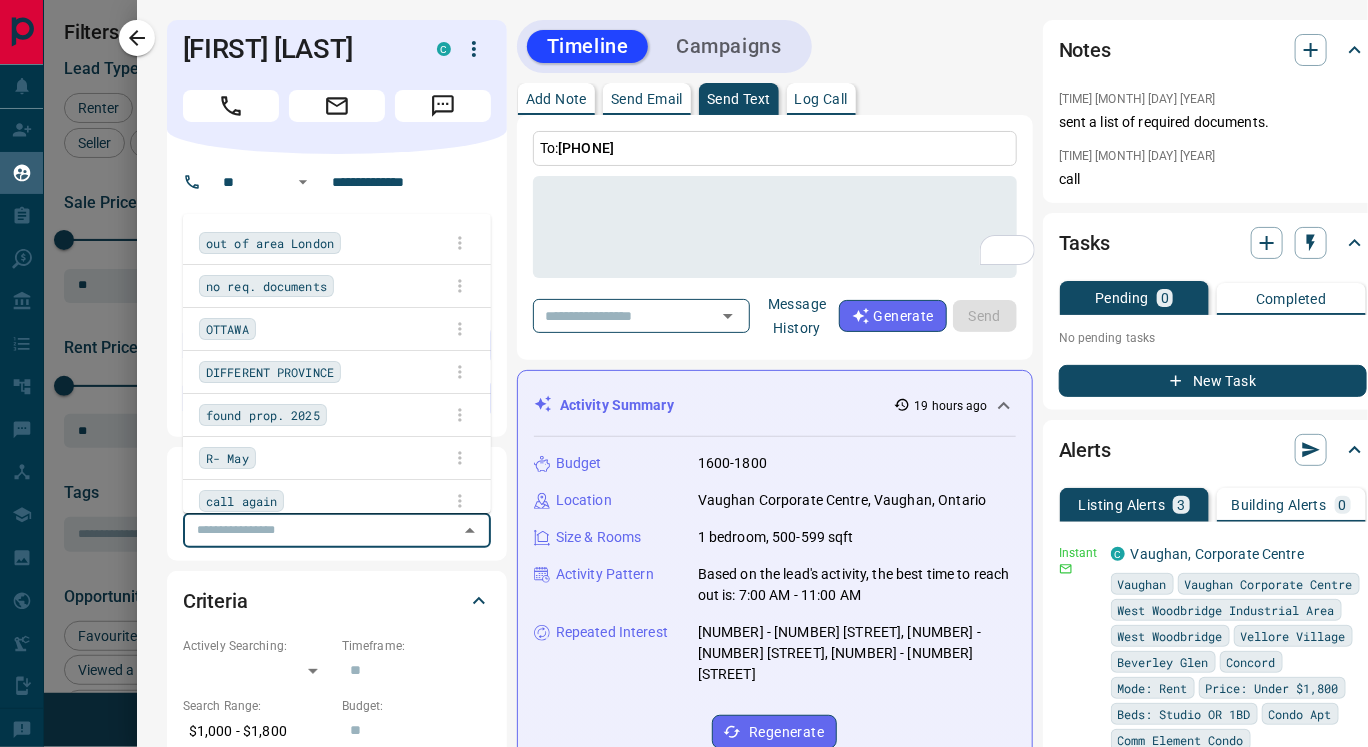scroll, scrollTop: 552, scrollLeft: 973, axis: both 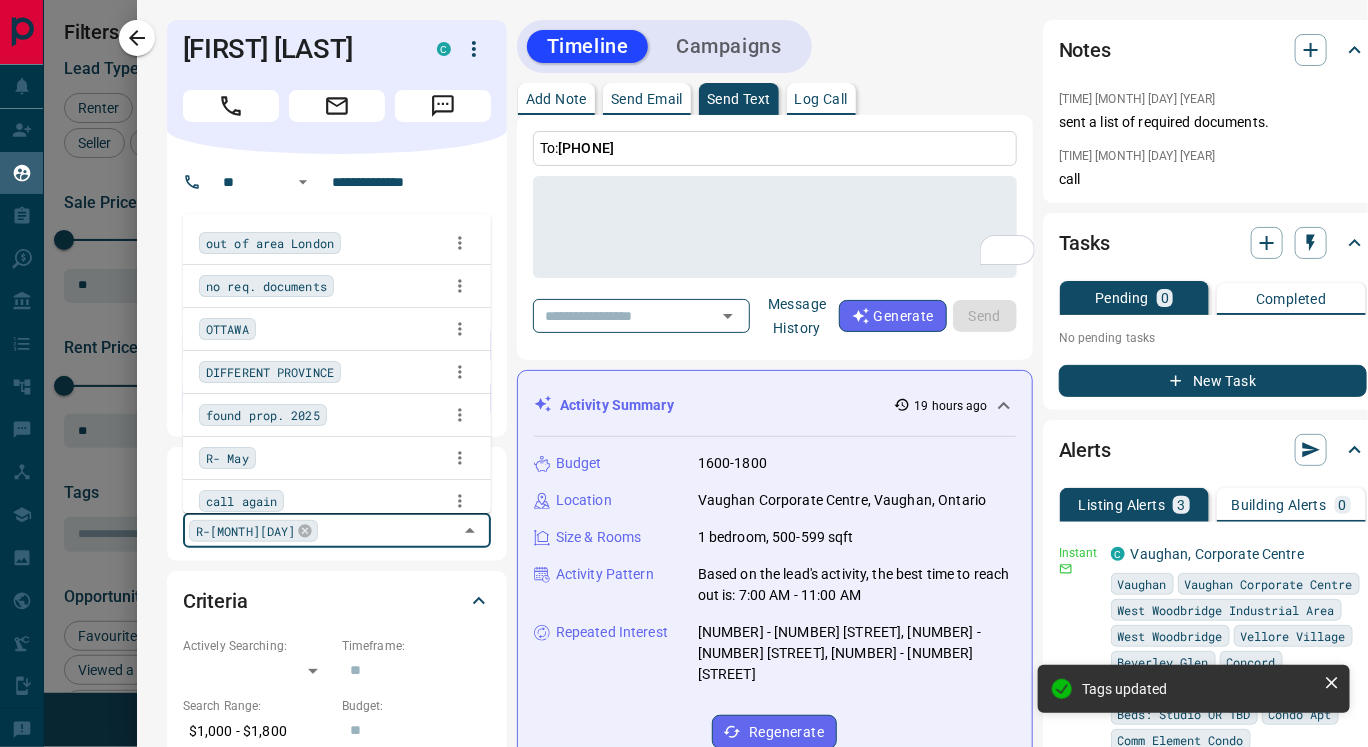 click on "Message History" at bounding box center [797, 316] 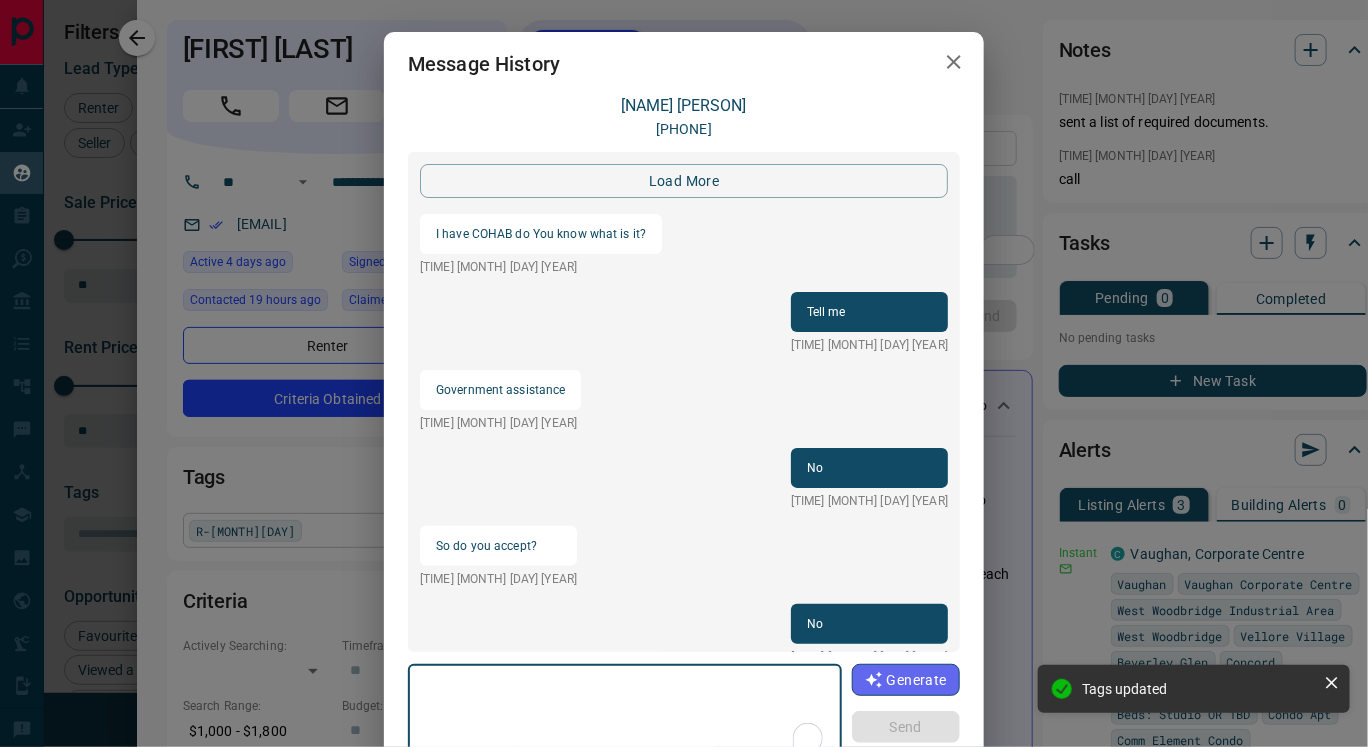 scroll, scrollTop: 2712, scrollLeft: 0, axis: vertical 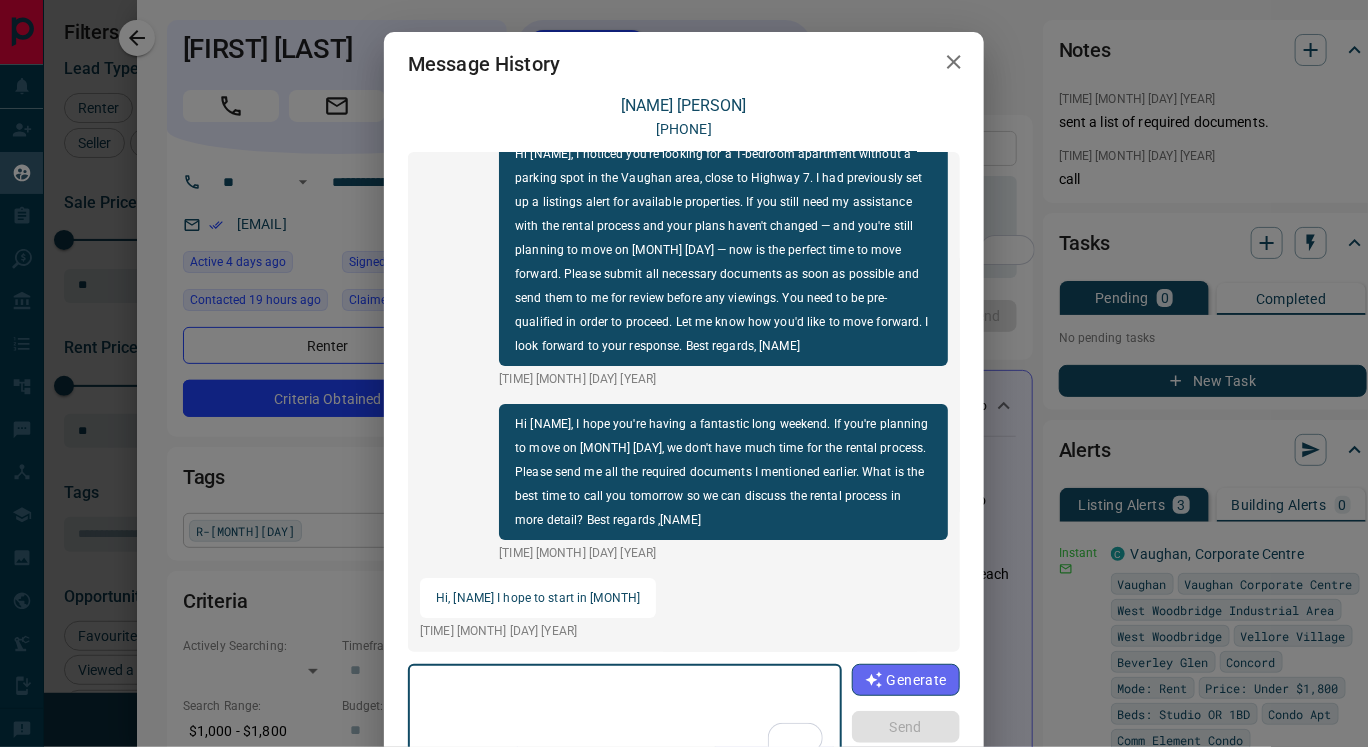paste on "**********" 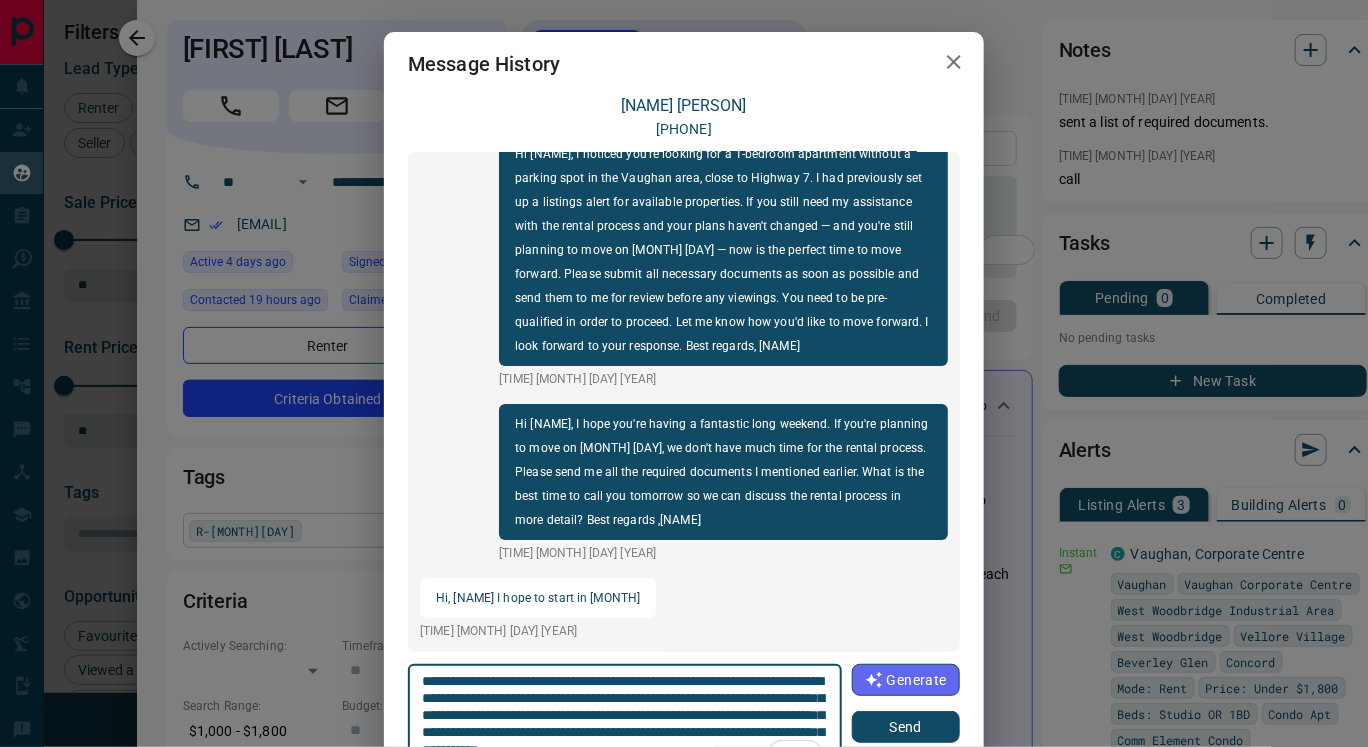 scroll, scrollTop: 27, scrollLeft: 0, axis: vertical 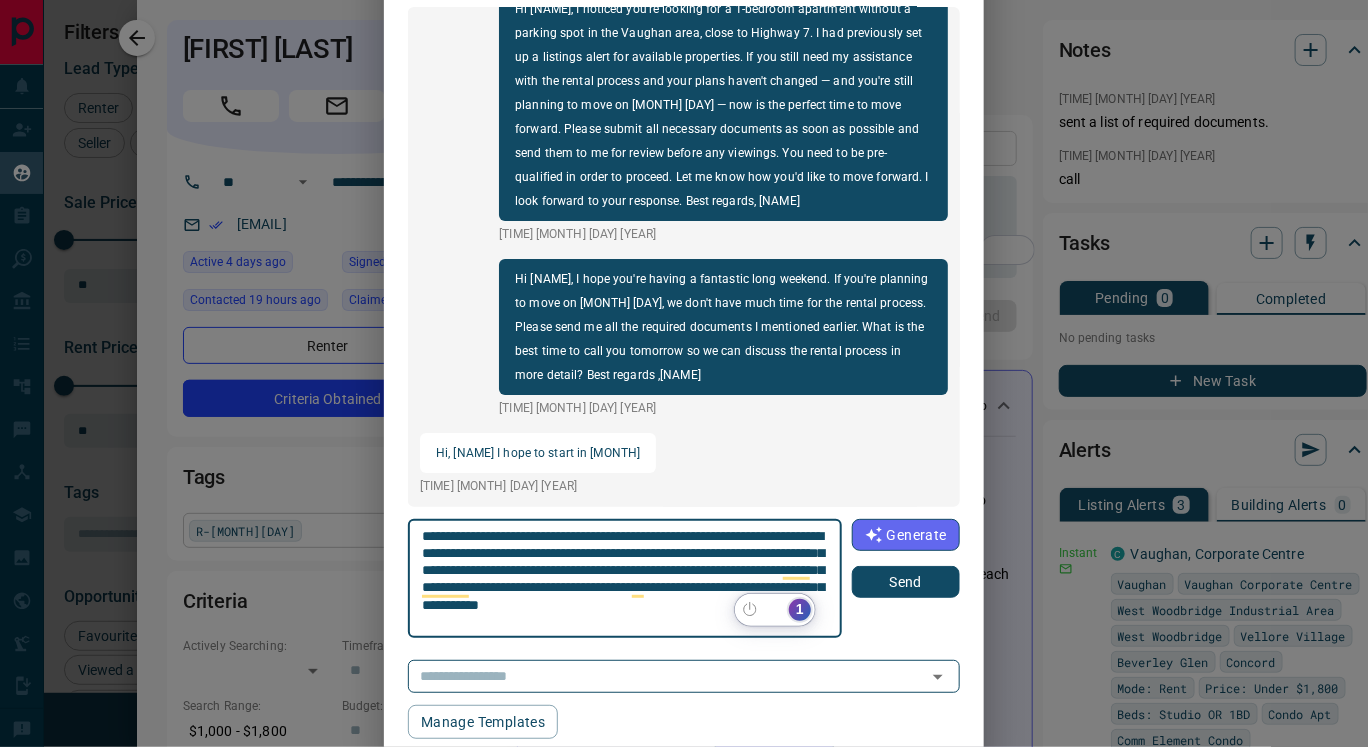 type on "**********" 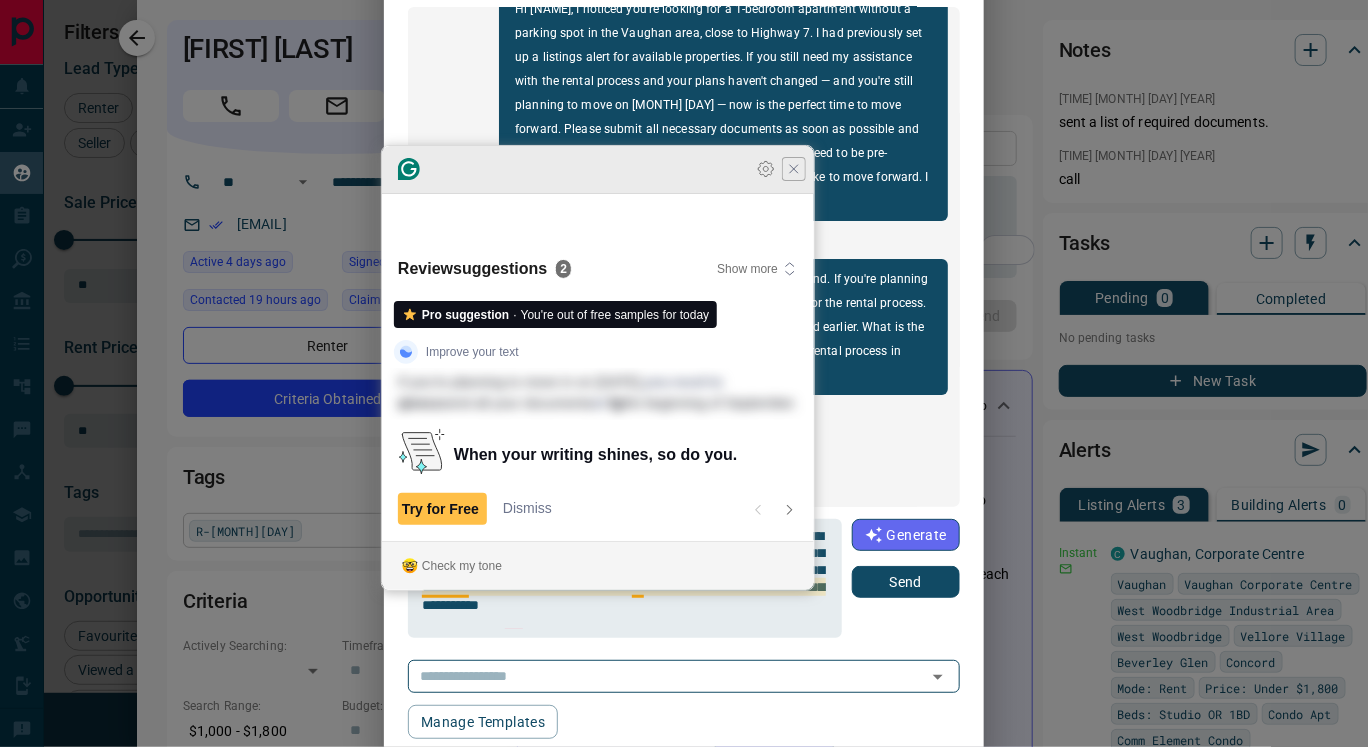 click 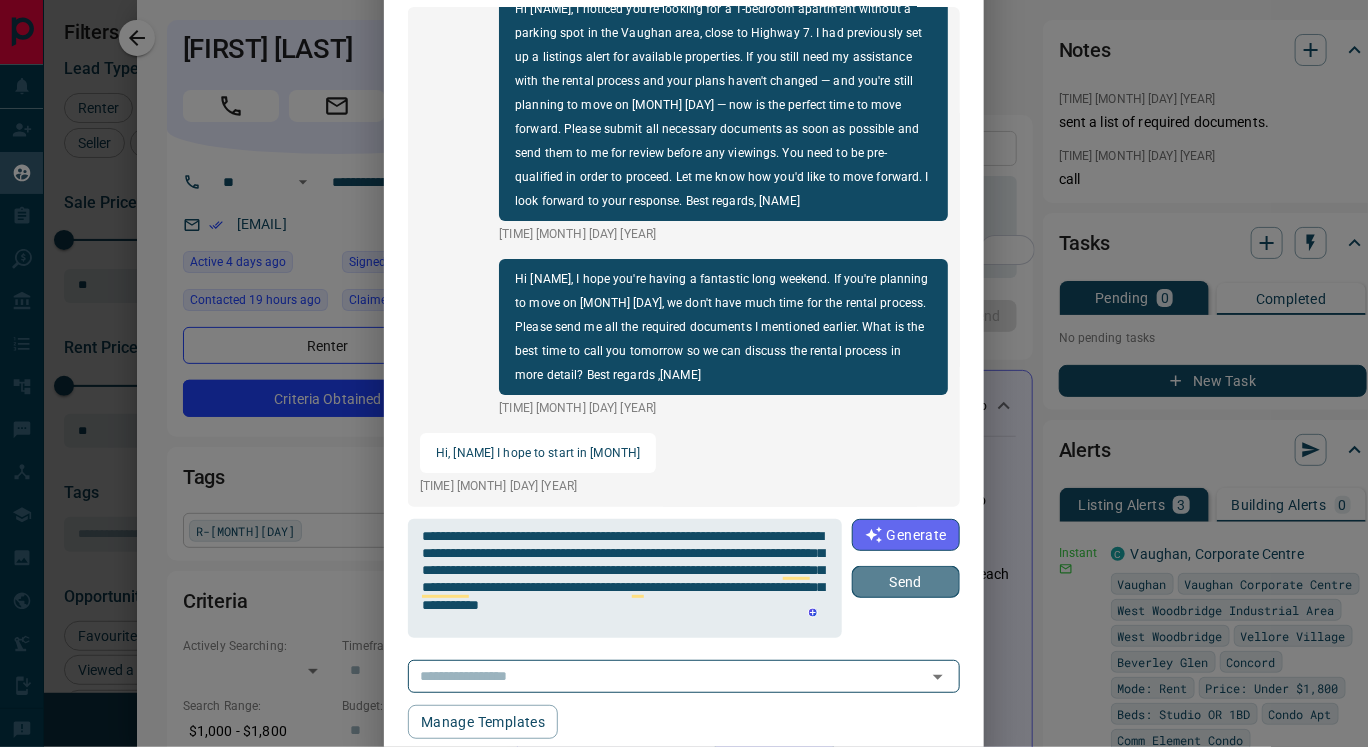click on "Send" at bounding box center [906, 582] 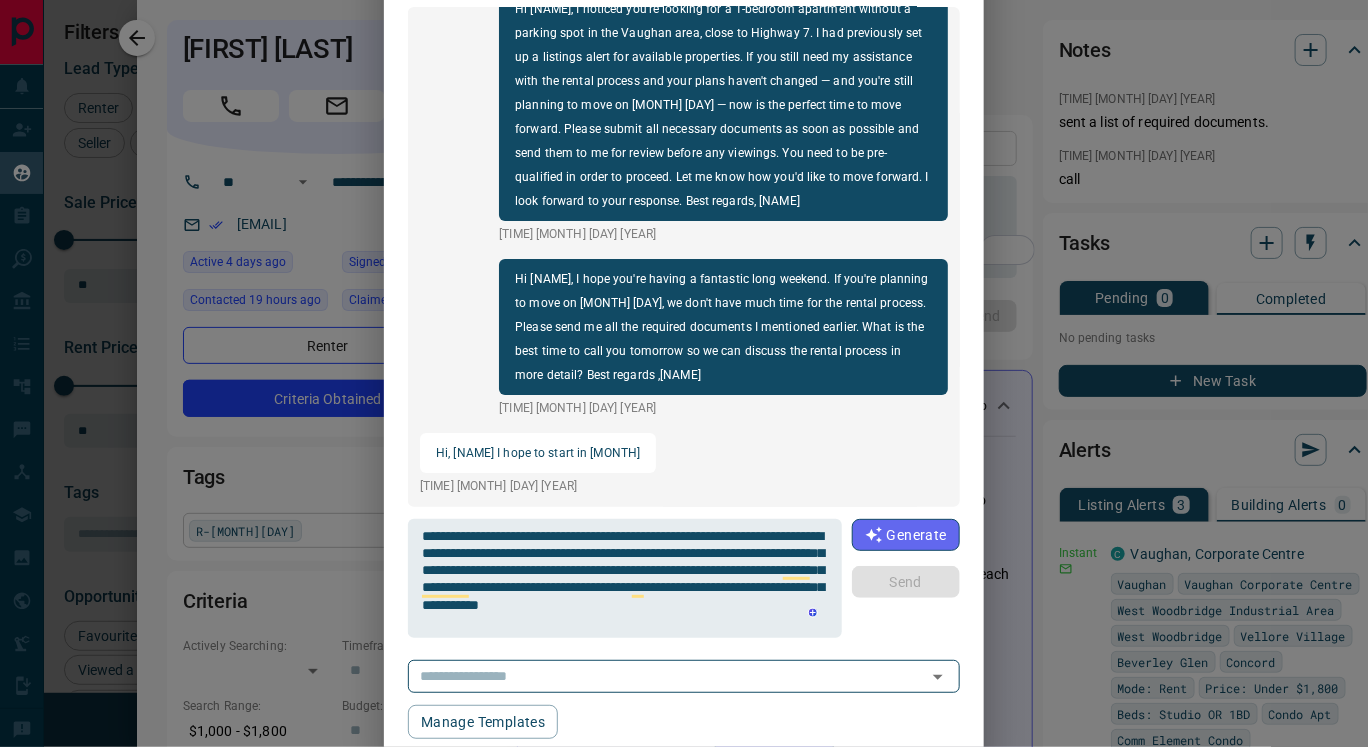 type 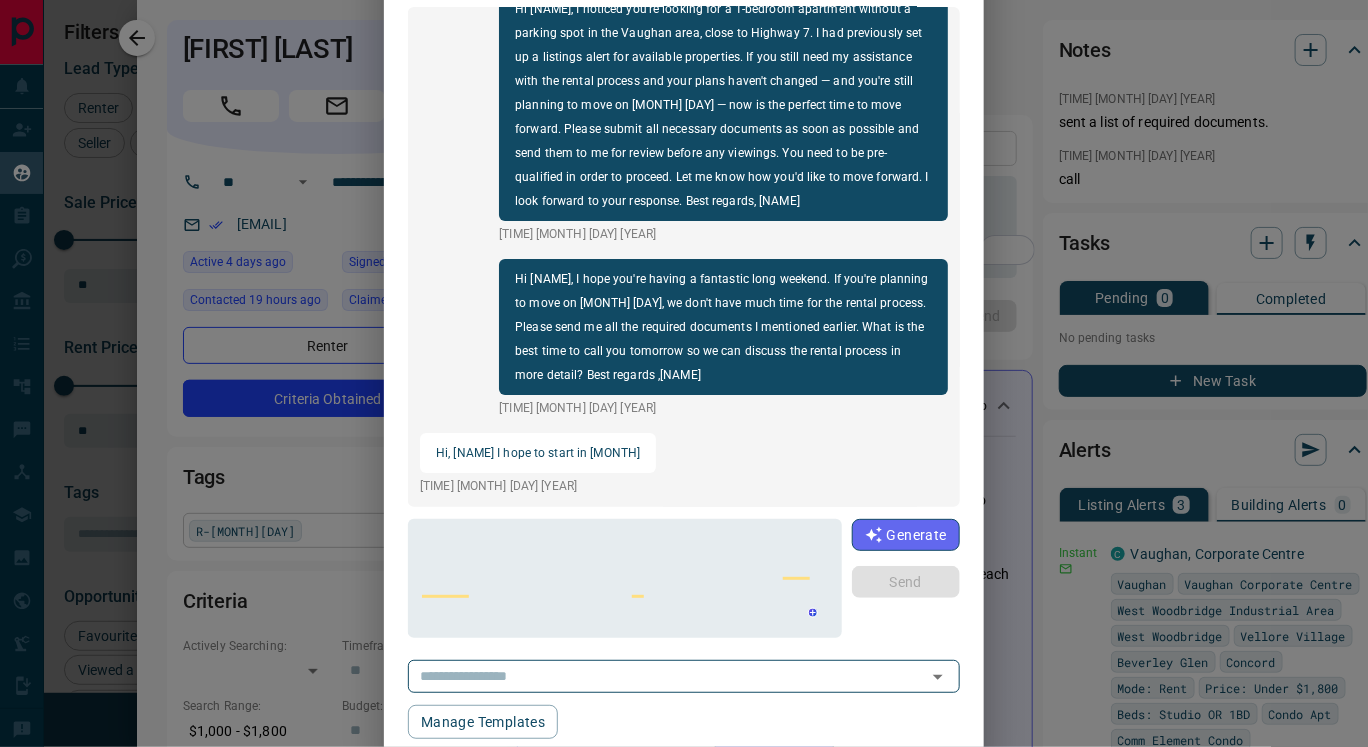 scroll, scrollTop: 0, scrollLeft: 0, axis: both 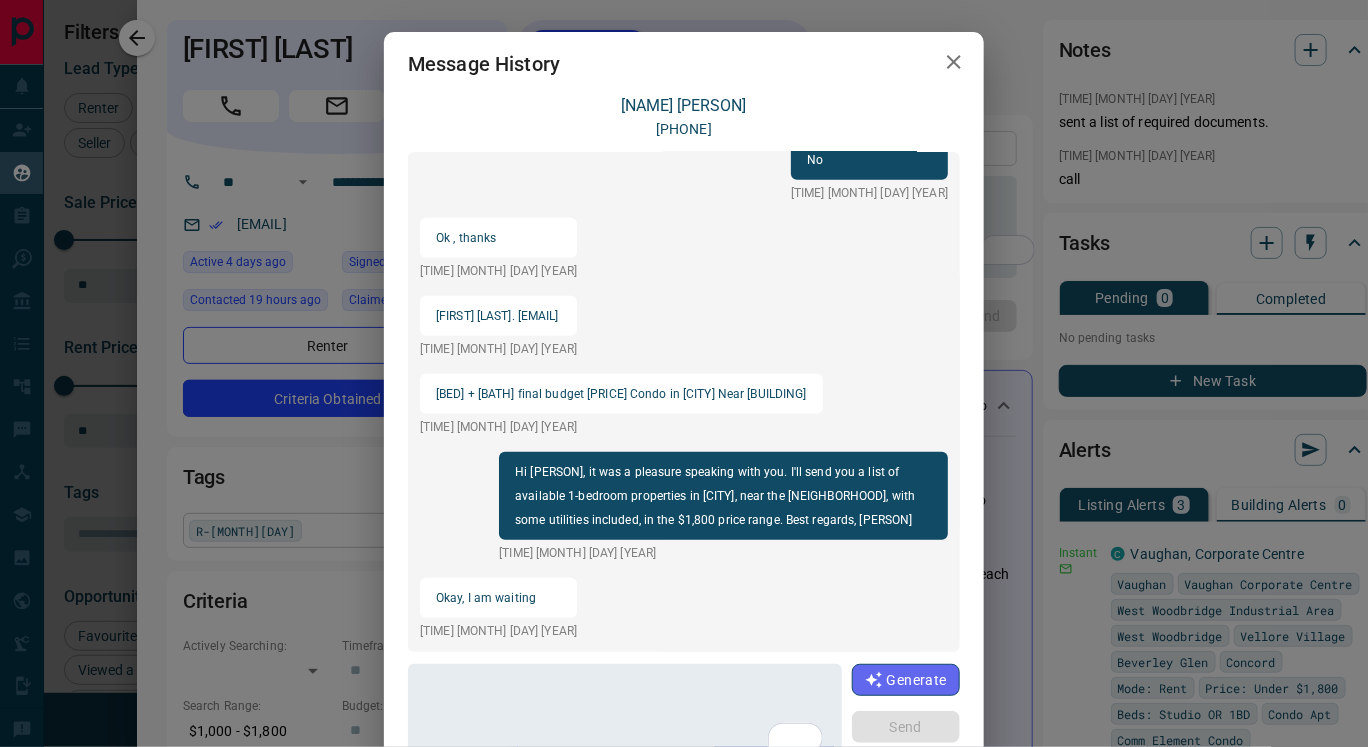 click 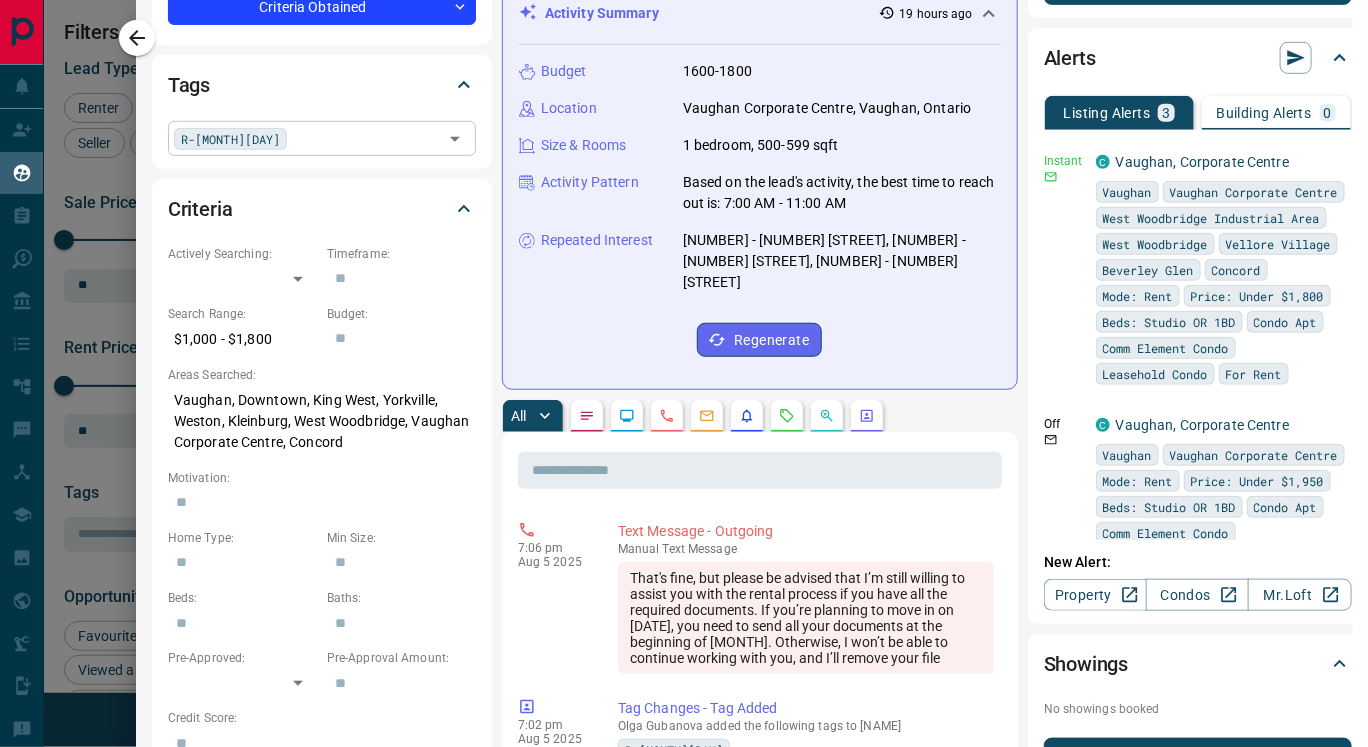 scroll, scrollTop: 390, scrollLeft: 67, axis: both 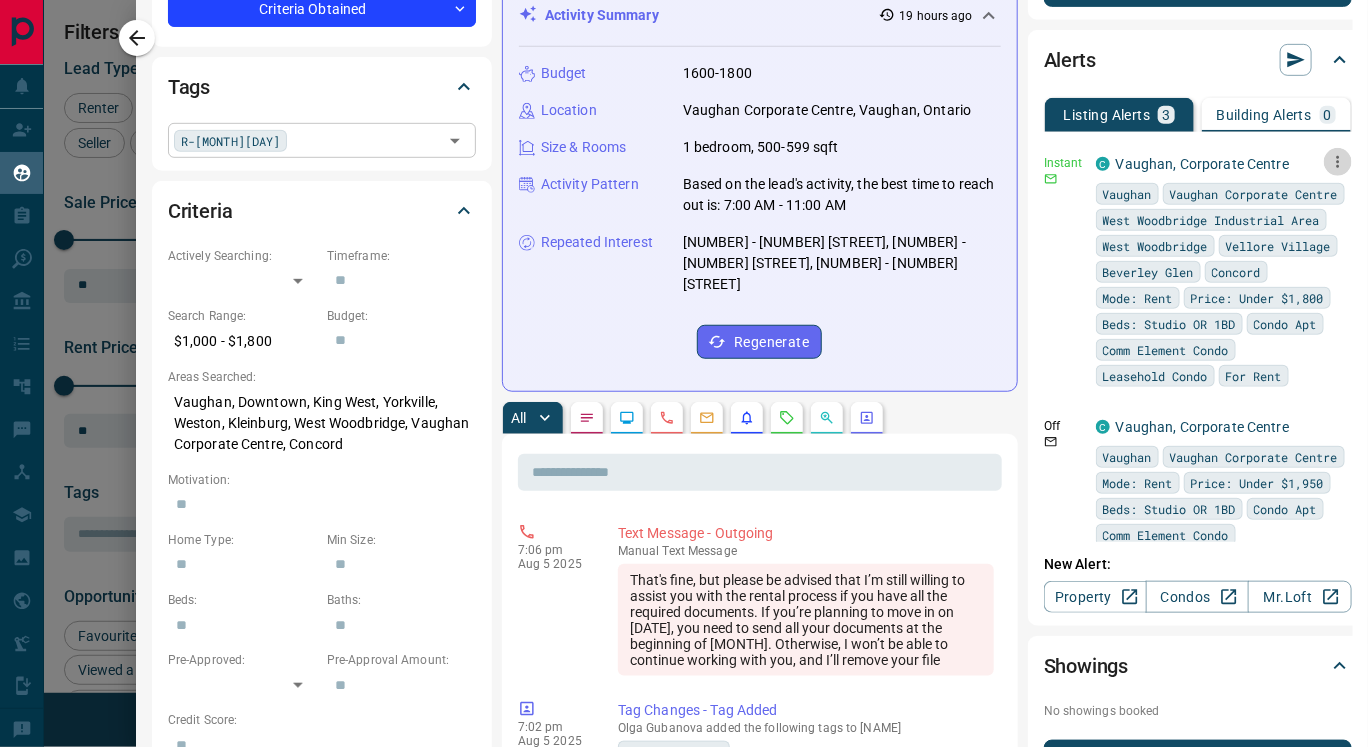 click 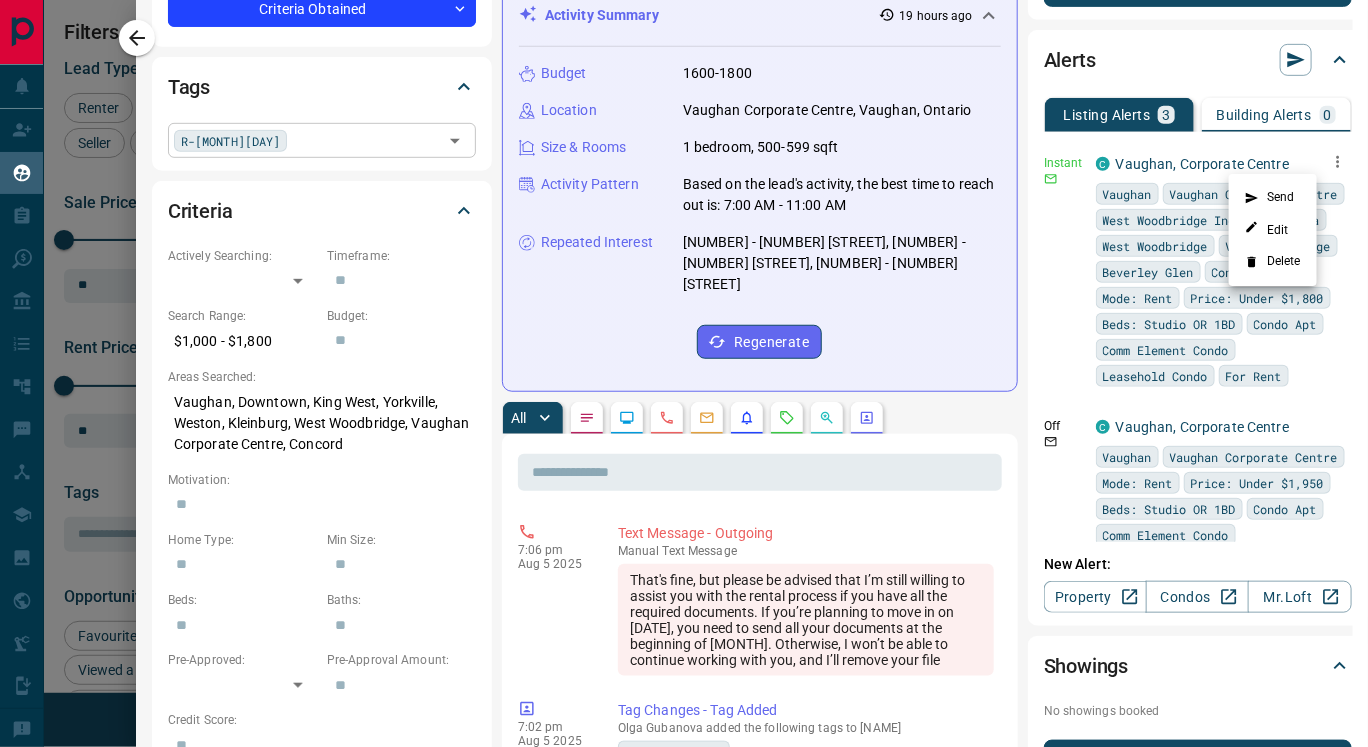 click on "Delete" at bounding box center [1273, 262] 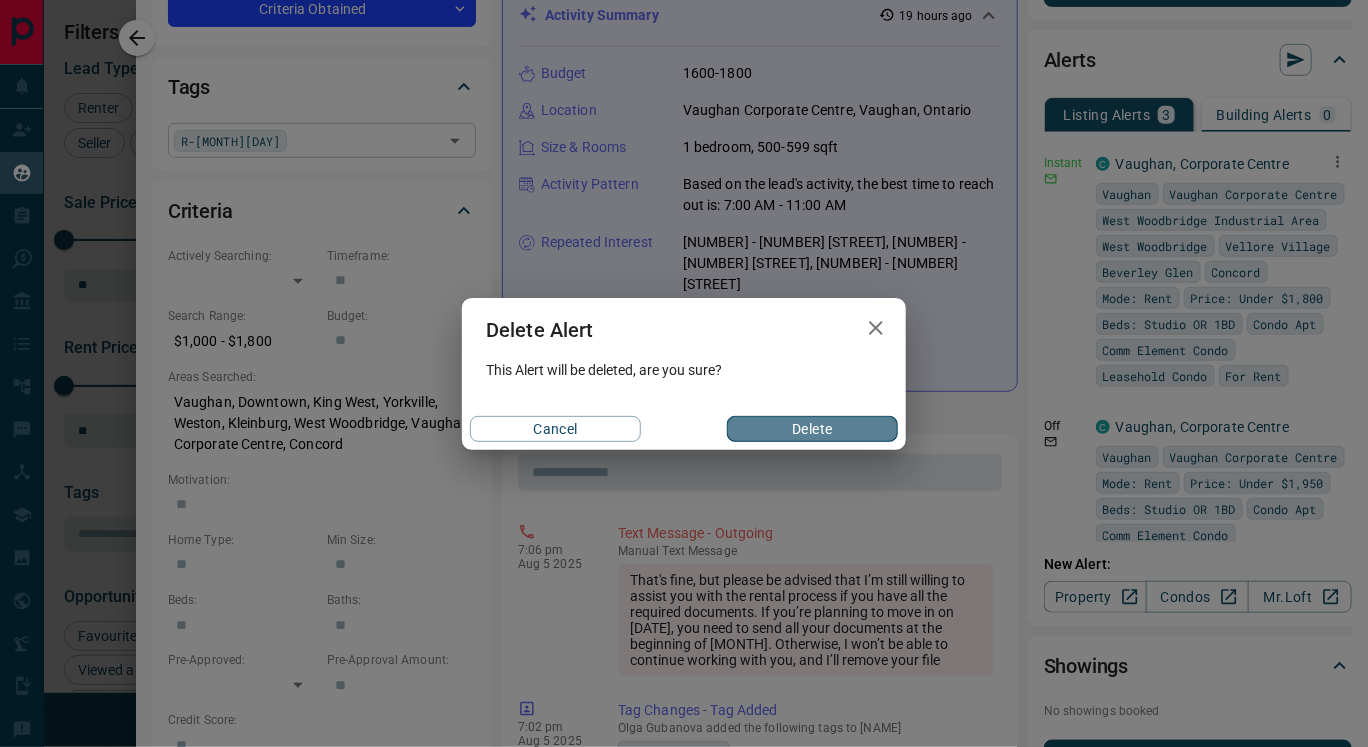 click on "Delete" at bounding box center [812, 429] 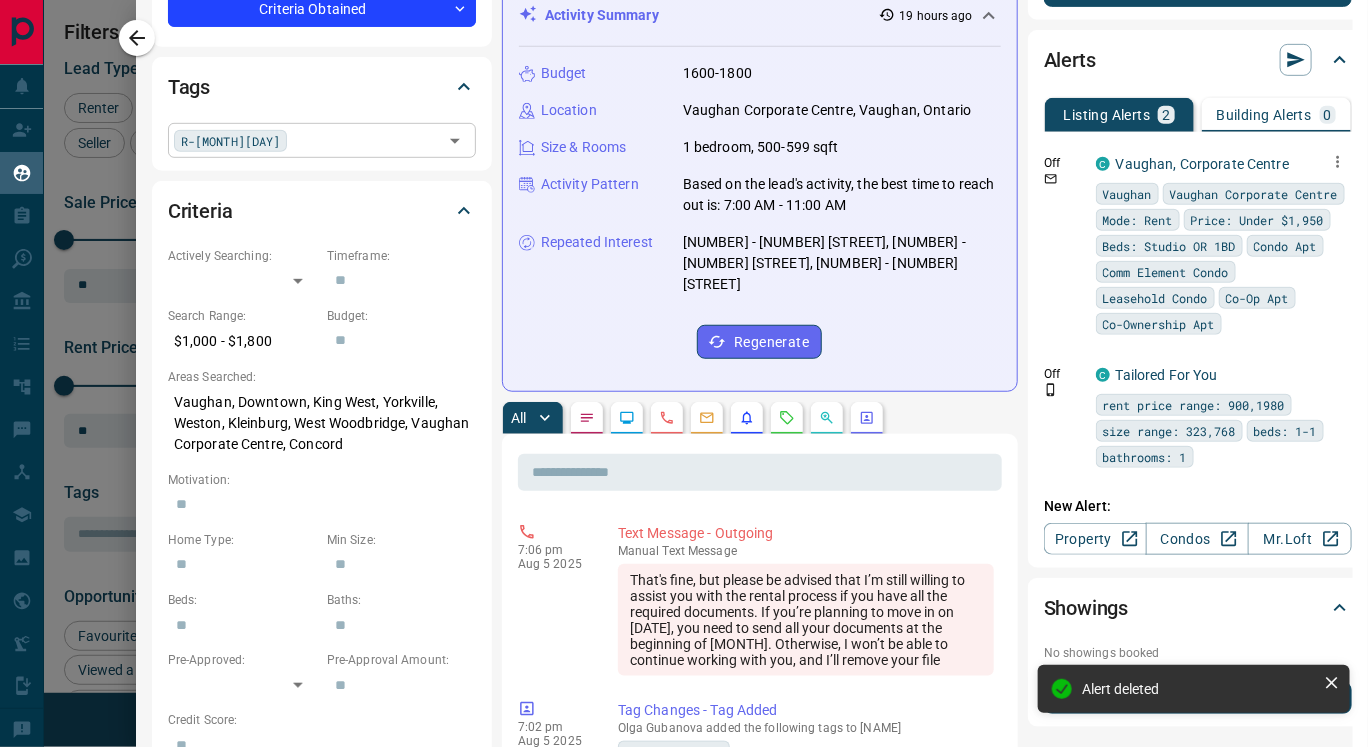 click on "Vaughan Vaughan Corporate Centre Mode: Rent Price: Under $1,950  Beds: Studio OR  1BD Condo Apt Comm Element Condo Leasehold Condo Co-Op Apt Co-Ownership Apt" at bounding box center (1224, 259) 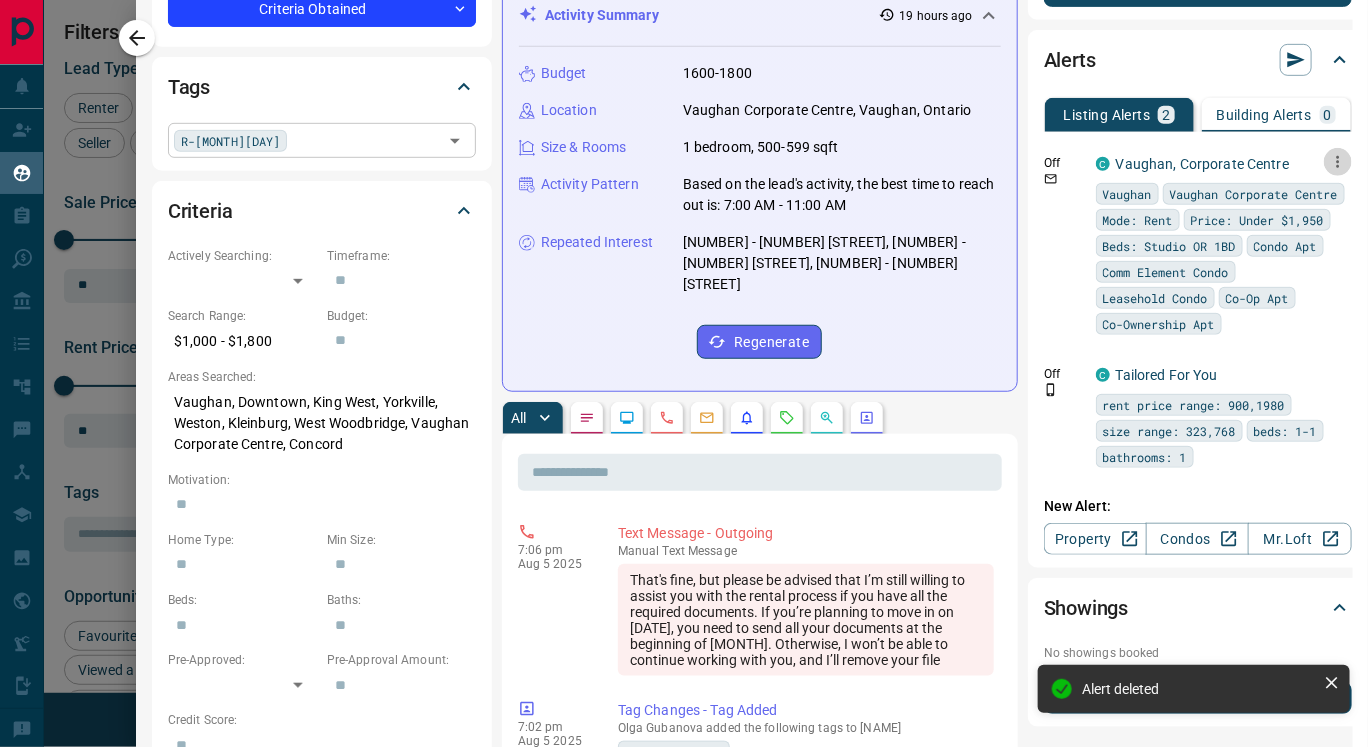 click at bounding box center [1338, 162] 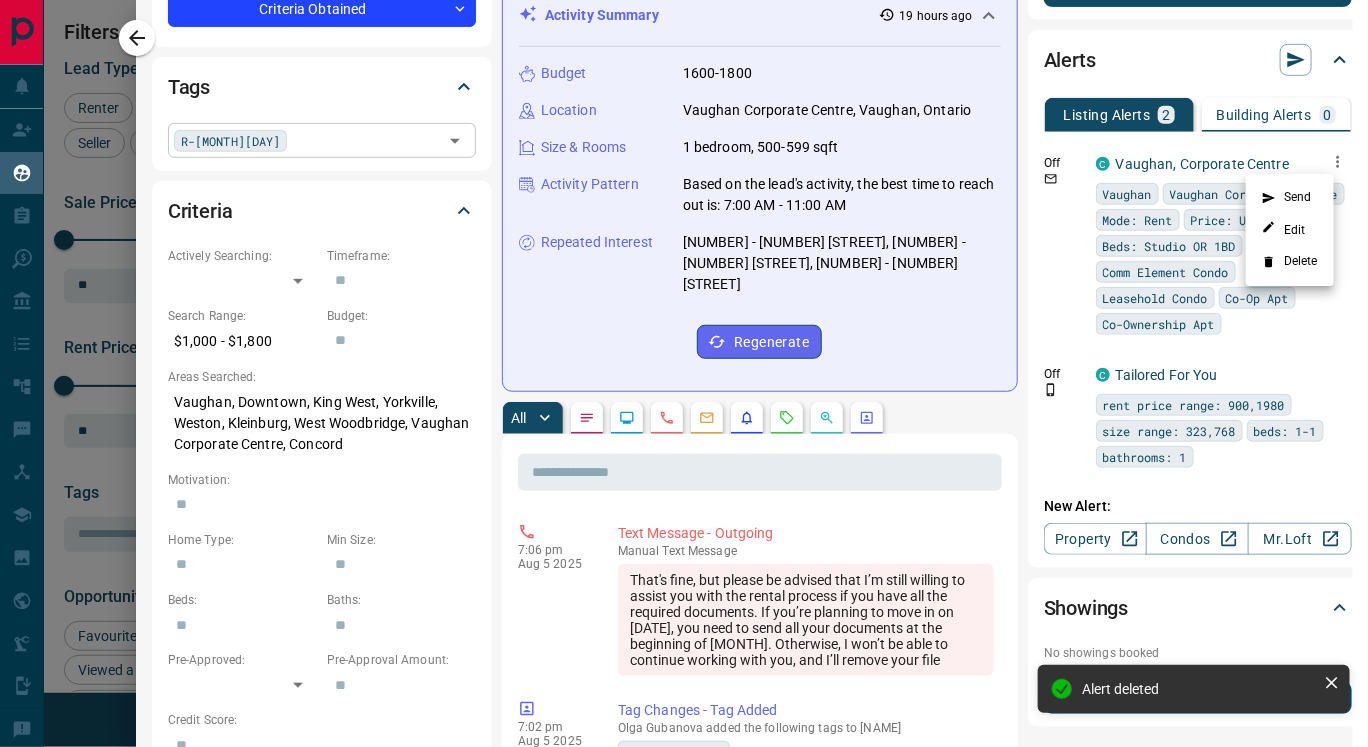 click on "Delete" at bounding box center [1290, 262] 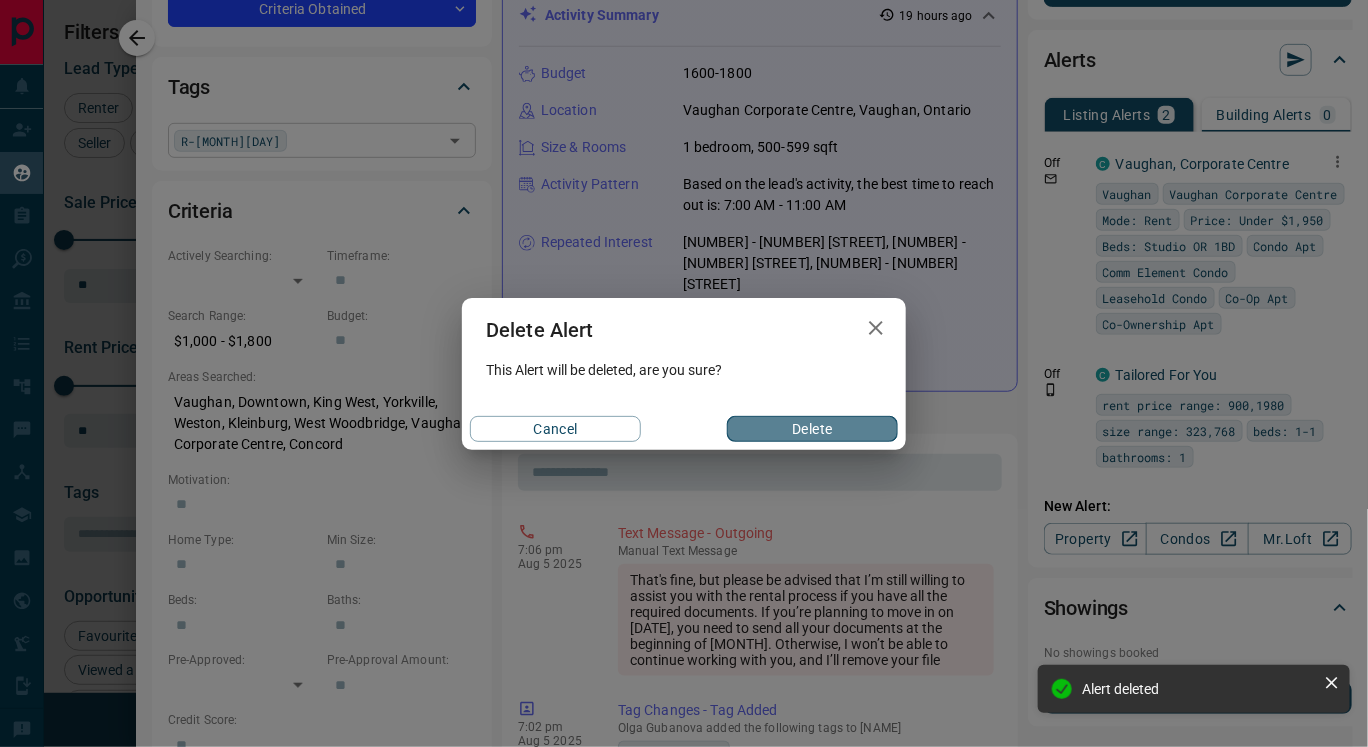 click on "Delete" at bounding box center [812, 429] 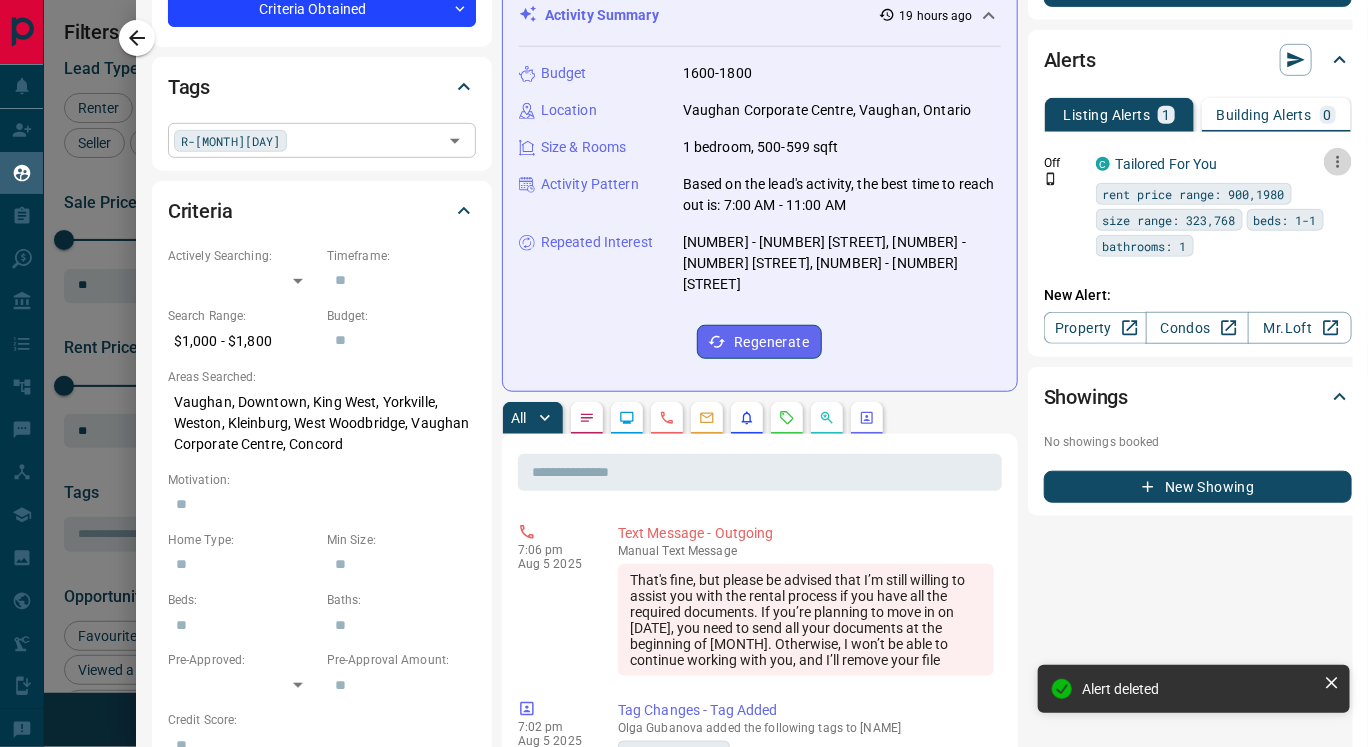 click 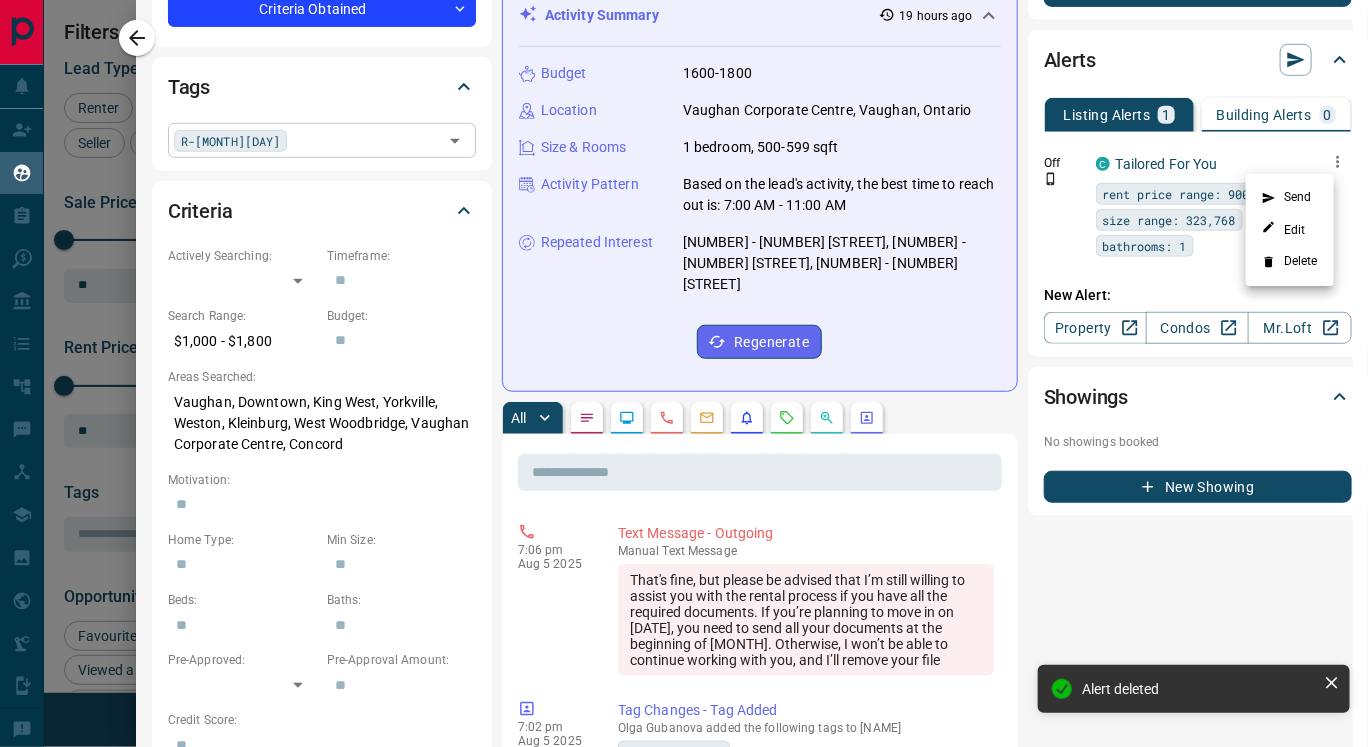 click on "Delete" at bounding box center (1290, 262) 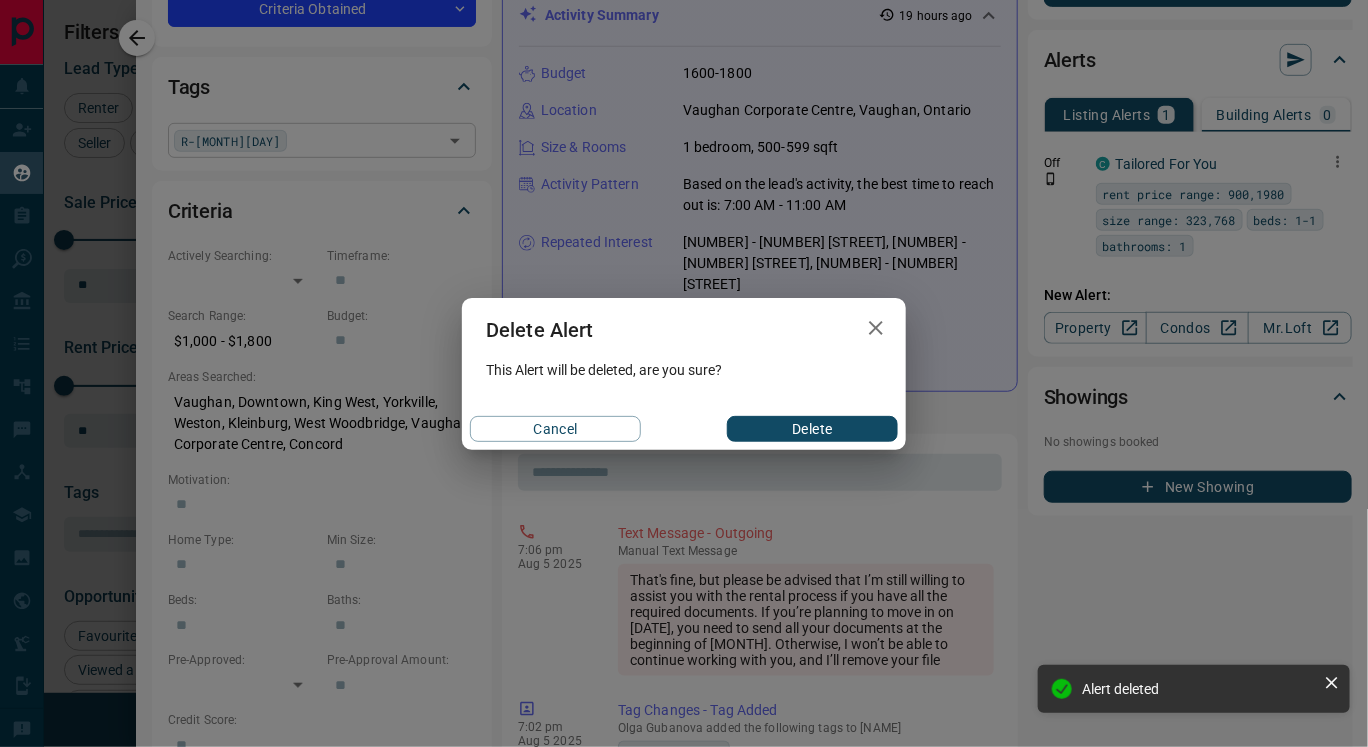 click on "Delete" at bounding box center [812, 429] 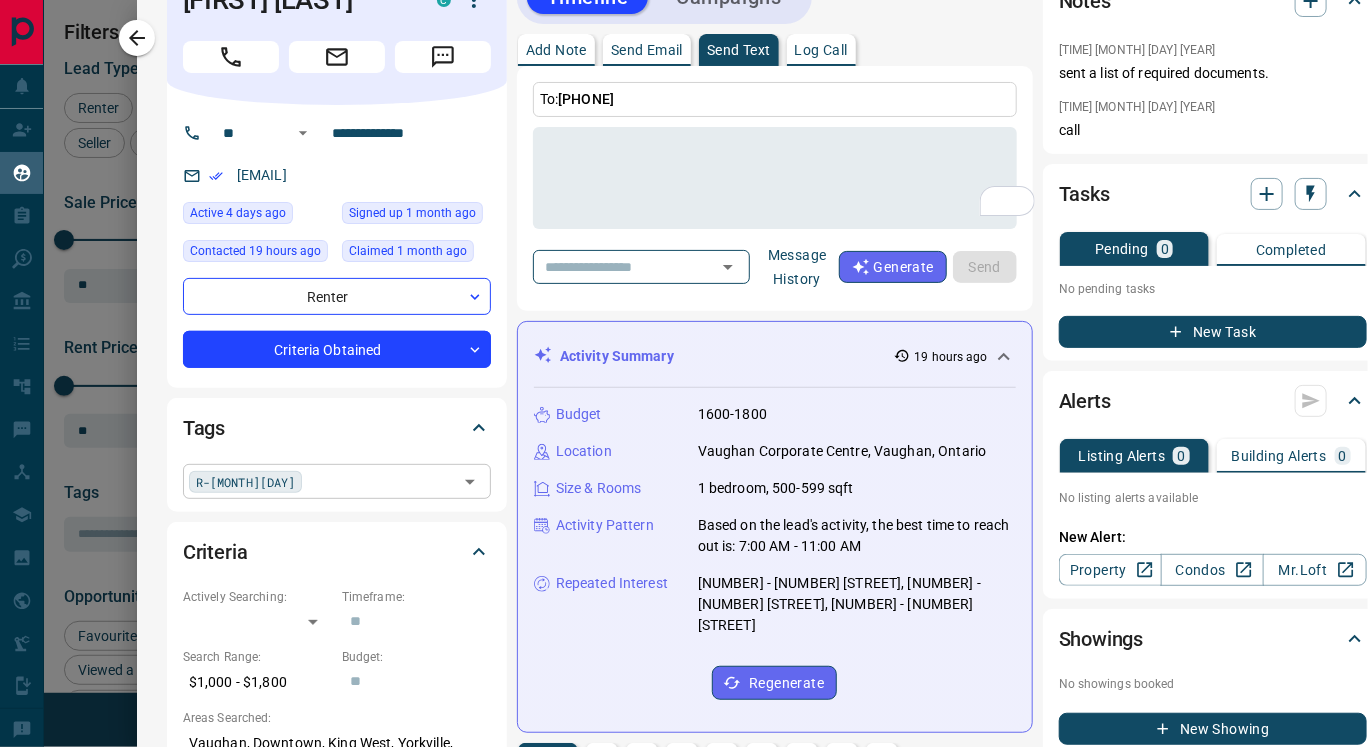 scroll, scrollTop: 39, scrollLeft: 0, axis: vertical 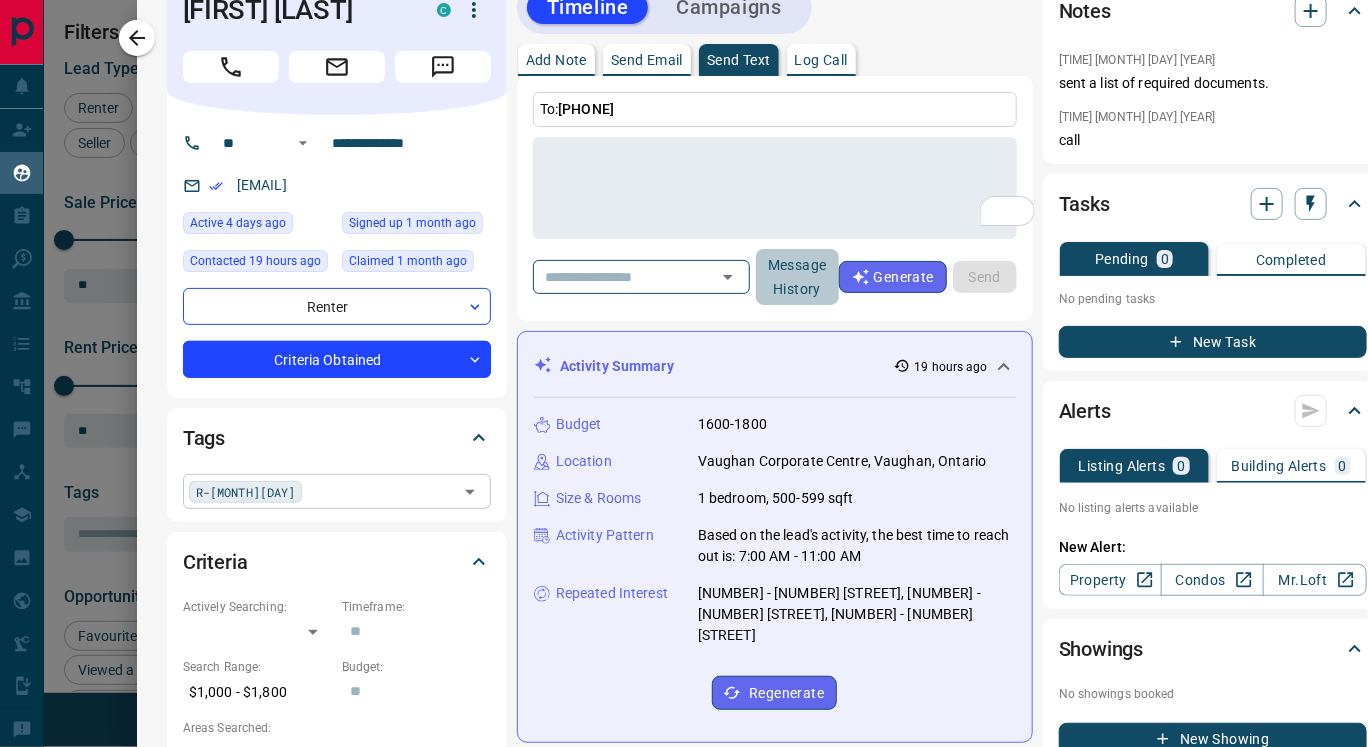 click on "Message History" at bounding box center (797, 277) 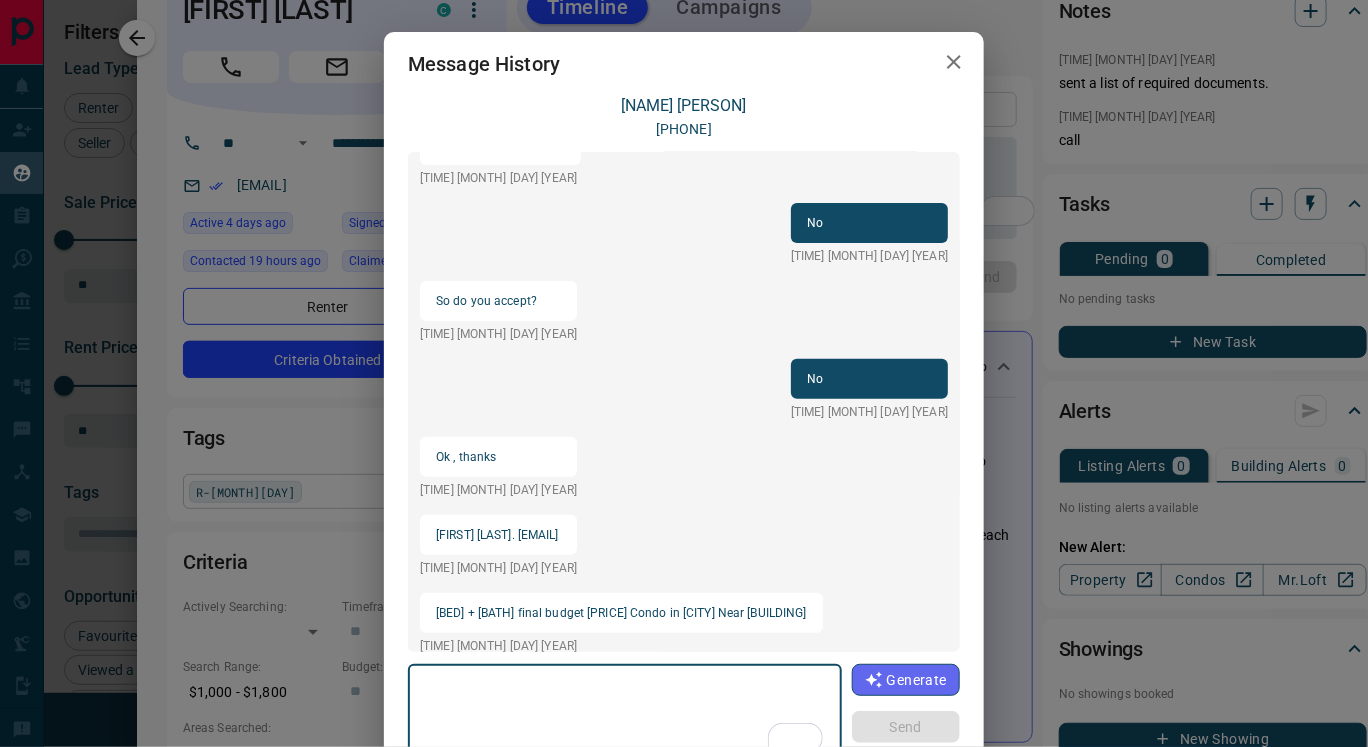 scroll, scrollTop: 298, scrollLeft: 0, axis: vertical 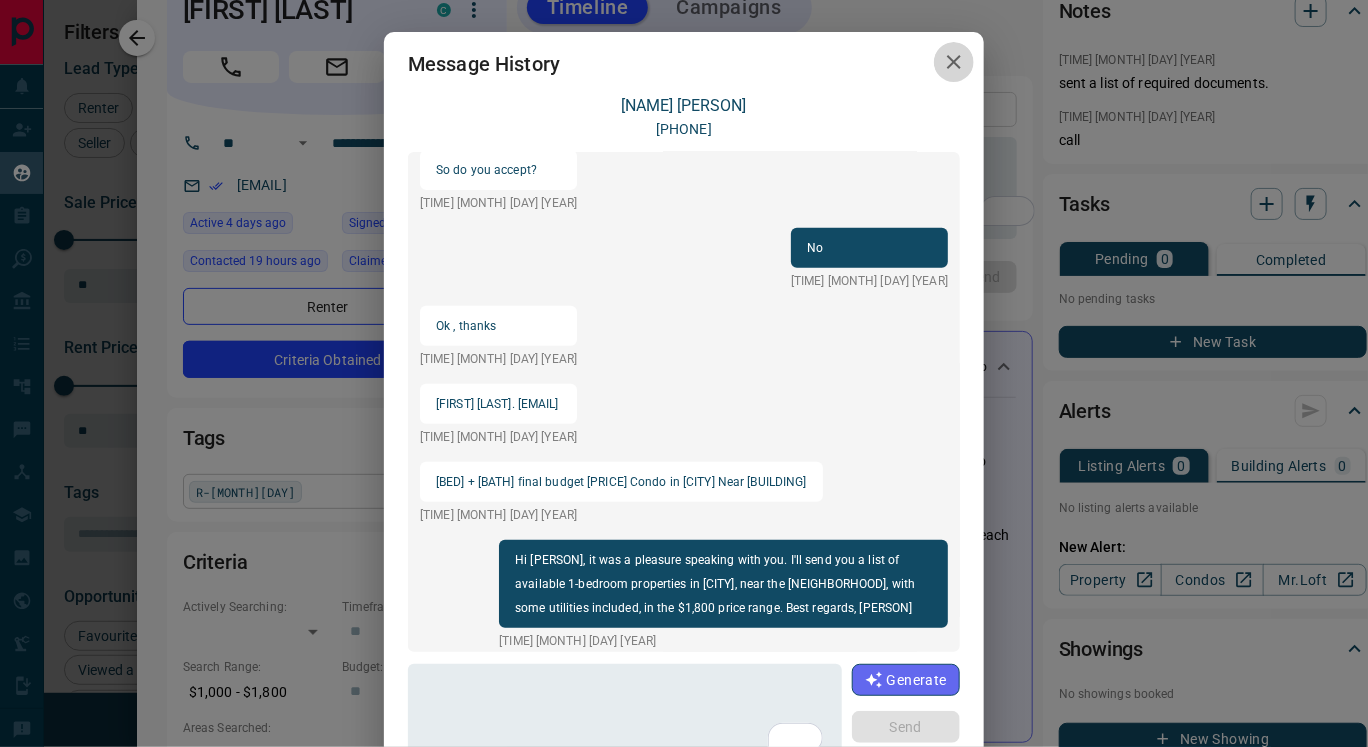 click at bounding box center (954, 62) 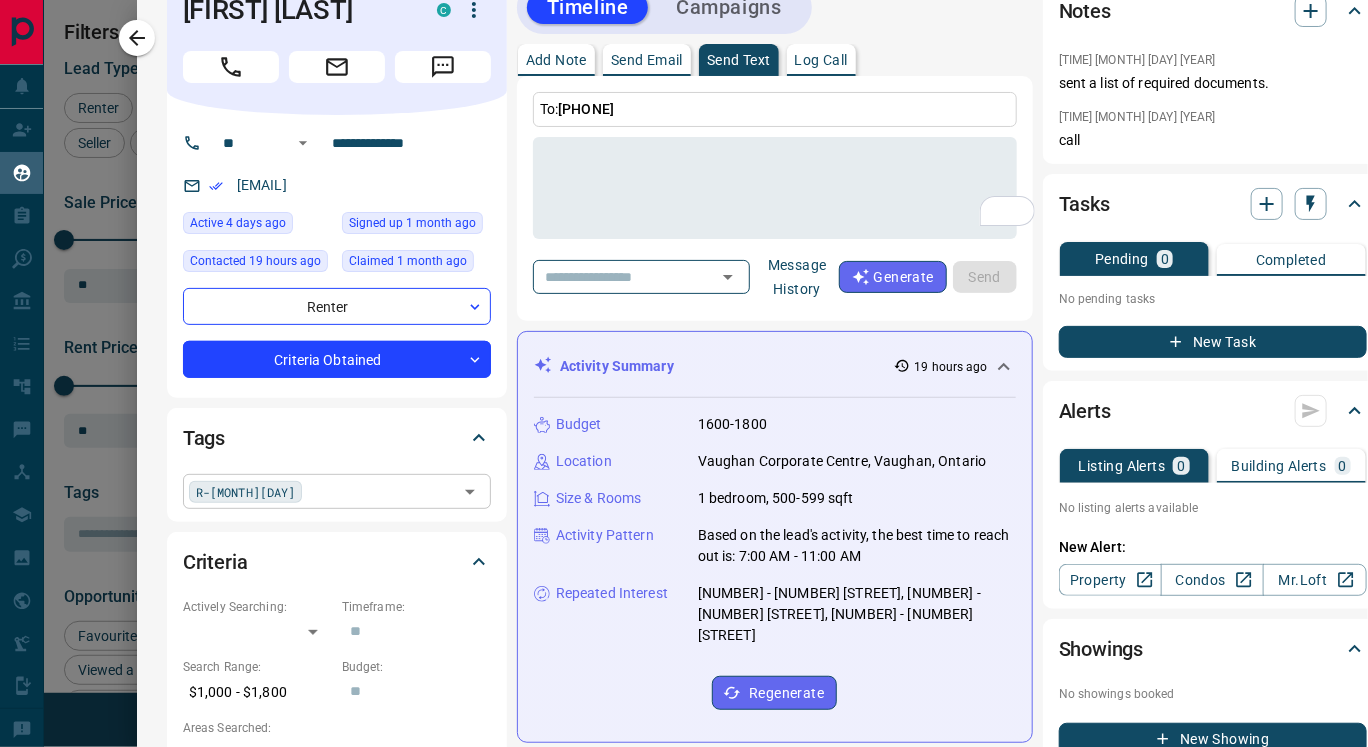 click on "R-October1st ​" at bounding box center (337, 491) 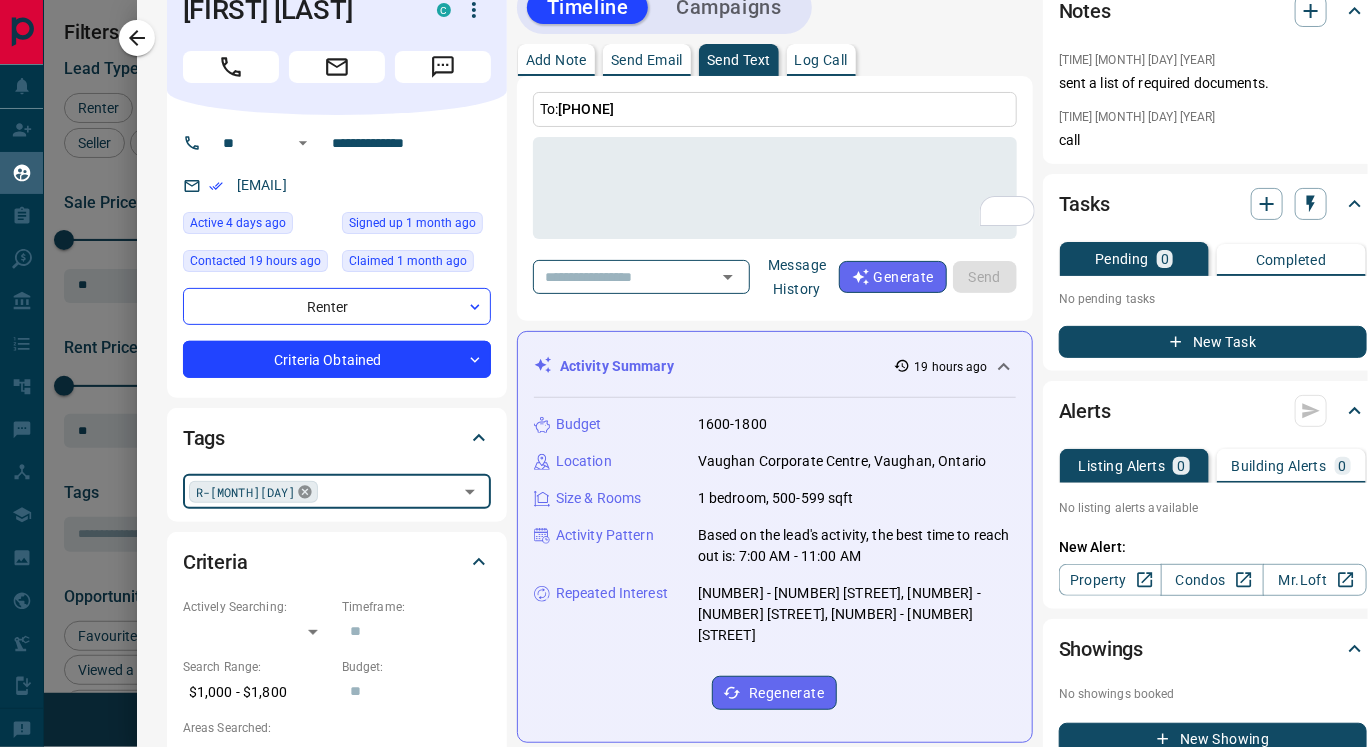 click 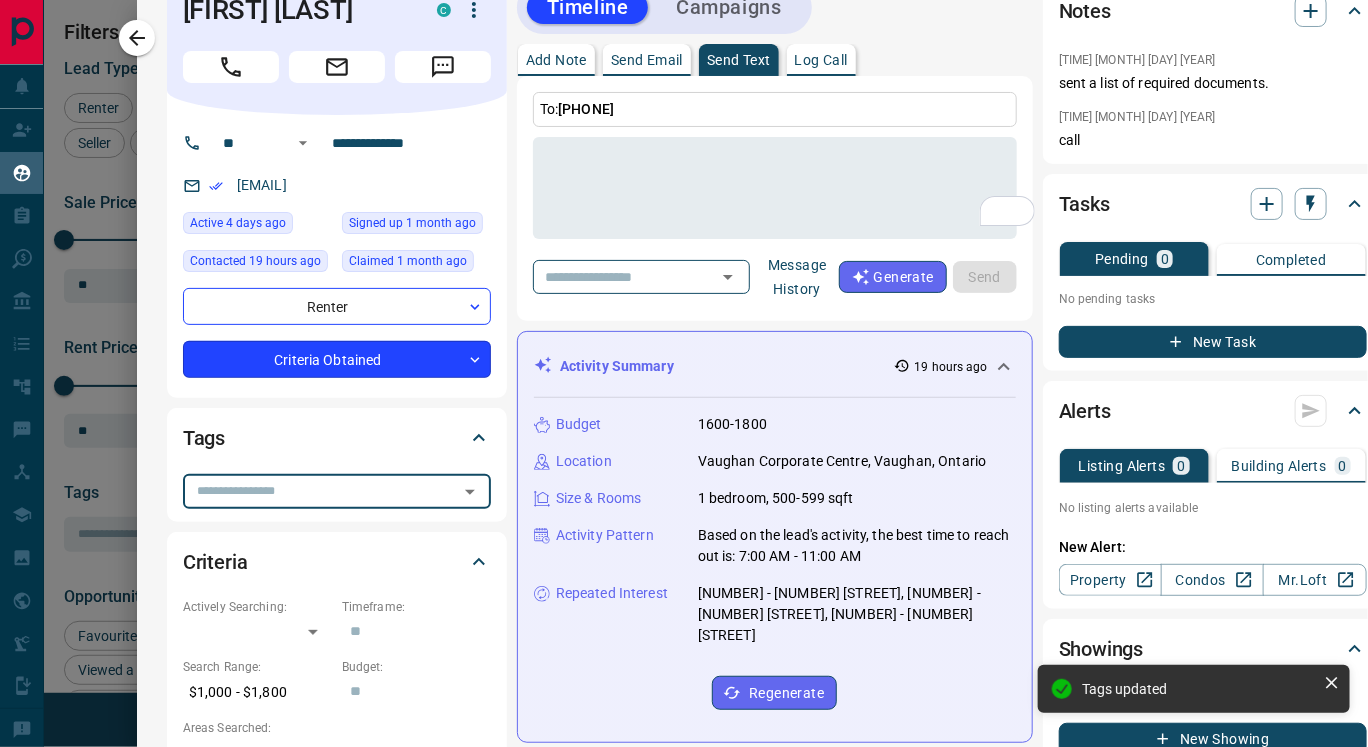 click on "Lead Transfers Claim Leads My Leads Tasks Opportunities Deals Campaigns Automations Messages Broker Bay Training Media Services Agent Resources Precon Worksheet Mobile Apps Disclosure Logout My Leads Filters 1 Manage Tabs New Lead All 1405 TBD 482 Do Not Contact - Not Responsive 142 Bogus 5 Just Browsing 607 Criteria Obtained 9 Future Follow Up 7 Warm 82 HOT - Taken on Showings 1 Submitted Offer - Client 70 Name Details Last Active Claimed Date Status Tags Asif Ajan Renter C $2K - $2K North York, Vaughan 8 hours ago Contacted 16 hours ago 20 hours ago Signed up 8 months ago Criteria Obtained R- September 5th call again + Aleksandr Sterzhanov Renter C $2K - $2K Vaughan 1 day ago Contacted 1 day ago 1 day ago Signed up 2 weeks ago Criteria Obtained R- October set up listings Aler + Tushar Purswani Renter C $2K - $2K Vaughan 1 day ago Active Viewing Request Contacted 4 days ago 6 days ago Signed up 1 week ago Criteria Obtained not anought income R- September + Urwa Sheikh Renter C $1K - $6K 2 days ago 1 week ago" at bounding box center (684, 361) 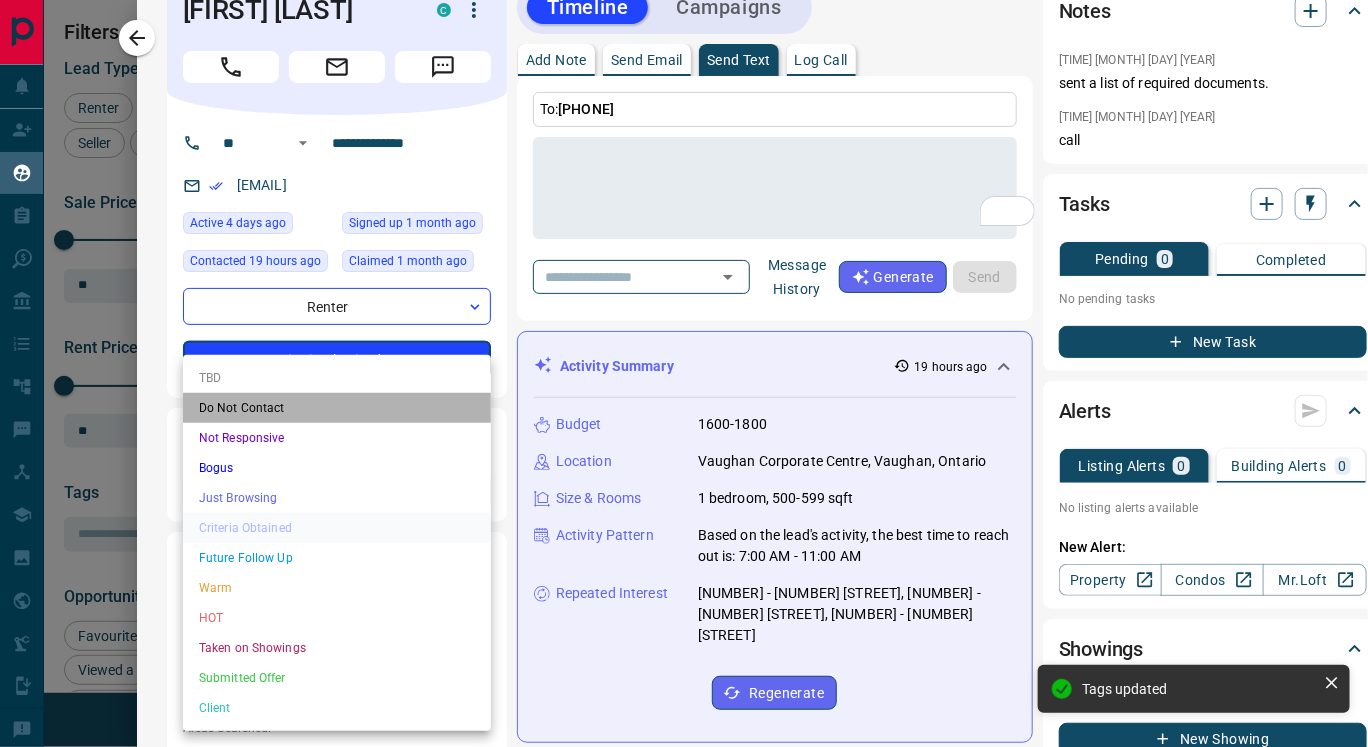 click on "Do Not Contact" at bounding box center [337, 408] 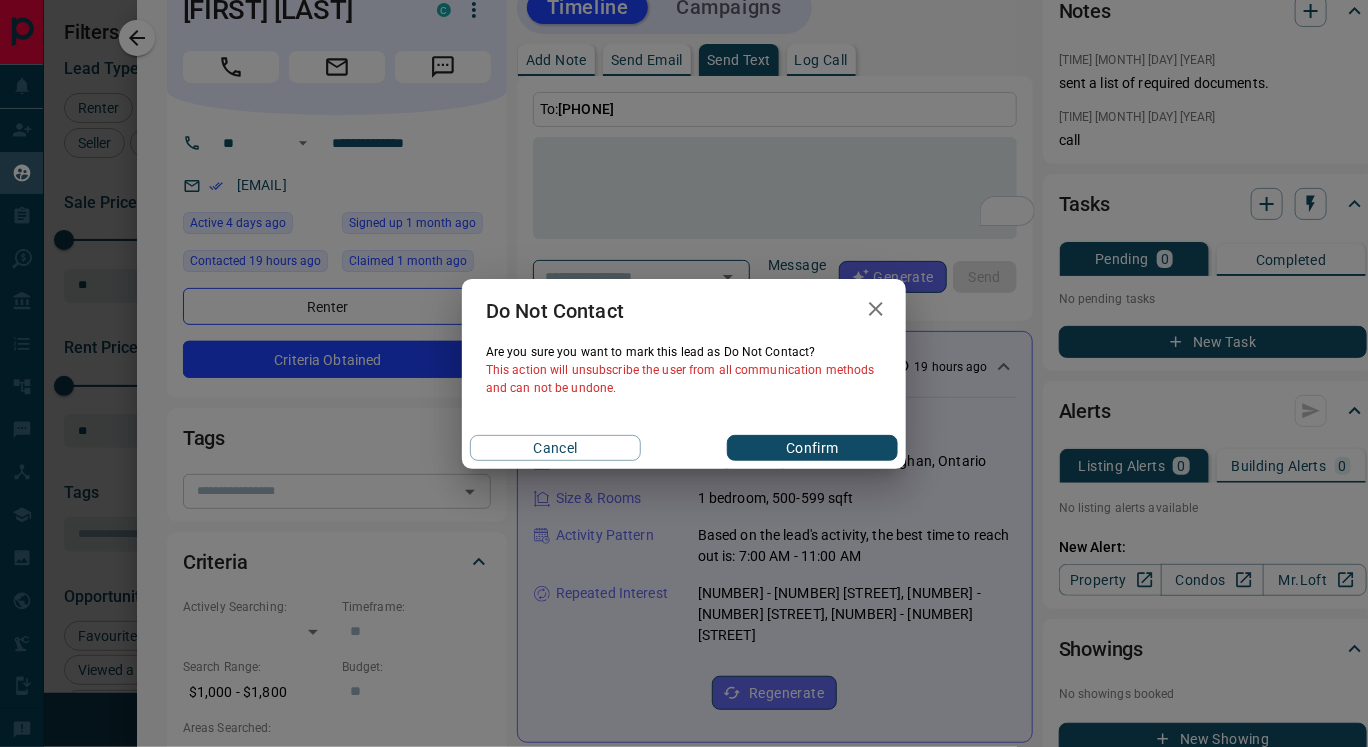click on "Confirm" at bounding box center (812, 448) 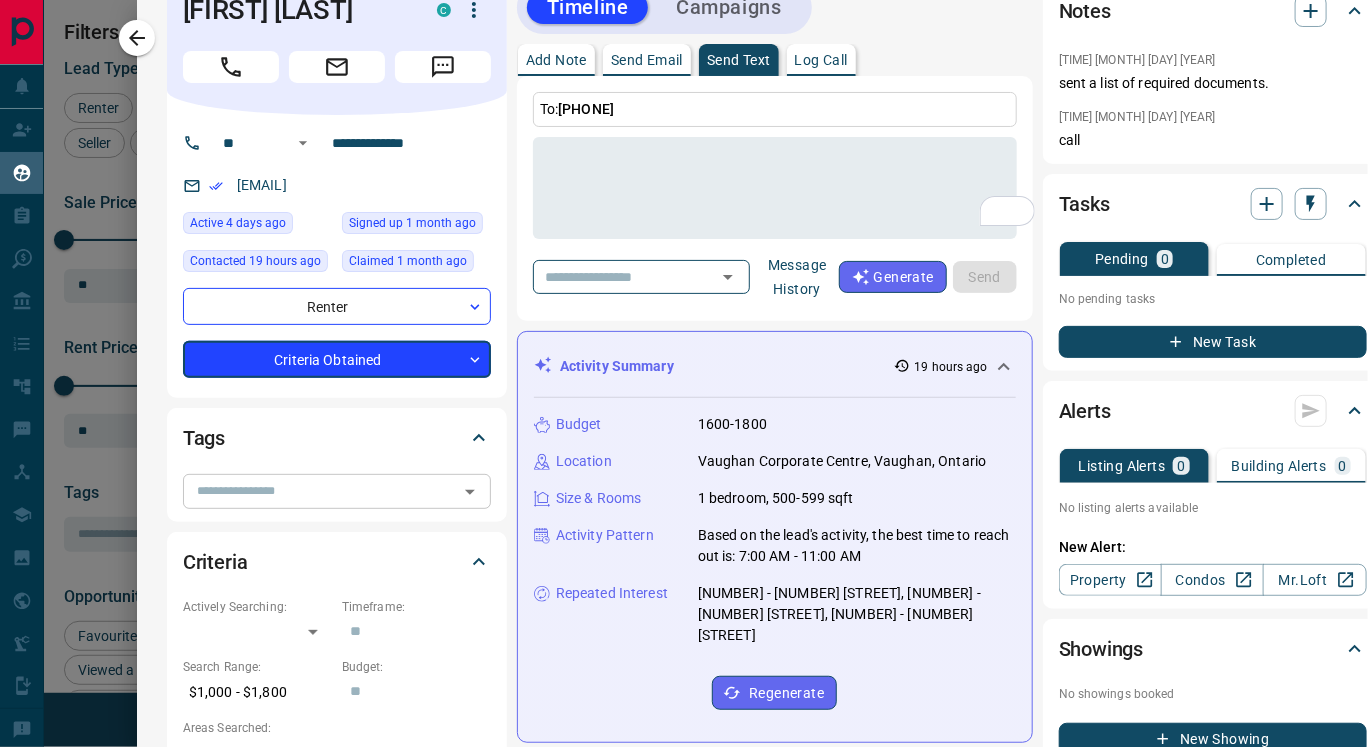 type on "*" 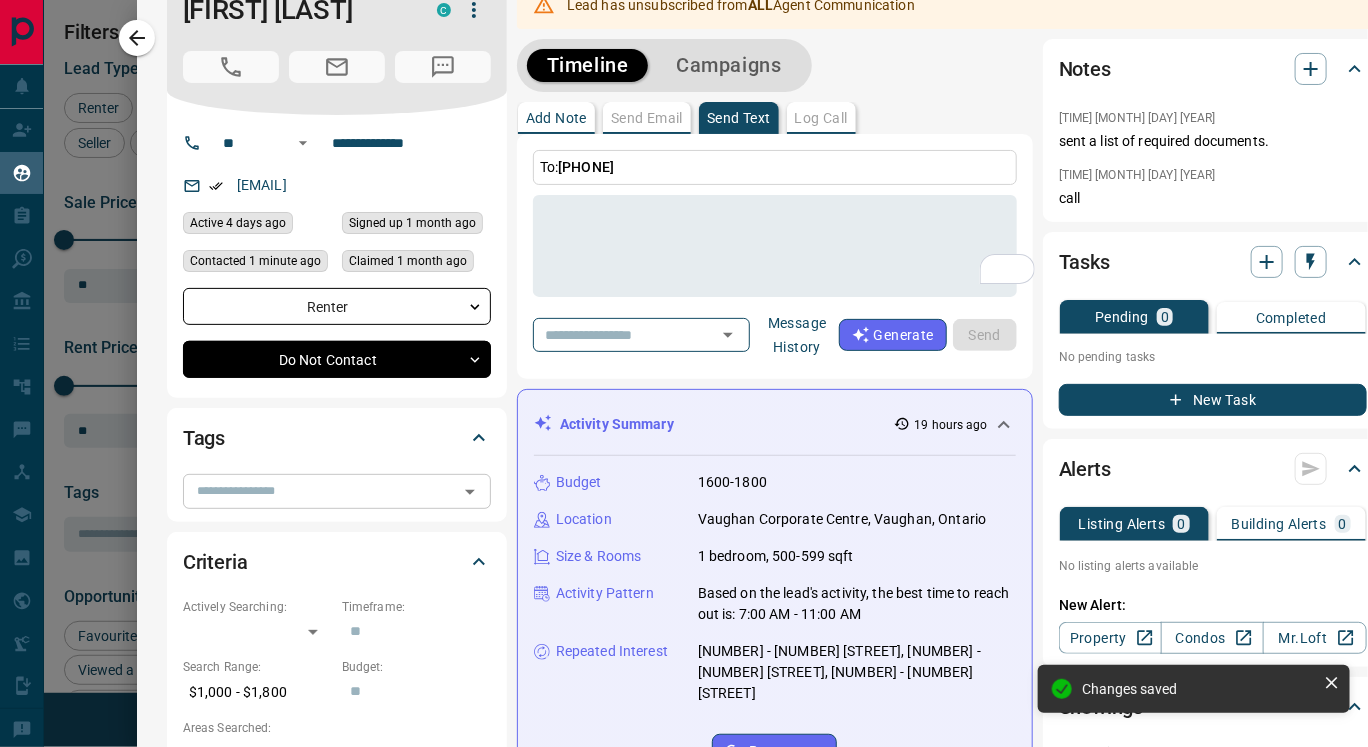 scroll, scrollTop: 39, scrollLeft: 67, axis: both 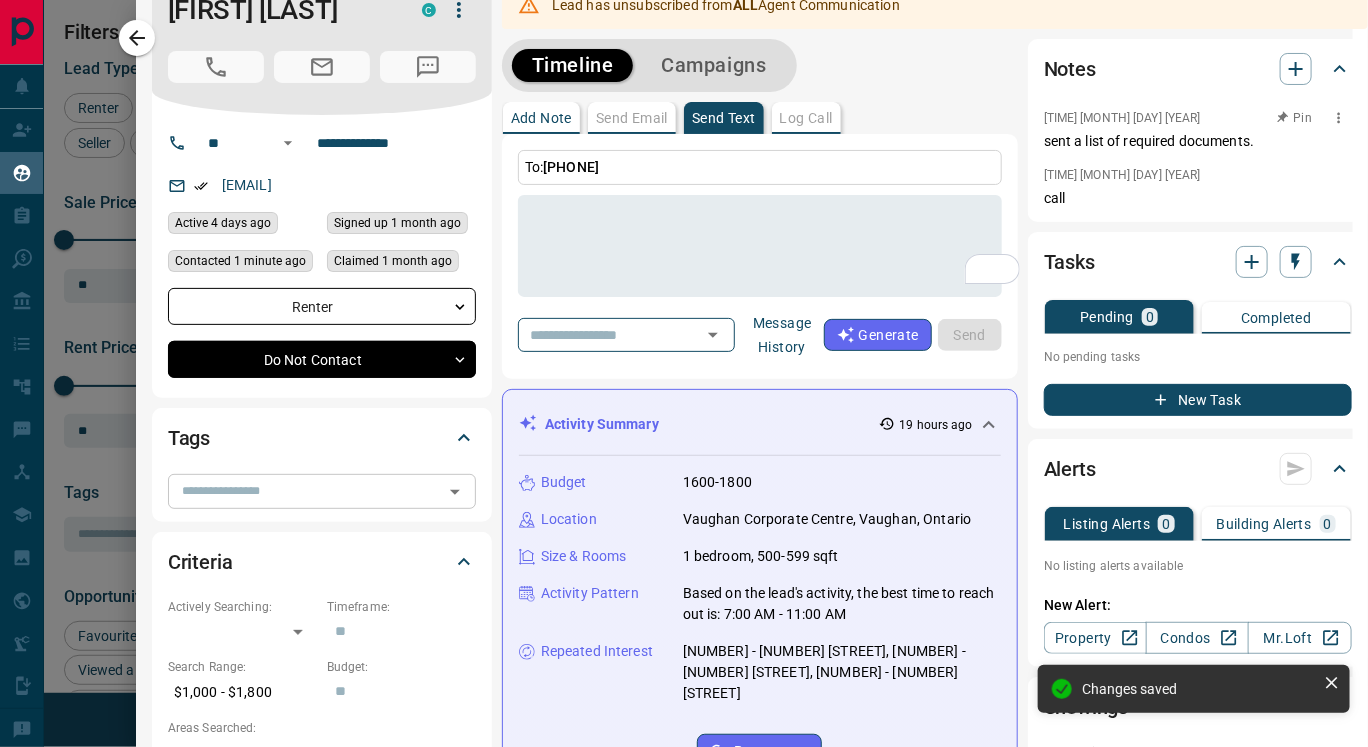 click 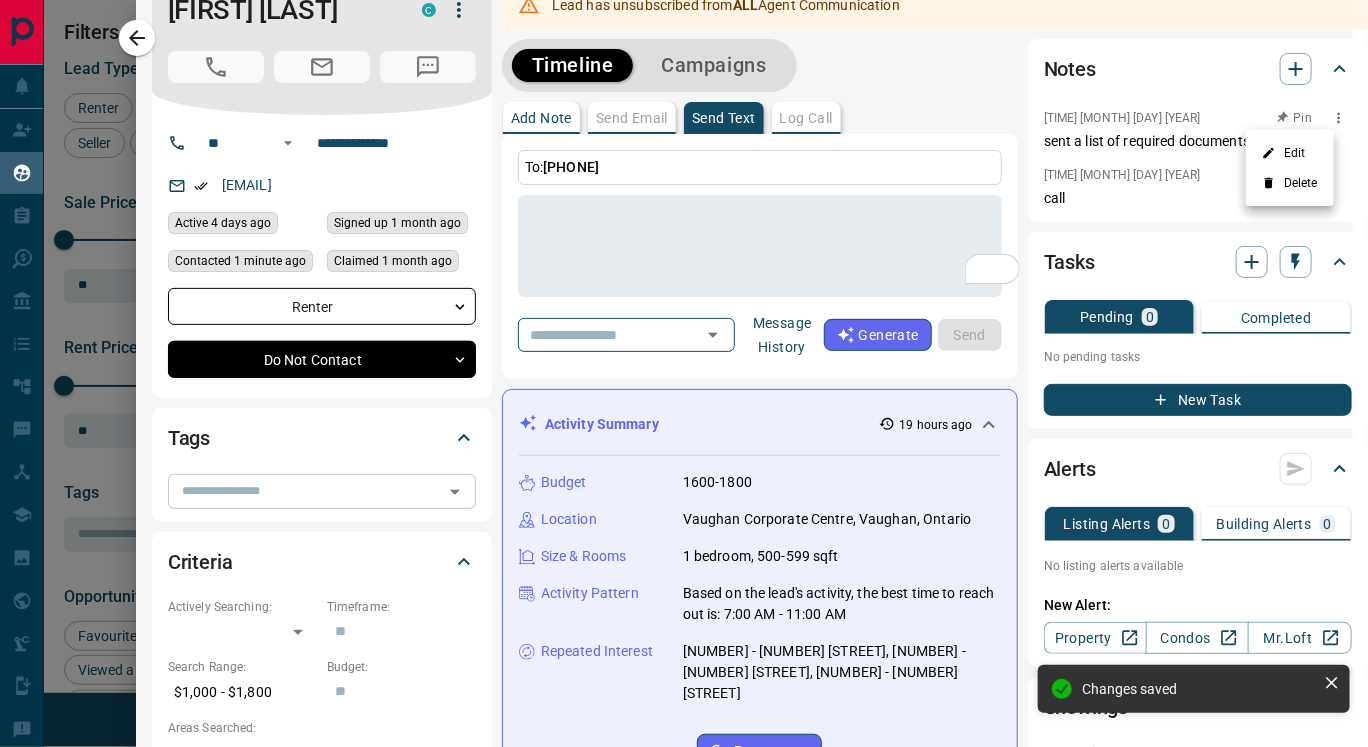 click on "Delete" at bounding box center [1290, 183] 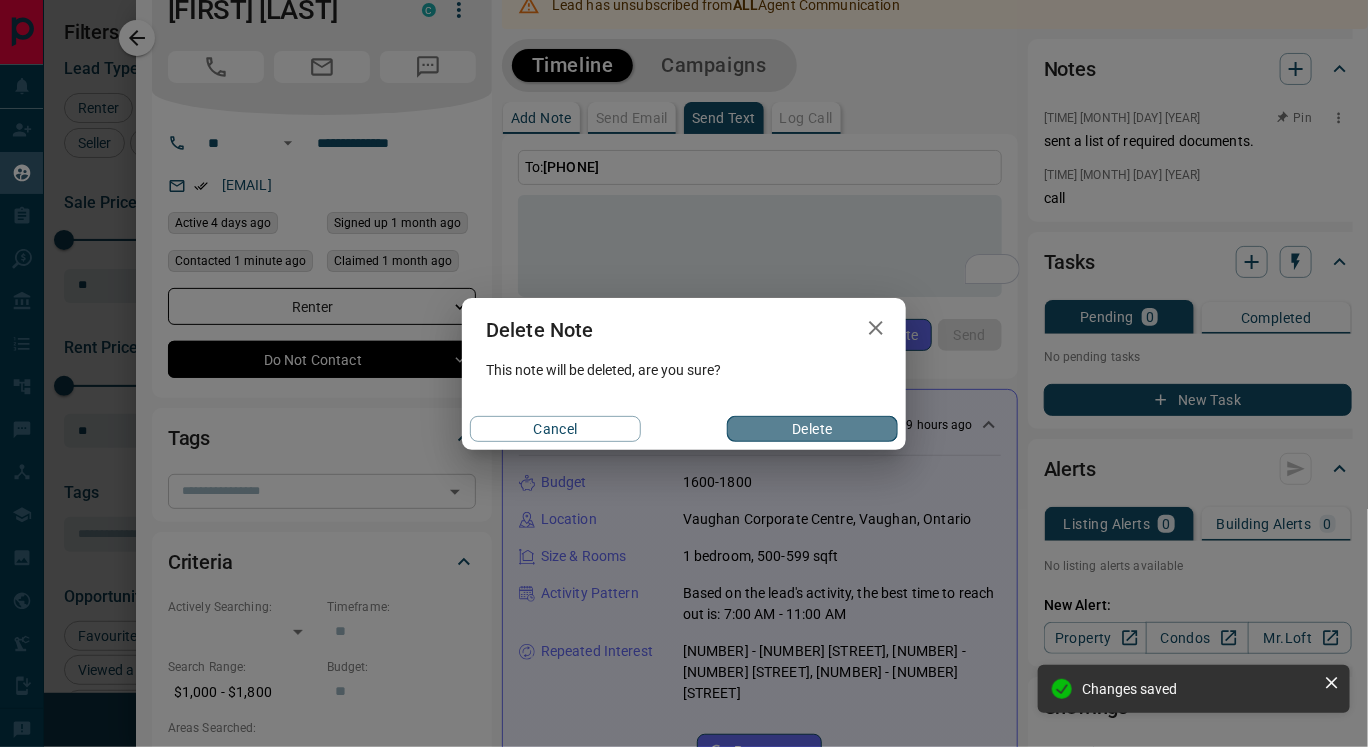 click on "Delete" at bounding box center [812, 429] 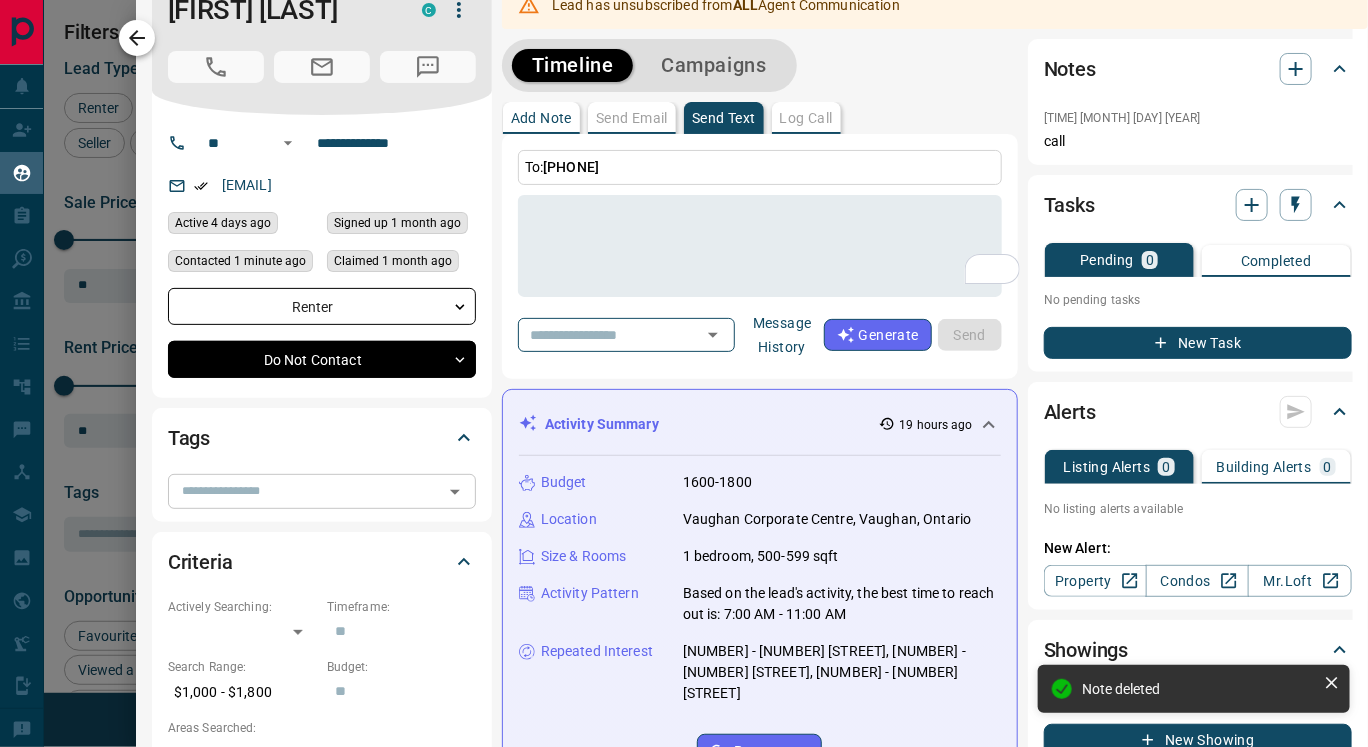 click 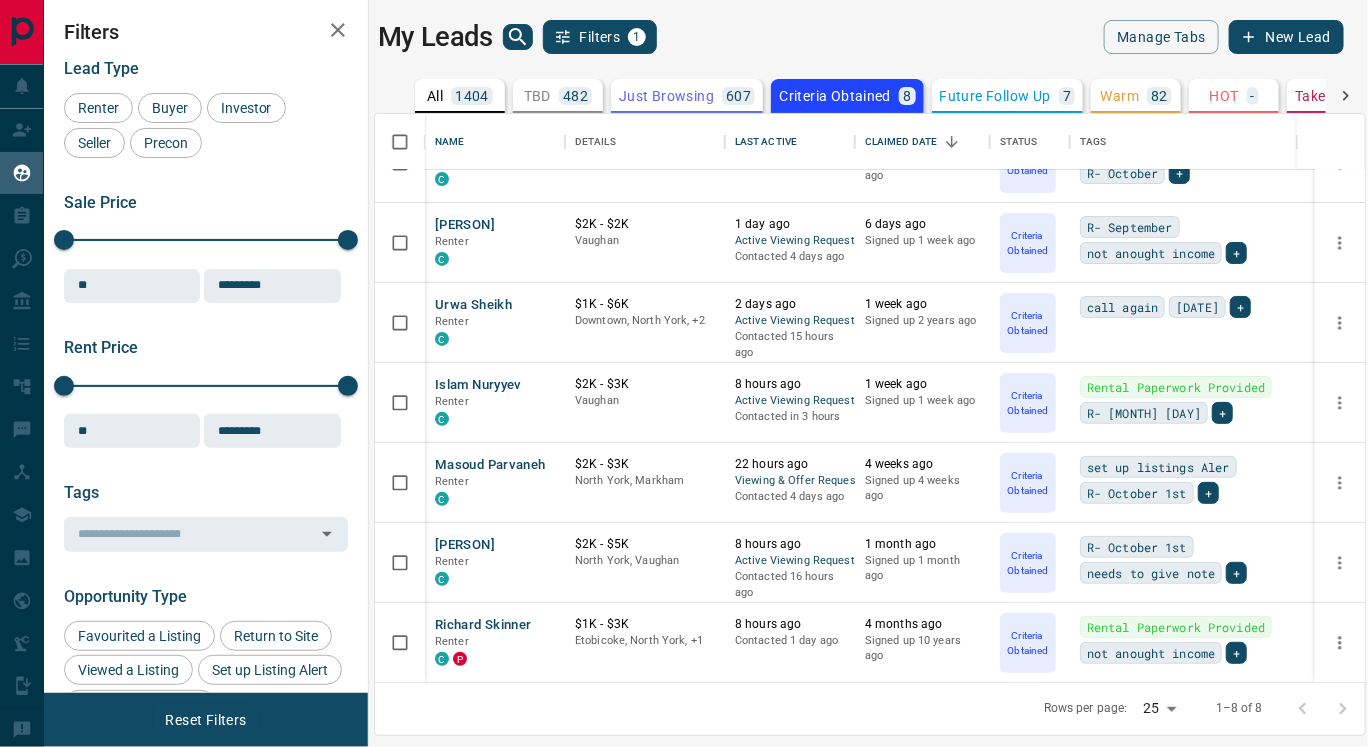 scroll, scrollTop: 0, scrollLeft: 0, axis: both 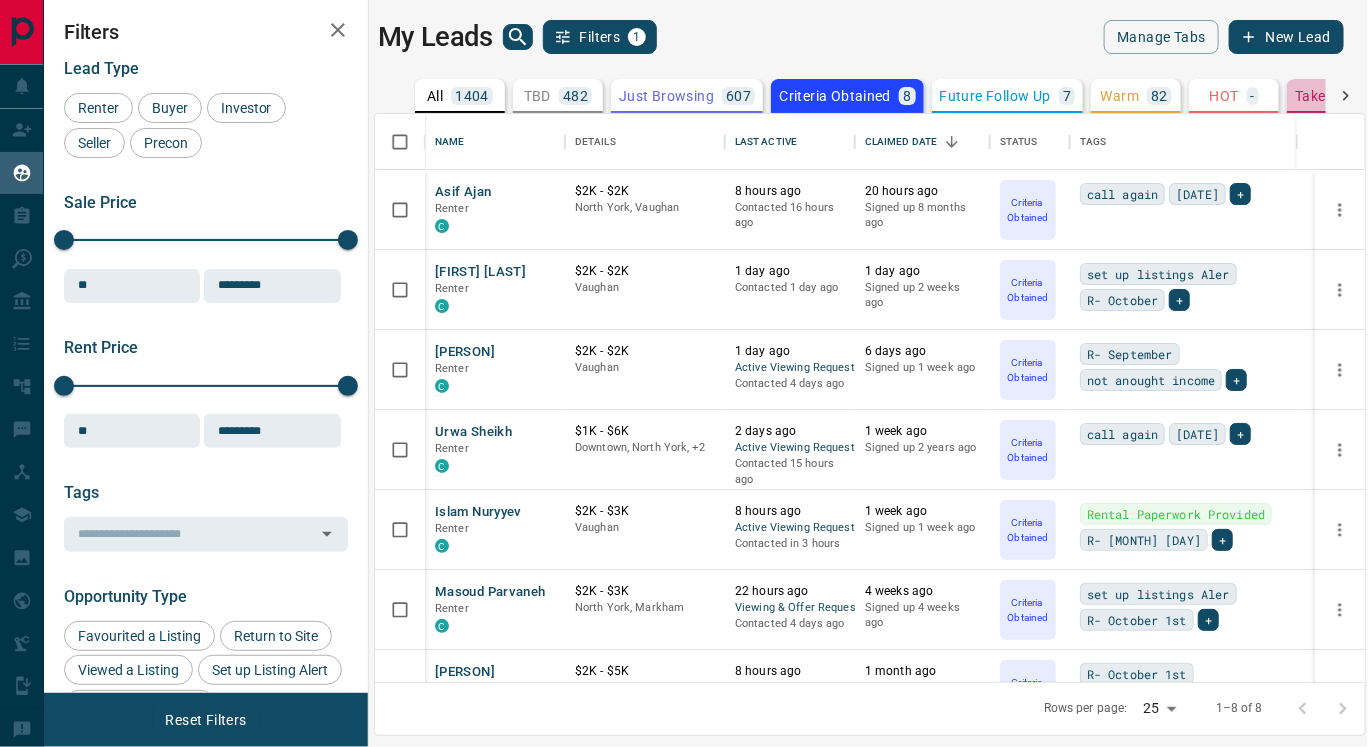 click on "Taken on Showings" at bounding box center (1358, 96) 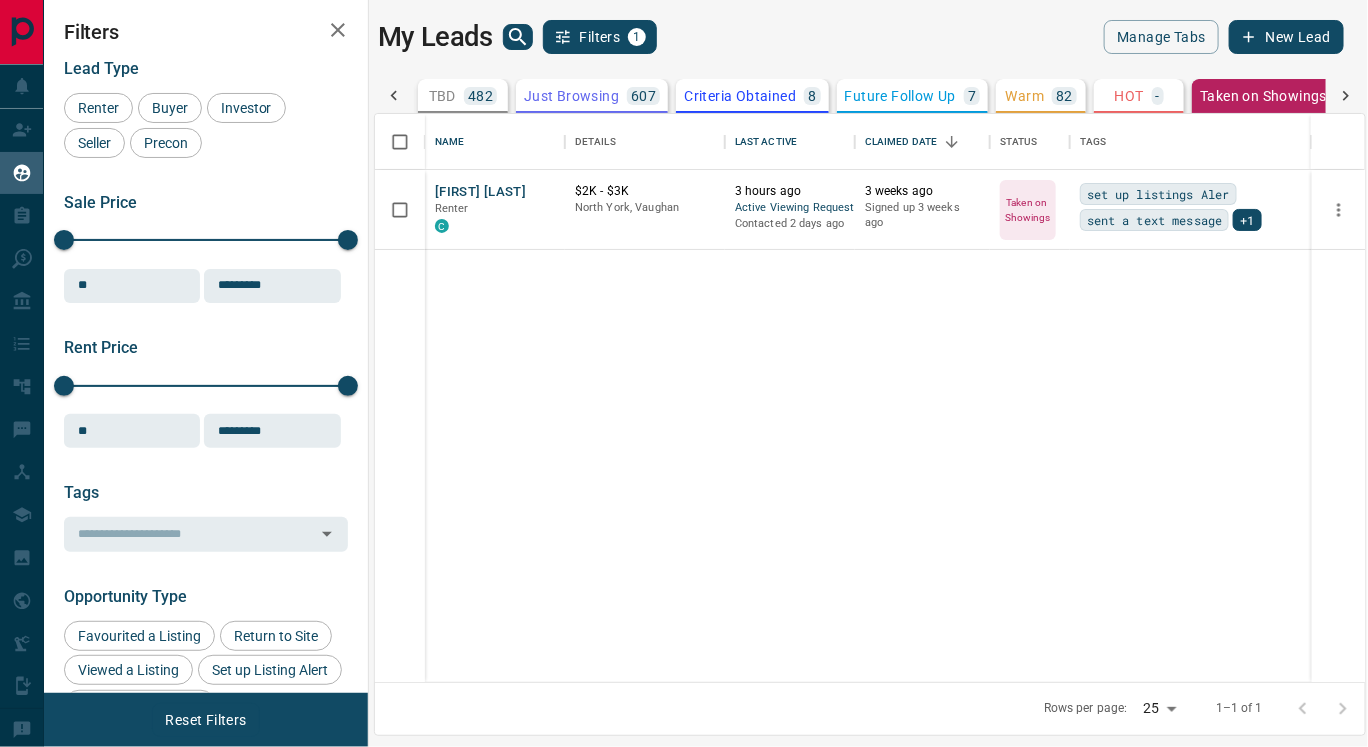 scroll, scrollTop: 0, scrollLeft: 127, axis: horizontal 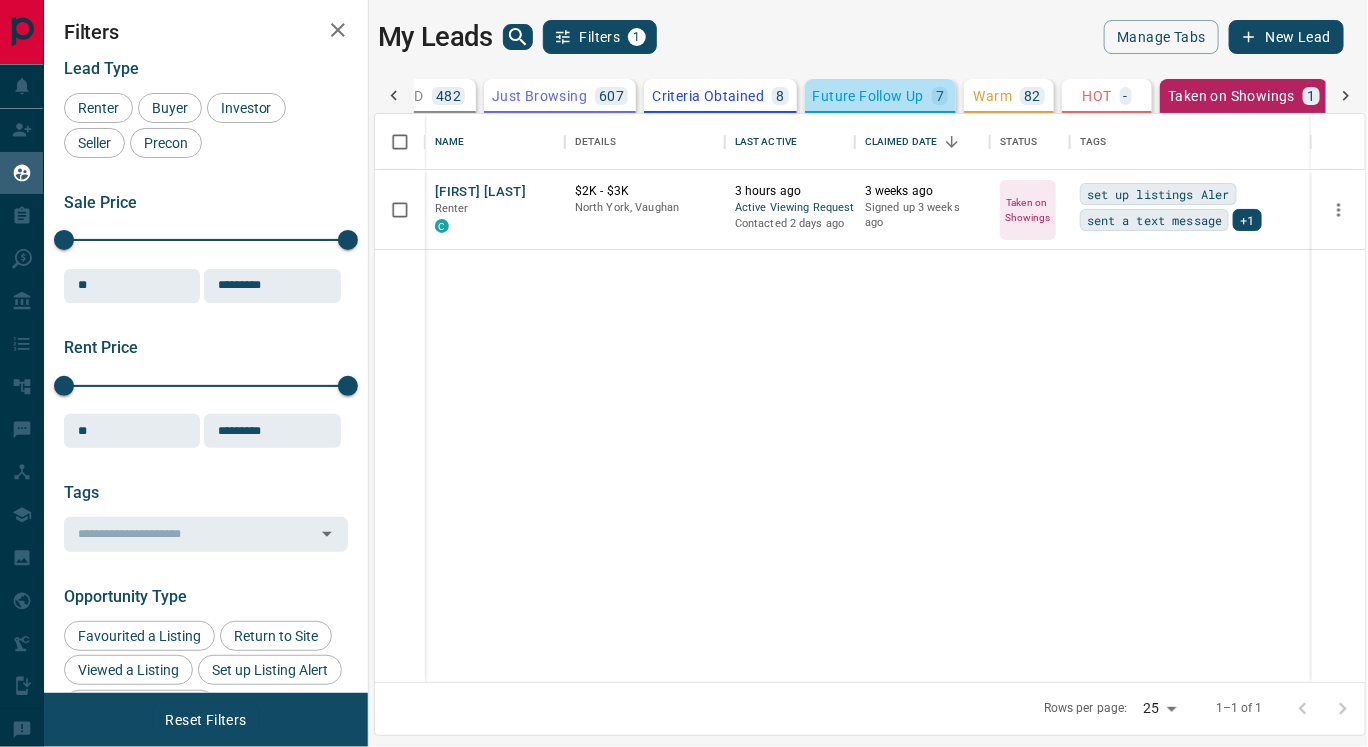 click on "Future Follow Up 7" at bounding box center [881, 96] 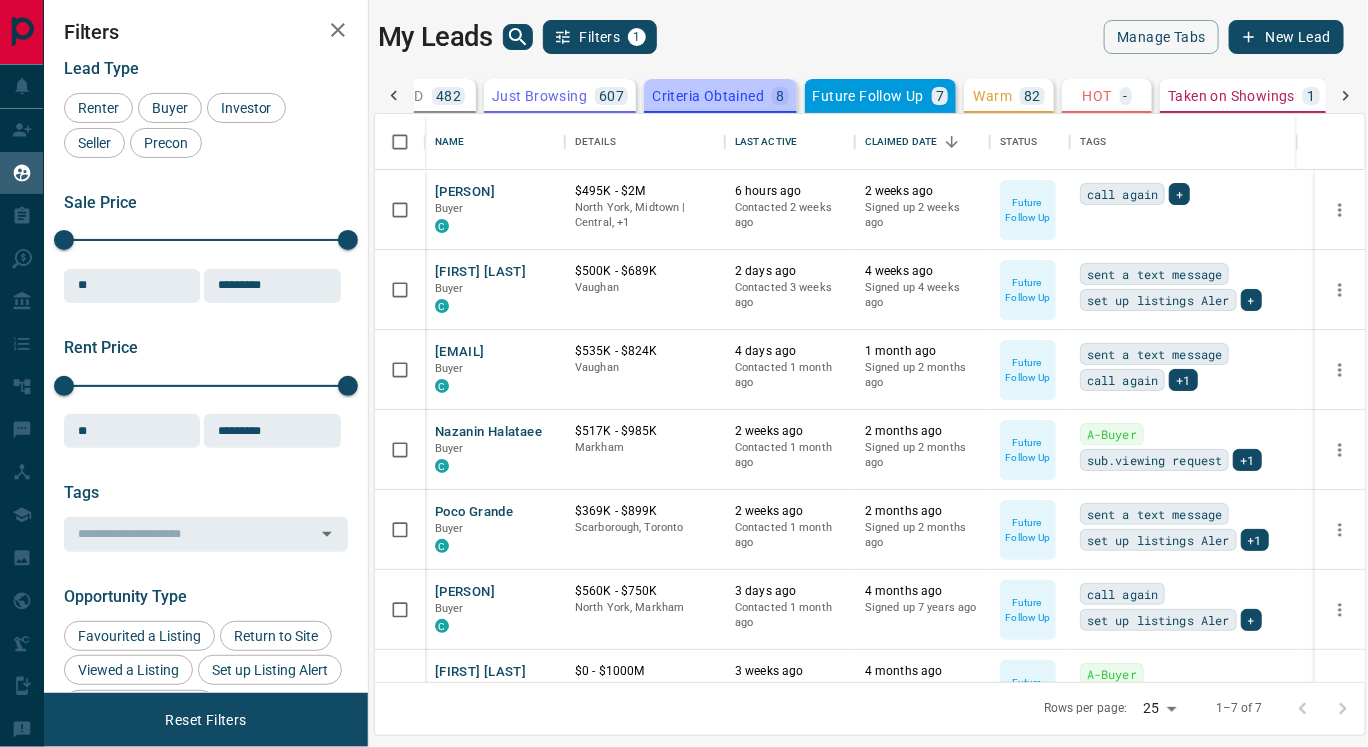click on "Criteria Obtained 8" at bounding box center (720, 96) 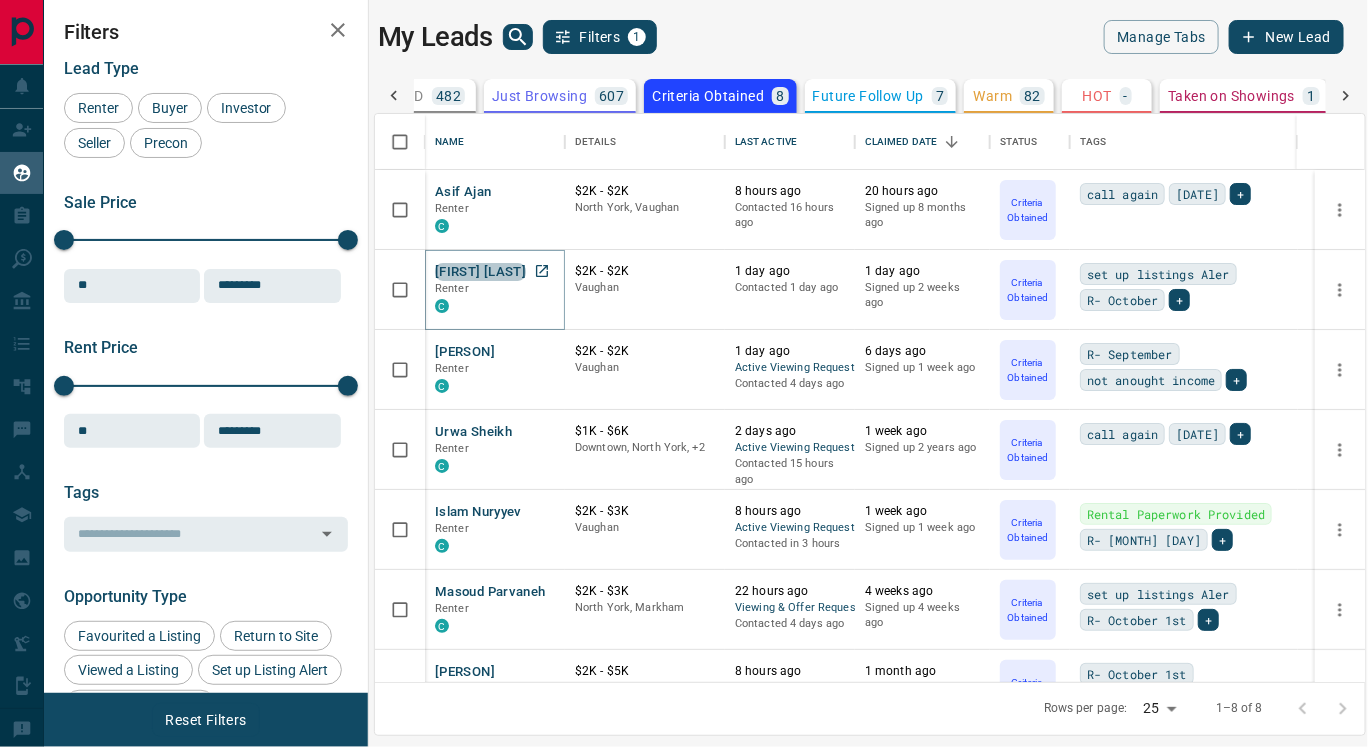 click on "Aleksandr Sterzhanov" at bounding box center (480, 272) 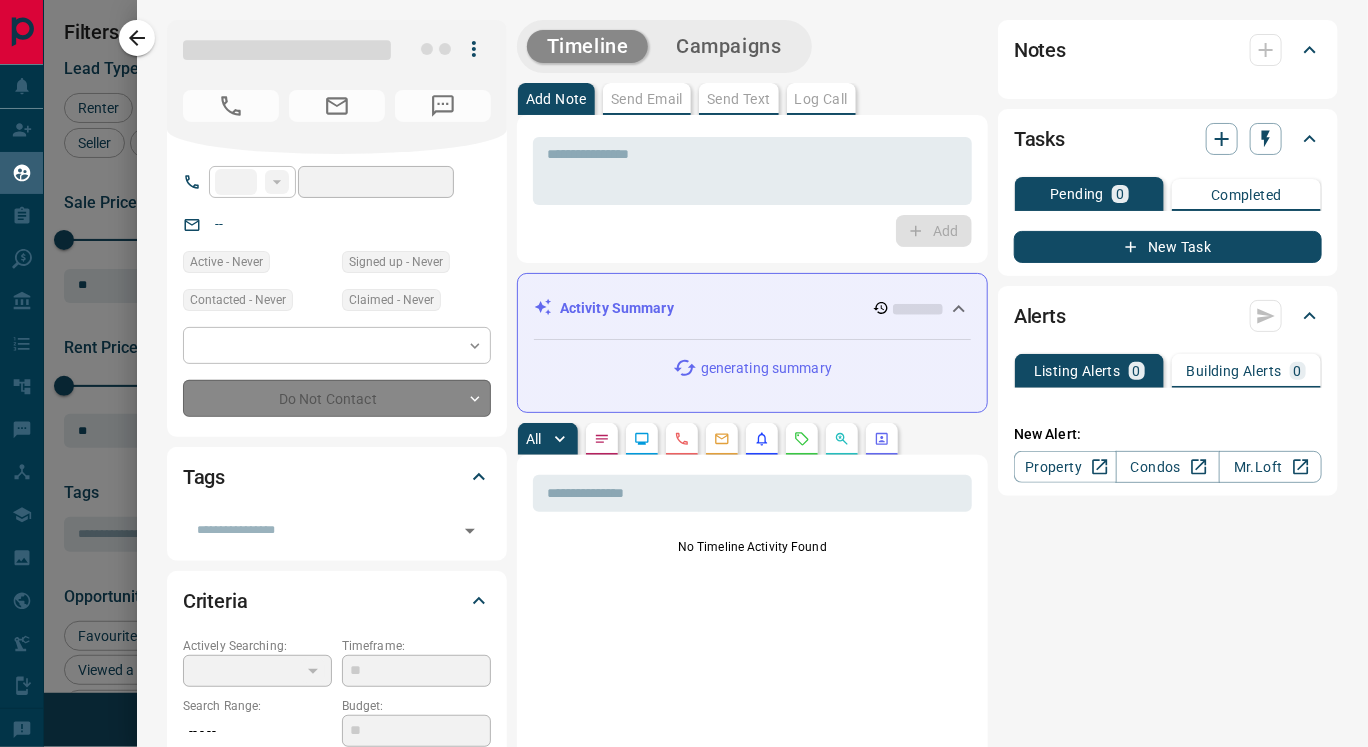 type on "**" 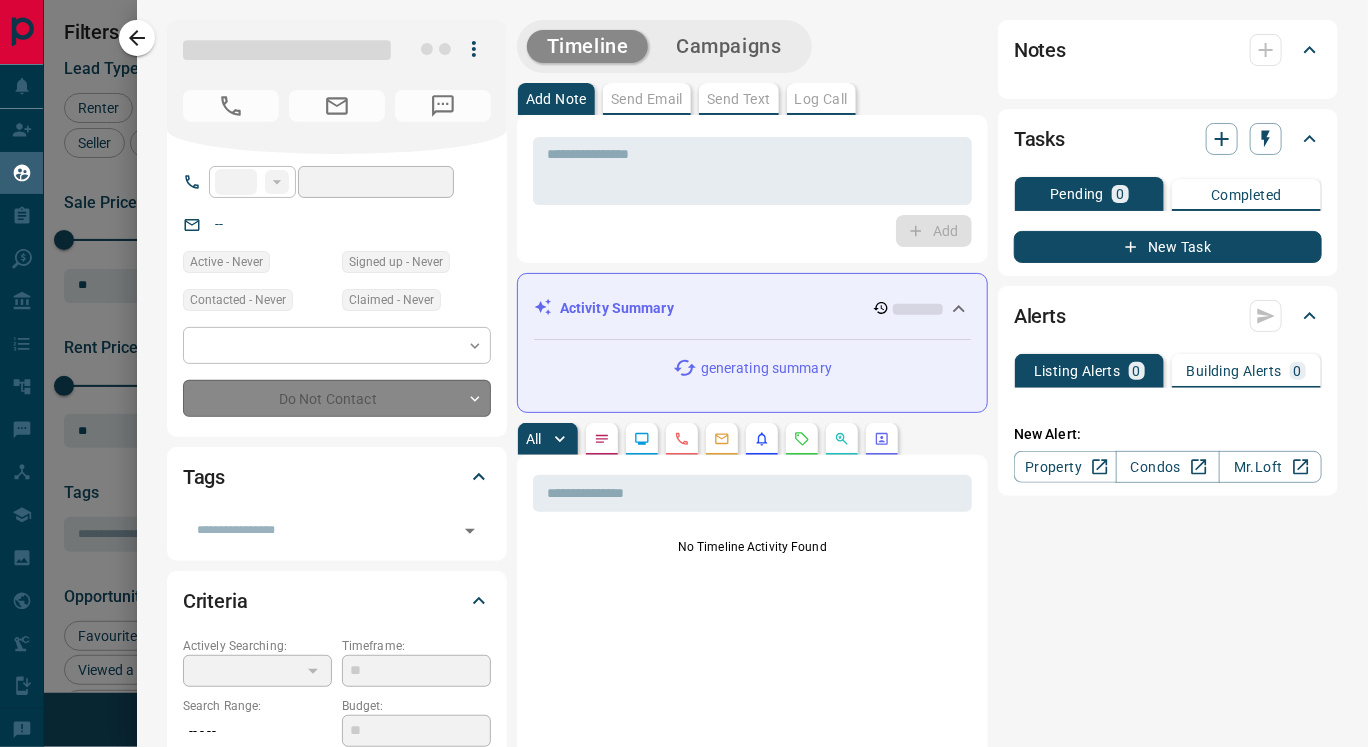 type on "**********" 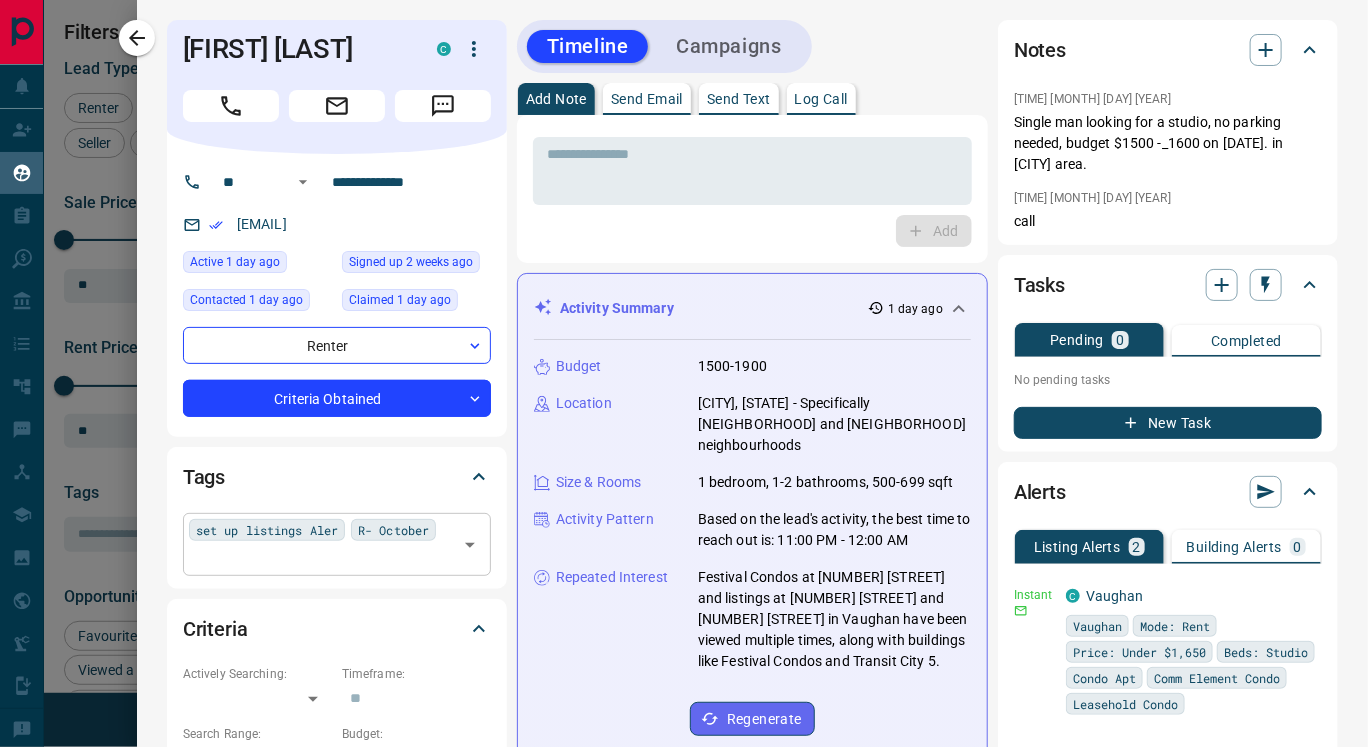 click on "set up listings Aler" at bounding box center [267, 530] 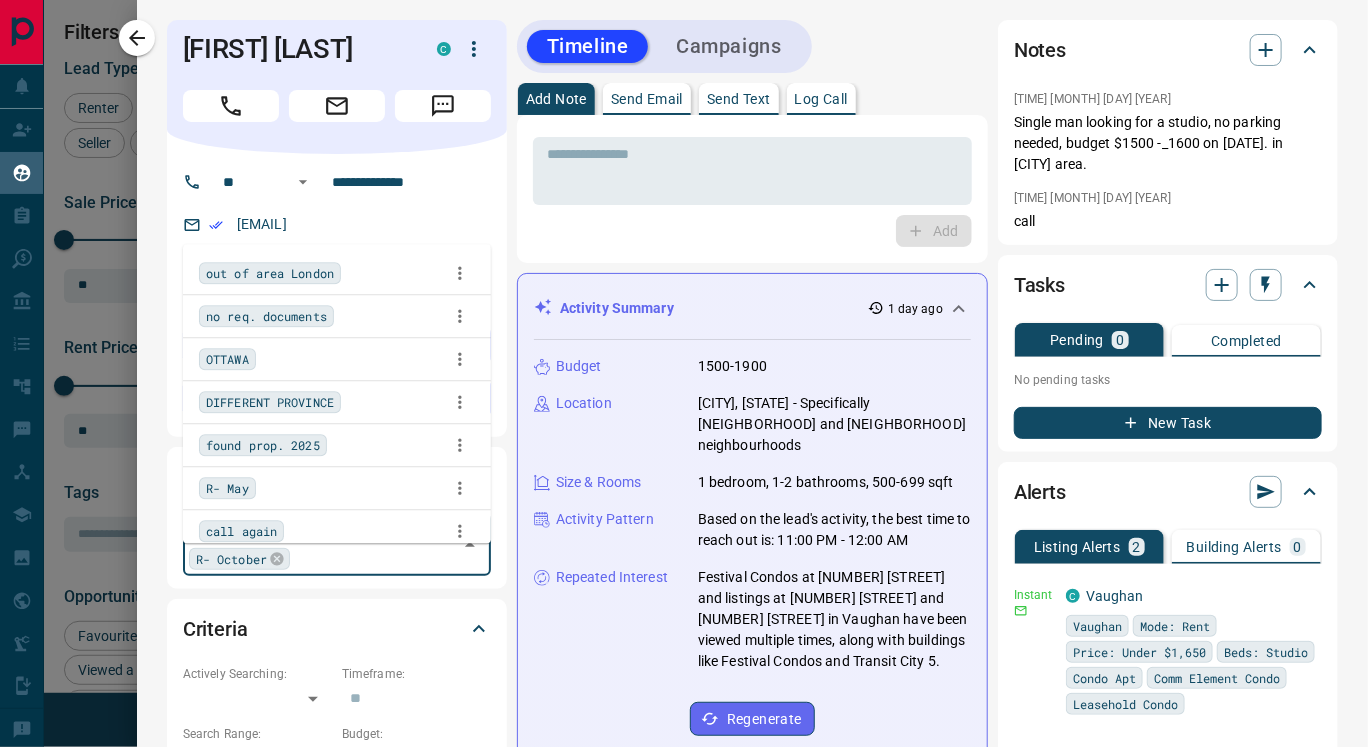 scroll, scrollTop: 2902, scrollLeft: 0, axis: vertical 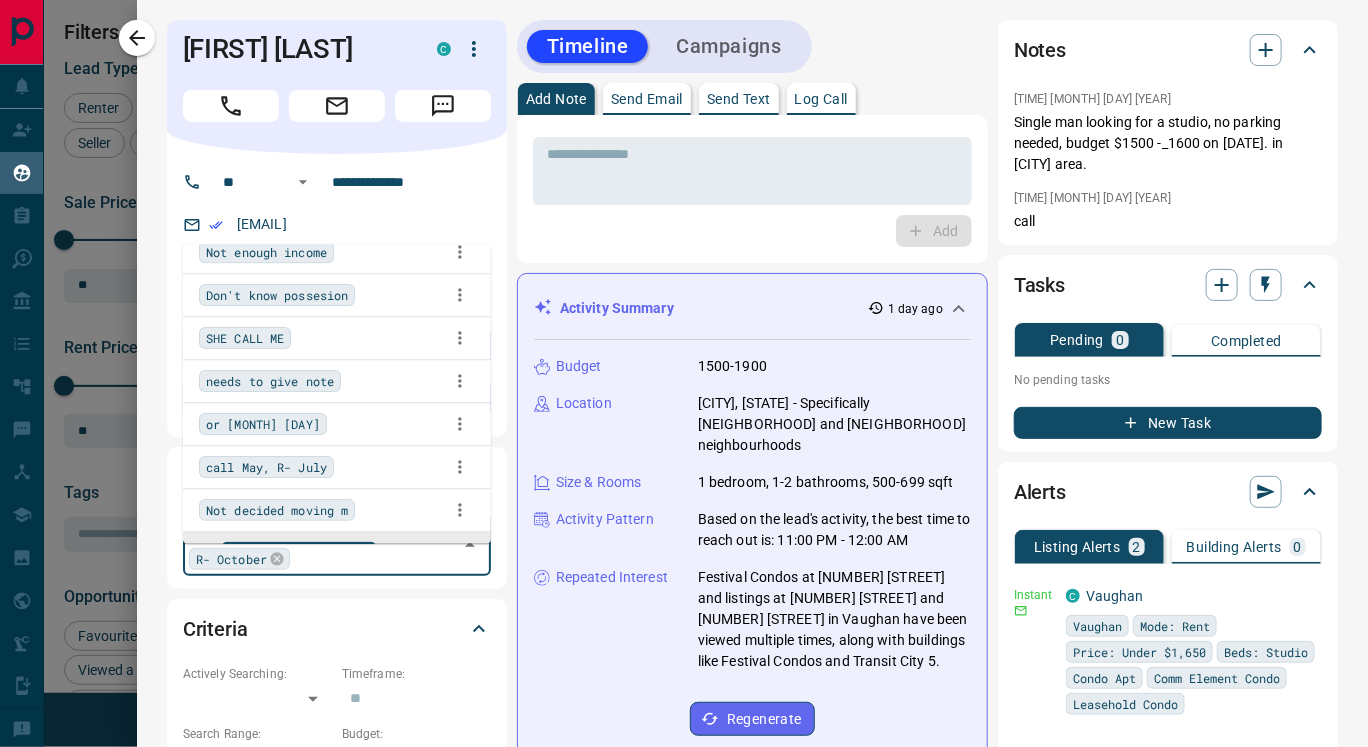 click 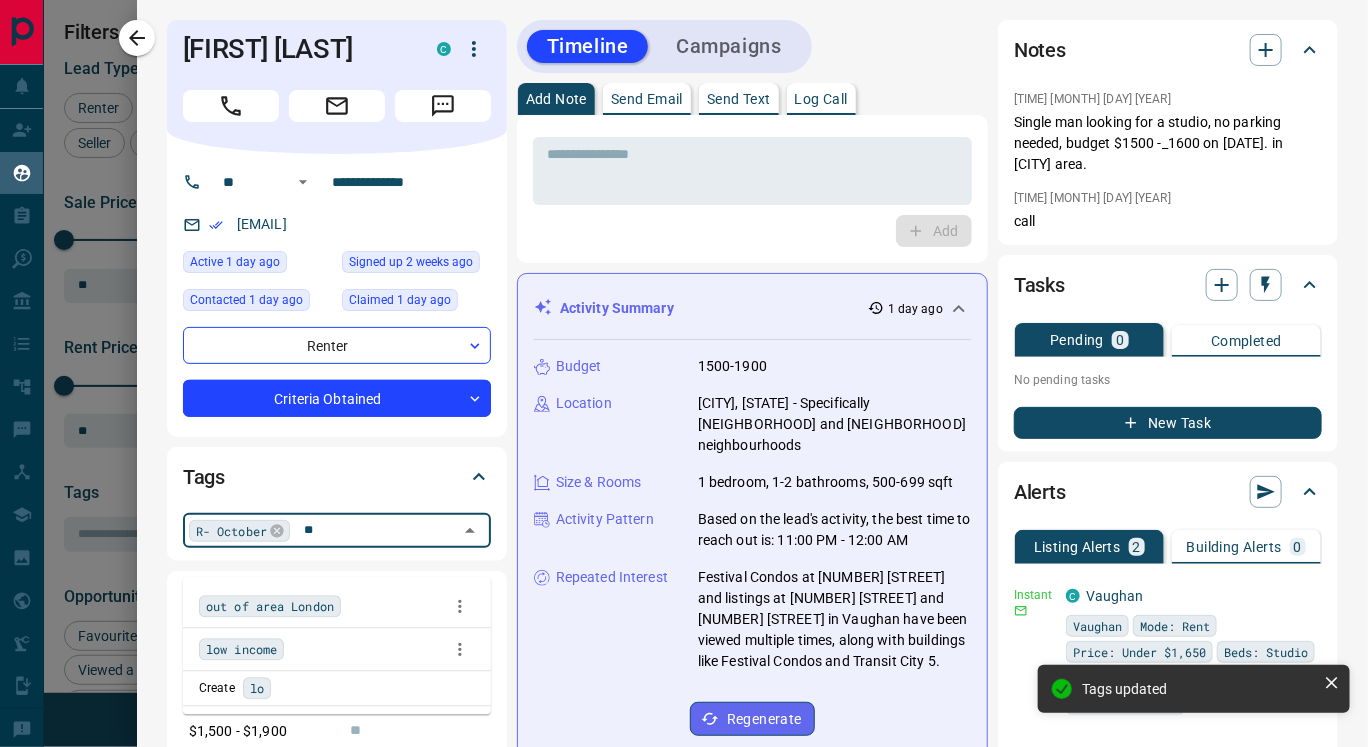 scroll, scrollTop: 0, scrollLeft: 0, axis: both 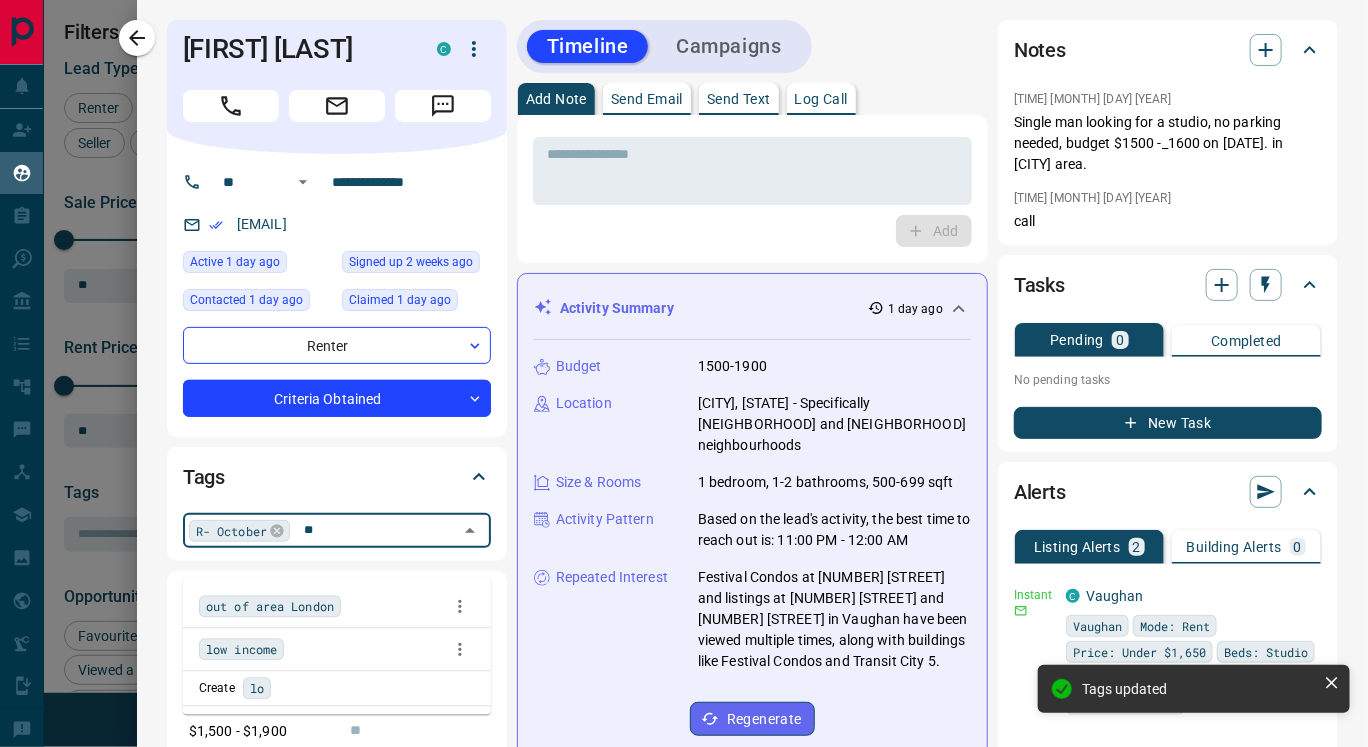type on "***" 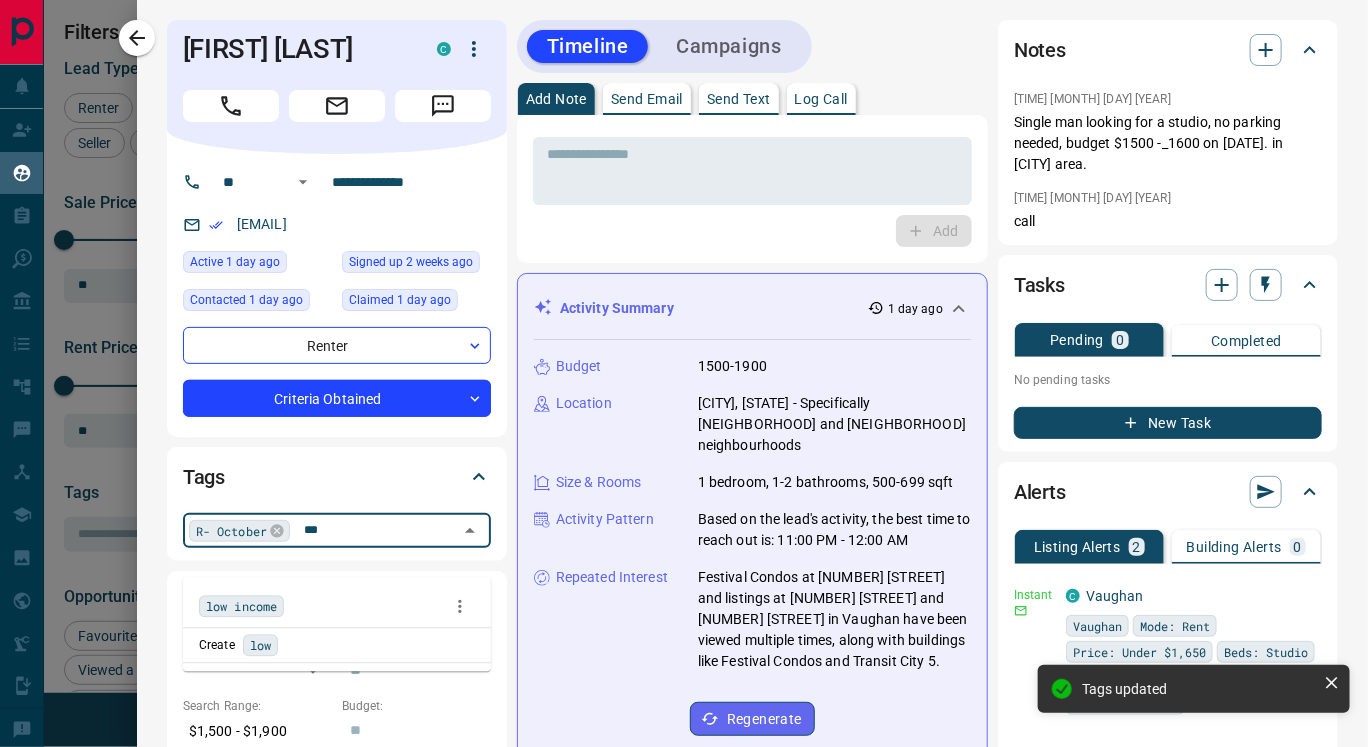 click on "low income" at bounding box center (241, 607) 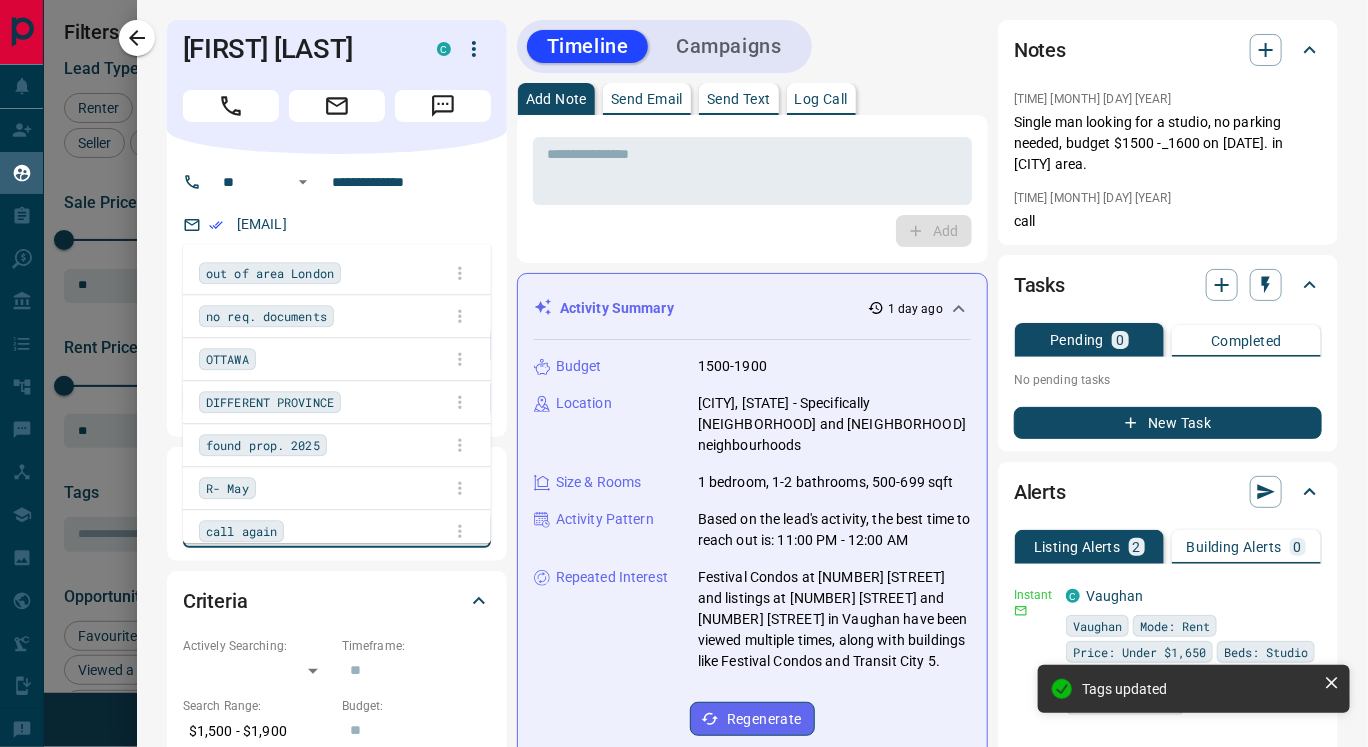 scroll, scrollTop: 5713, scrollLeft: 0, axis: vertical 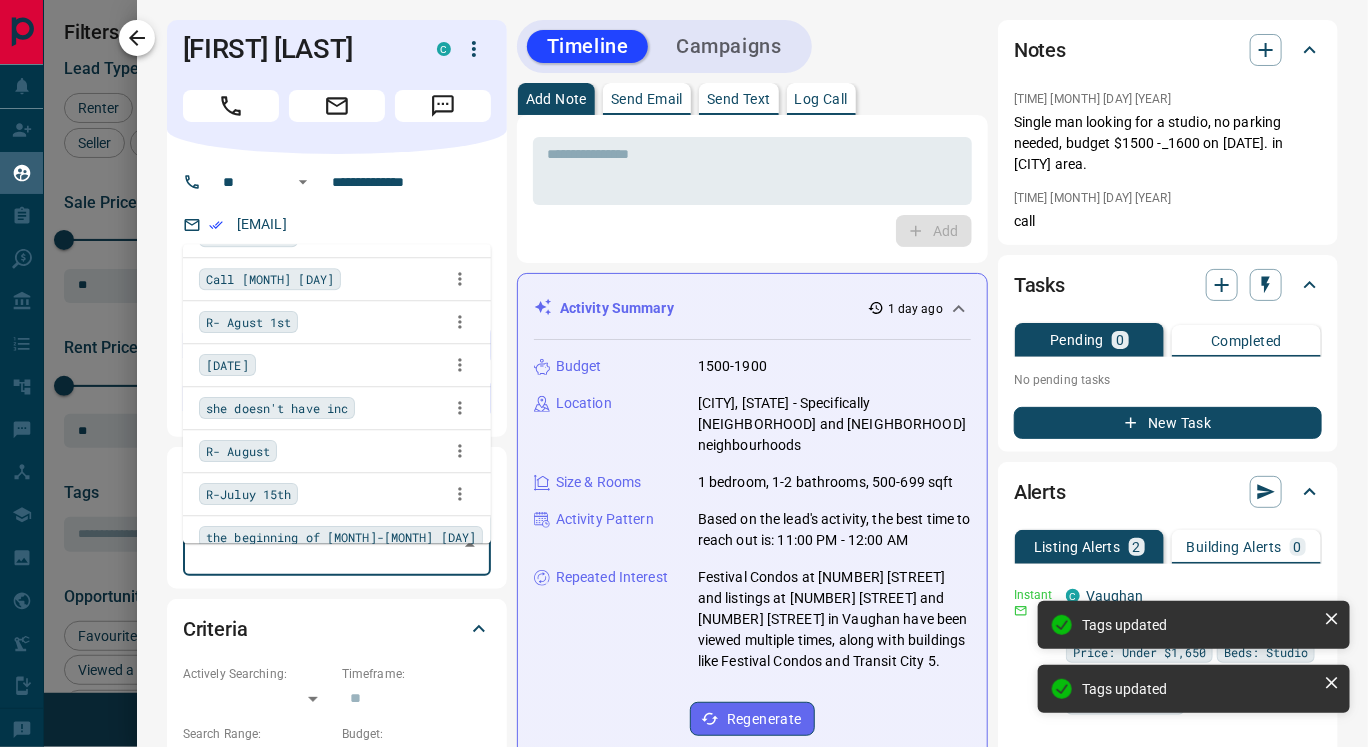 click 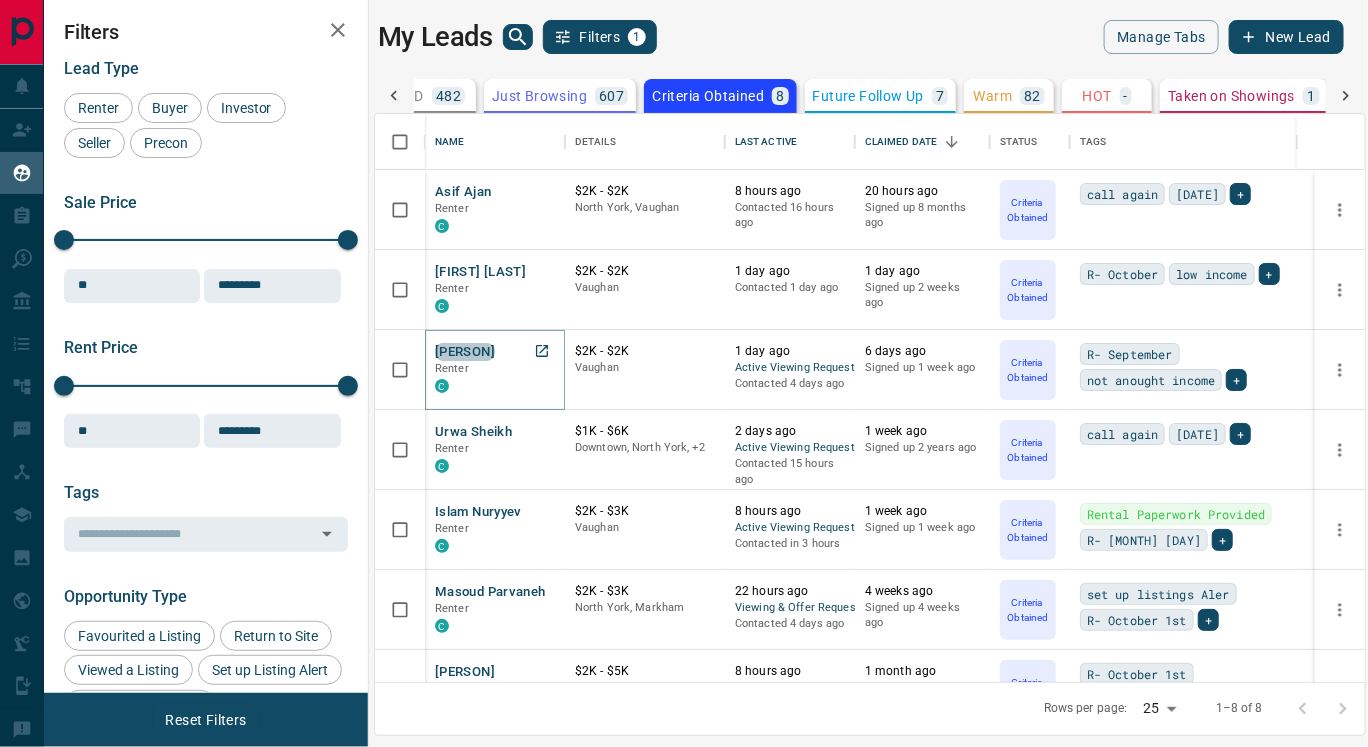 click on "Tushar Purswani" at bounding box center [465, 352] 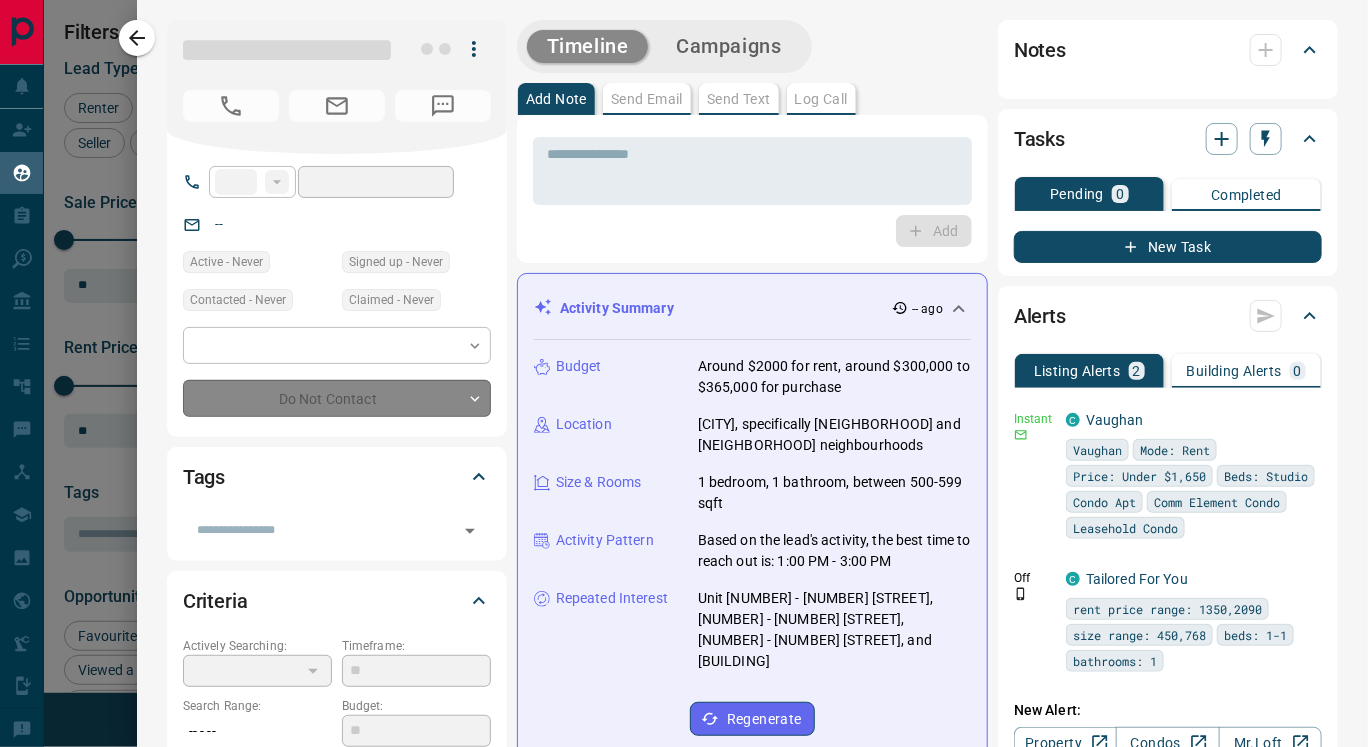 type on "**" 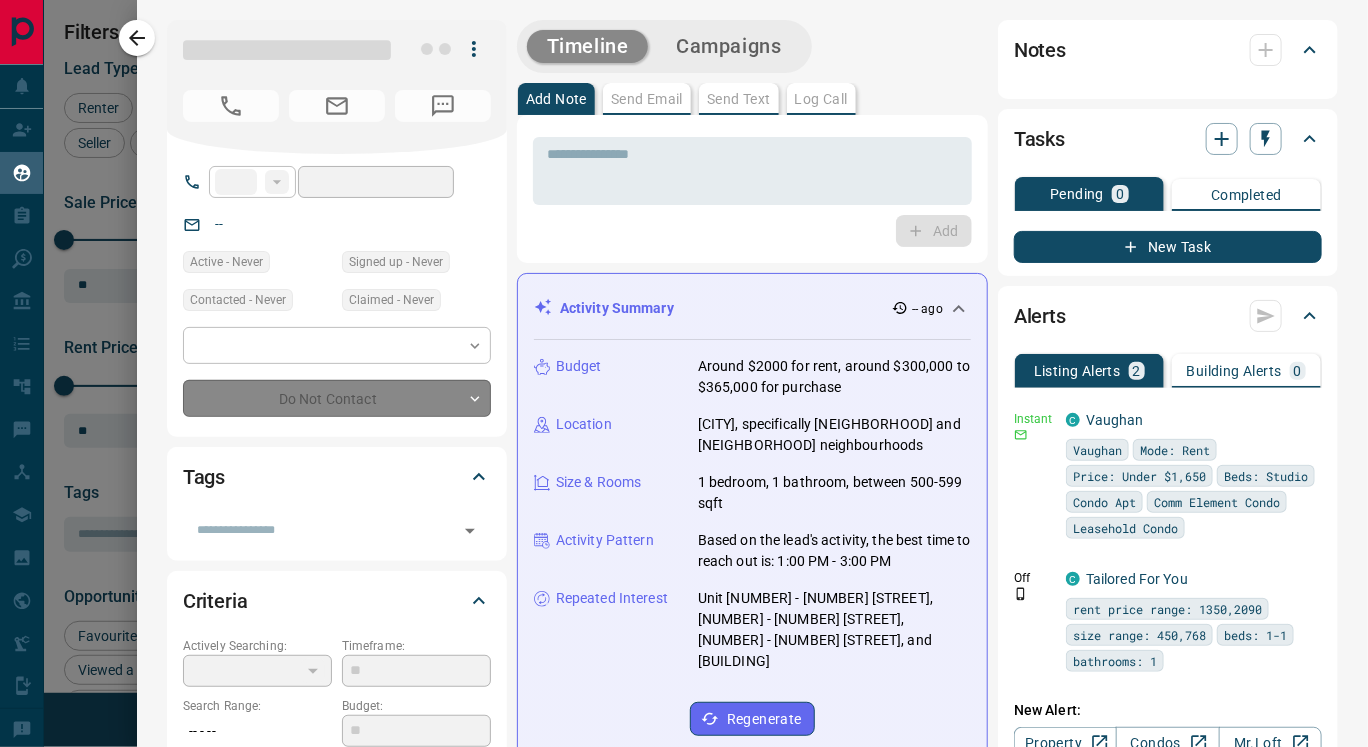 type on "**********" 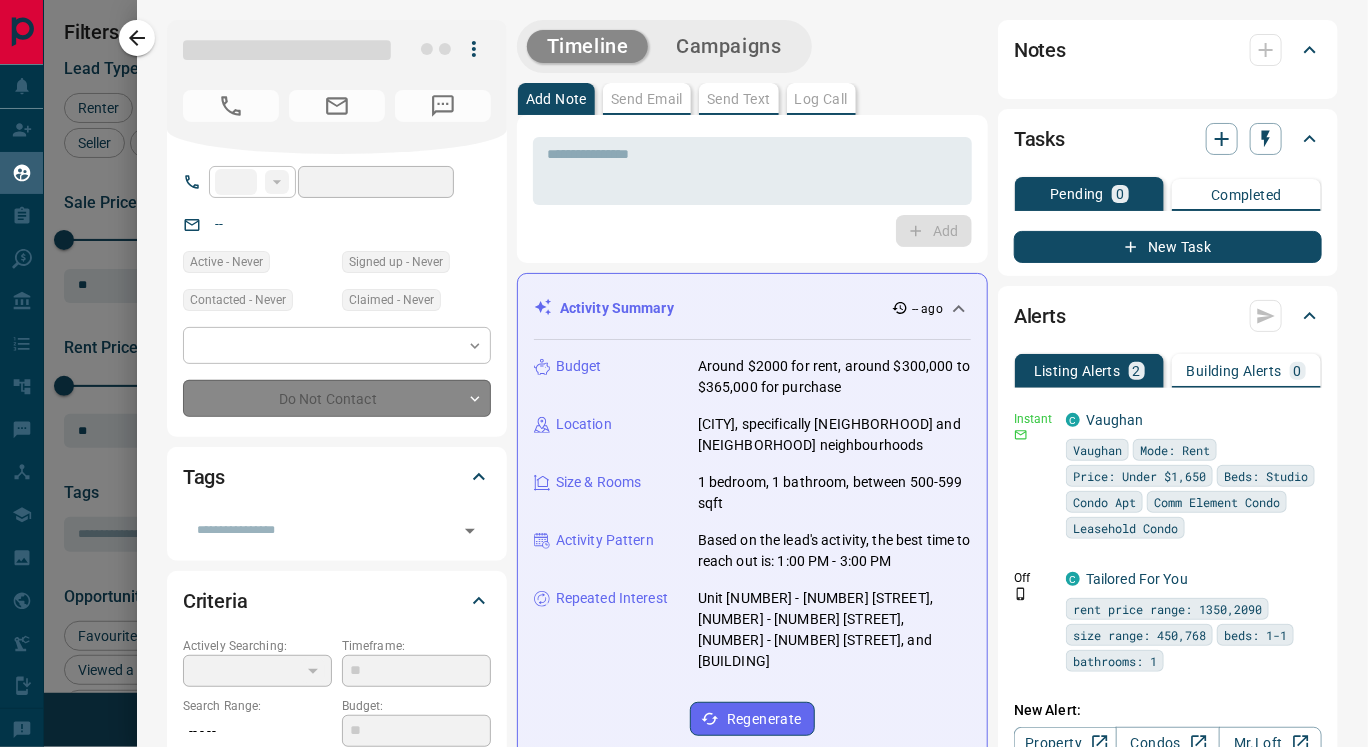 type on "*" 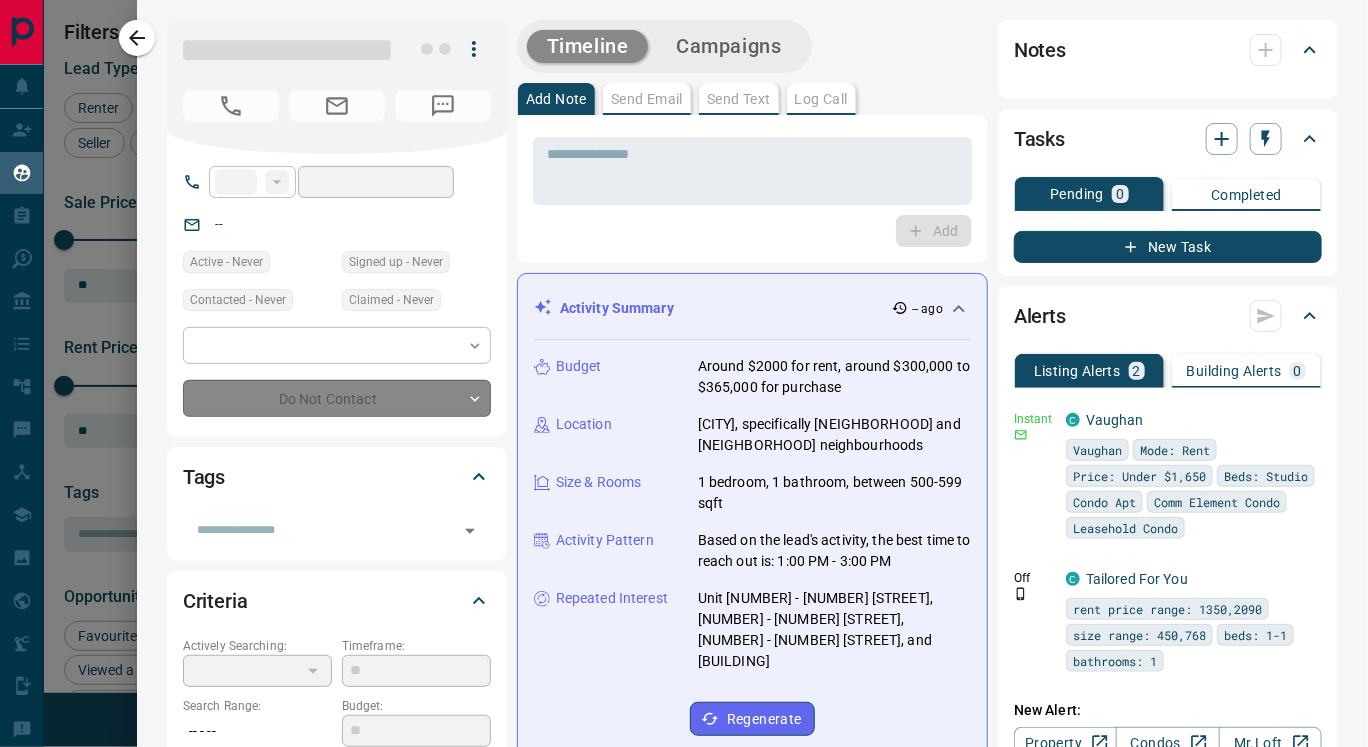type on "*" 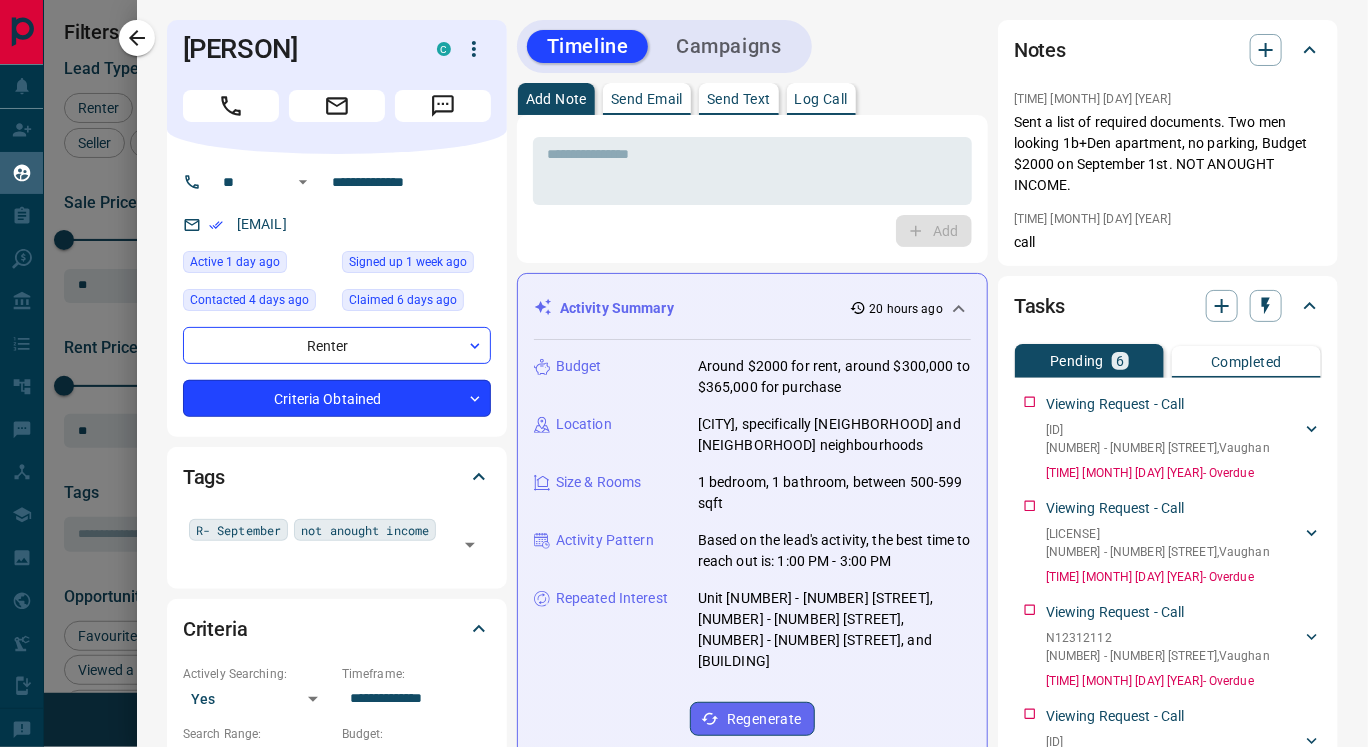 click on "Lead Transfers Claim Leads My Leads Tasks Opportunities Deals Campaigns Automations Messages Broker Bay Training Media Services Agent Resources Precon Worksheet Mobile Apps Disclosure Logout My Leads Filters 1 Manage Tabs New Lead All 1404 TBD 482 Do Not Contact - Not Responsive 142 Bogus 5 Just Browsing 607 Criteria Obtained 8 Future Follow Up 7 Warm 82 HOT - Taken on Showings 1 Submitted Offer - Client 70 Name Details Last Active Claimed Date Status Tags Asif Ajan Renter C $2K - $2K North York, Vaughan 8 hours ago Contacted 16 hours ago 20 hours ago Signed up 8 months ago Criteria Obtained call again R- September 5th + Aleksandr Sterzhanov Renter C $2K - $2K Vaughan 1 day ago Contacted 1 day ago 1 day ago Signed up 2 weeks ago Criteria Obtained R- October low income + Tushar Purswani Renter C $2K - $2K Vaughan 1 day ago Active Viewing Request Contacted 4 days ago 6 days ago Signed up 1 week ago Criteria Obtained R- September not anought income + Urwa Sheikh Renter C $1K - $6K Downtown, North York, +2 + C +" at bounding box center (684, 361) 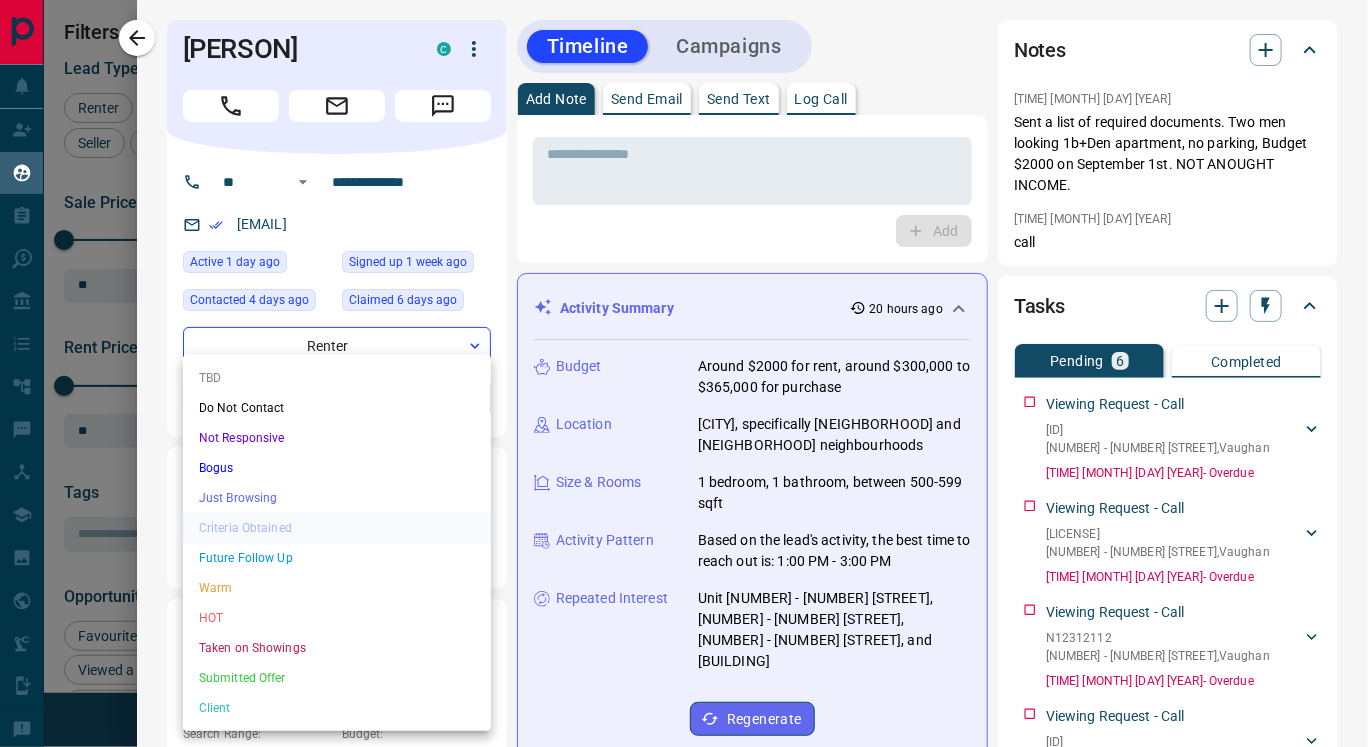 click on "Just Browsing" at bounding box center (337, 498) 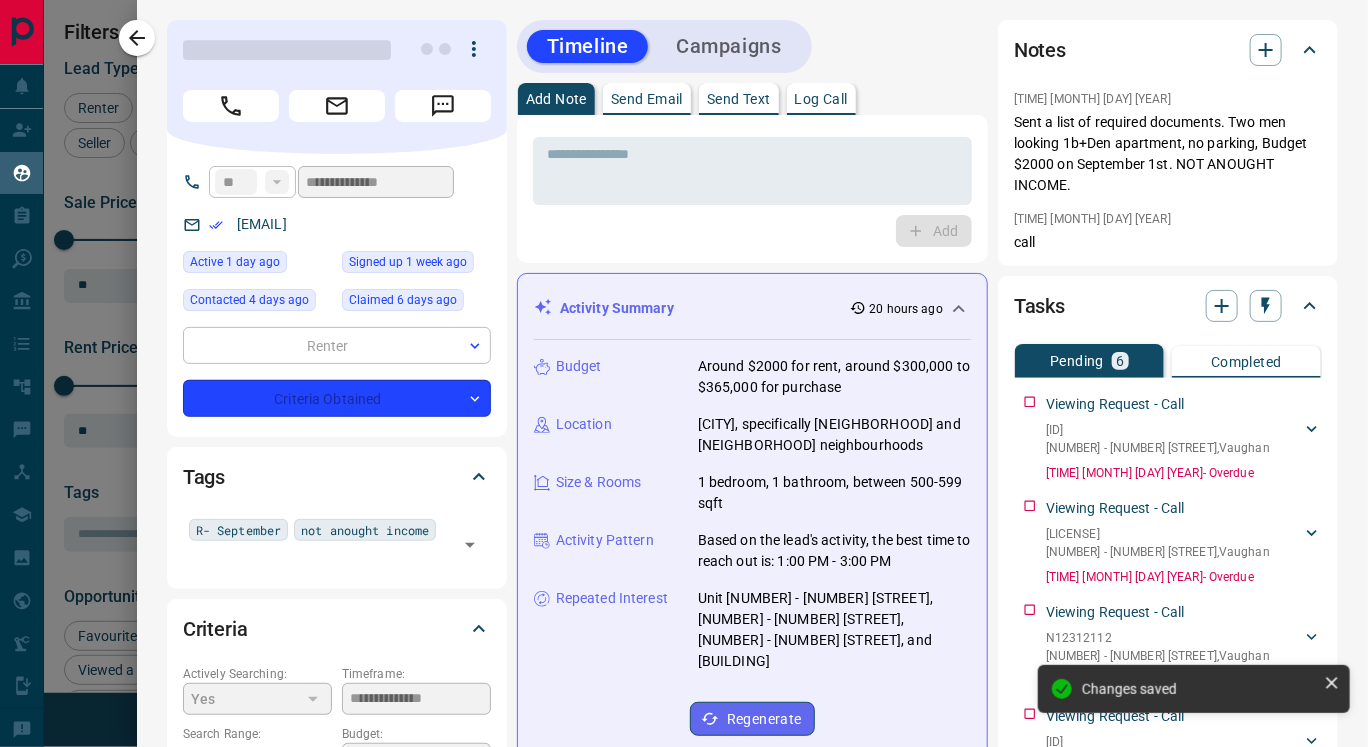 type on "*" 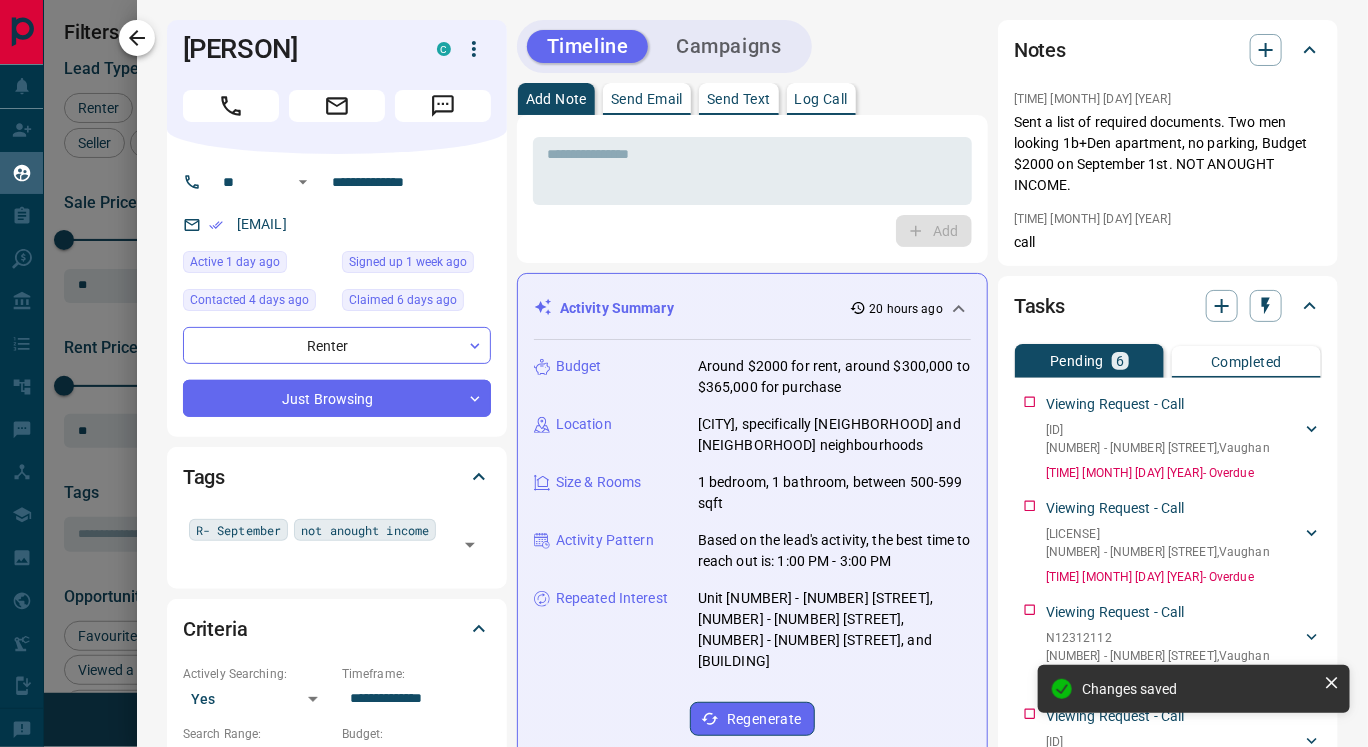 click 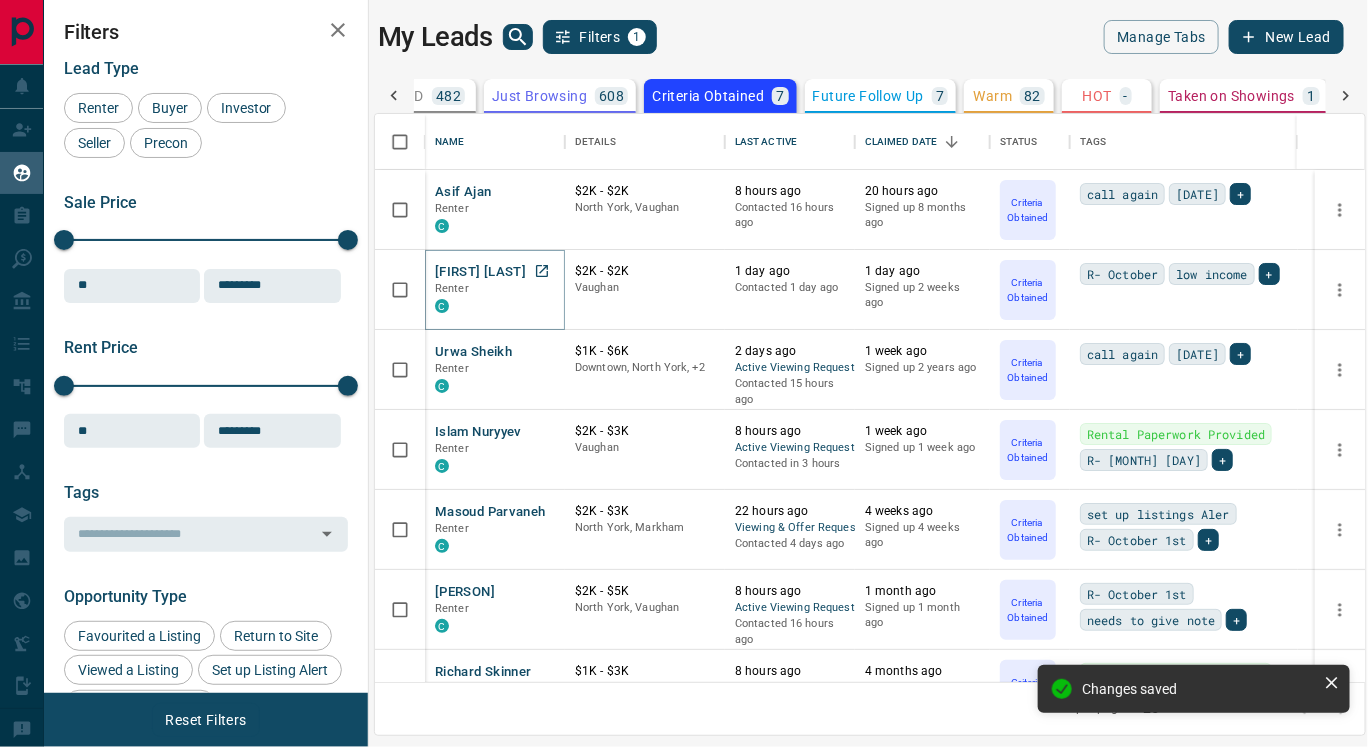 click on "Aleksandr Sterzhanov" at bounding box center (480, 272) 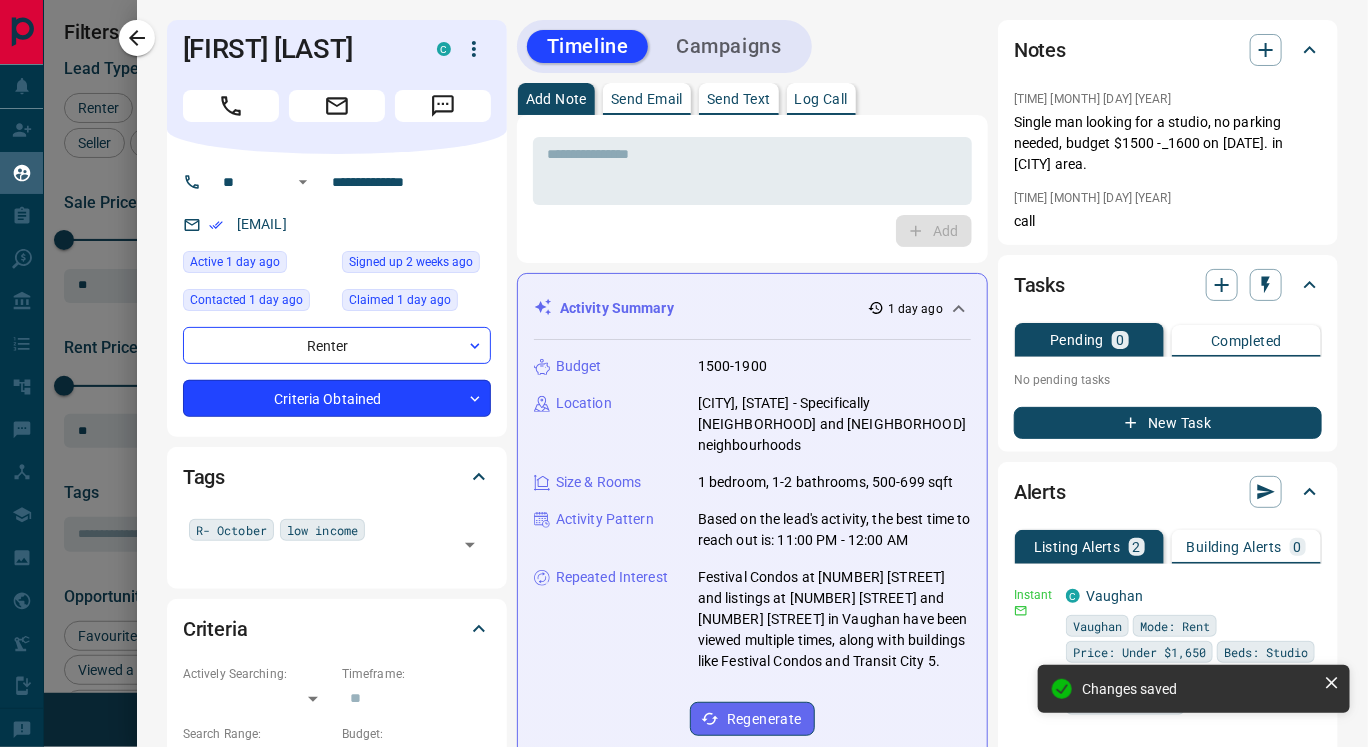 click on "Lead Transfers Claim Leads My Leads Tasks Opportunities Deals Campaigns Automations Messages Broker Bay Training Media Services Agent Resources Precon Worksheet Mobile Apps Disclosure Logout My Leads Filters 1 Manage Tabs New Lead All 1404 TBD 482 Do Not Contact - Not Responsive 142 Bogus 5 Just Browsing 608 Criteria Obtained 7 Future Follow Up 7 Warm 82 HOT - Taken on Showings 1 Submitted Offer - Client 70 Name Details Last Active Claimed Date Status Tags Asif Ajan Renter C $2K - $2K North York, Vaughan 8 hours ago Contacted 16 hours ago 20 hours ago Signed up 8 months ago Criteria Obtained call again R- September 5th + Aleksandr Sterzhanov Renter C $2K - $2K Vaughan 1 day ago Contacted 1 day ago 1 day ago Signed up 2 weeks ago Criteria Obtained R- October low income + Urwa Sheikh Renter C $1K - $6K Downtown, North York, +2 2 days ago Active Viewing Request Contacted 15 hours ago 1 week ago Signed up 2 years ago Criteria Obtained call again R- end of August + Islam Nuryyev Renter C $2K - $3K Vaughan + Renter" at bounding box center (684, 361) 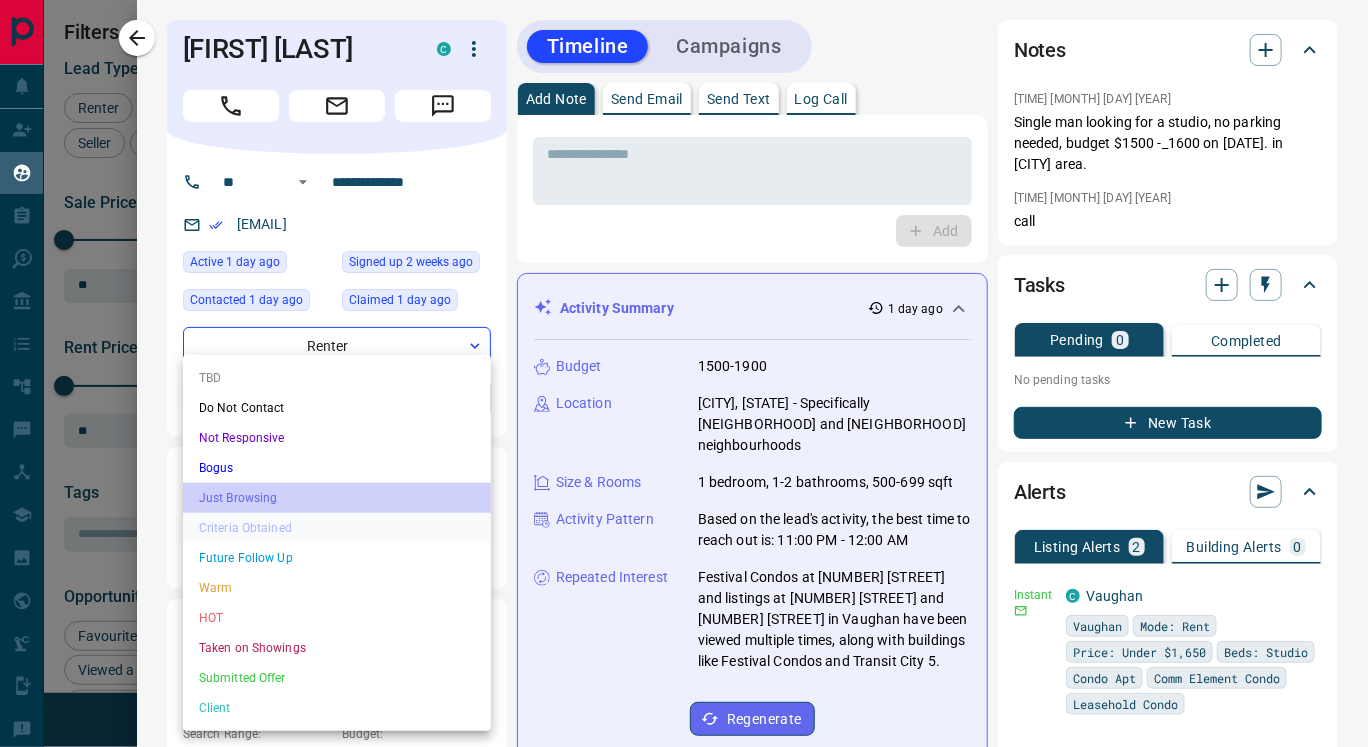click on "Just Browsing" at bounding box center [337, 498] 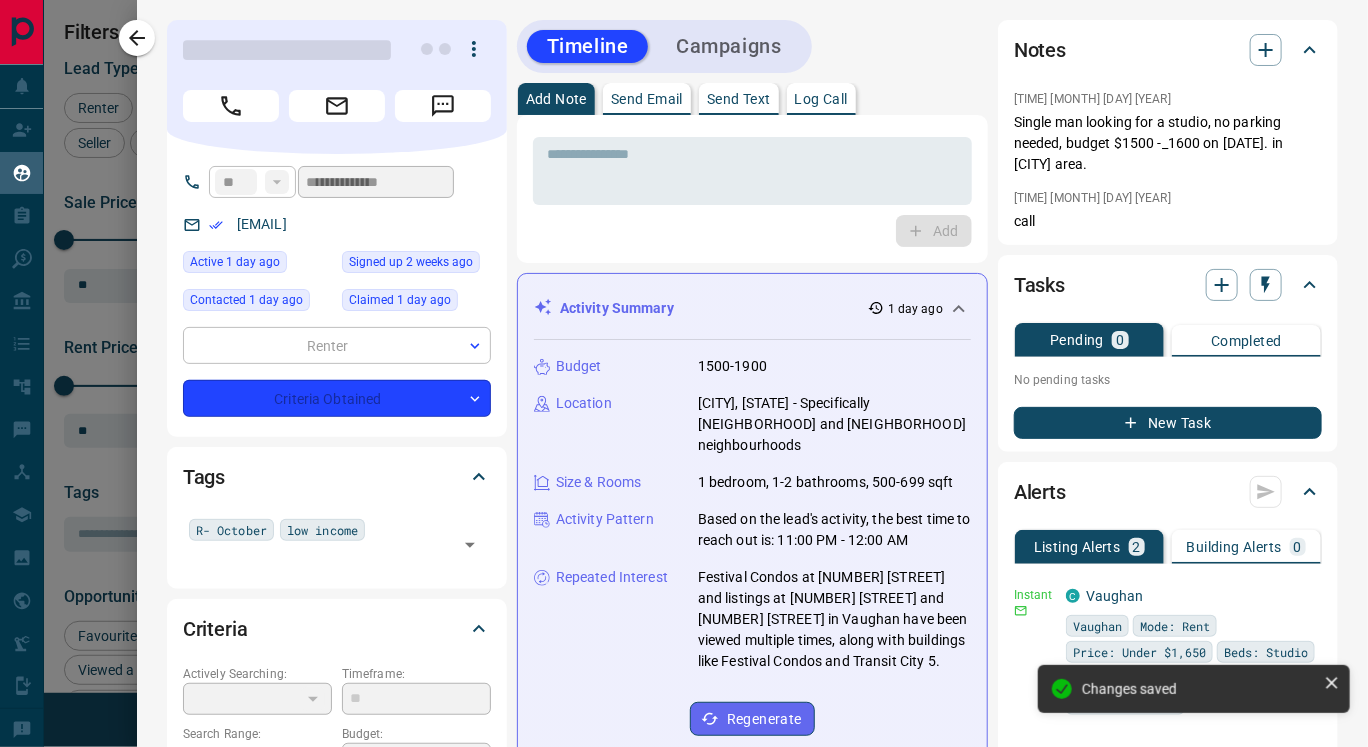type on "*" 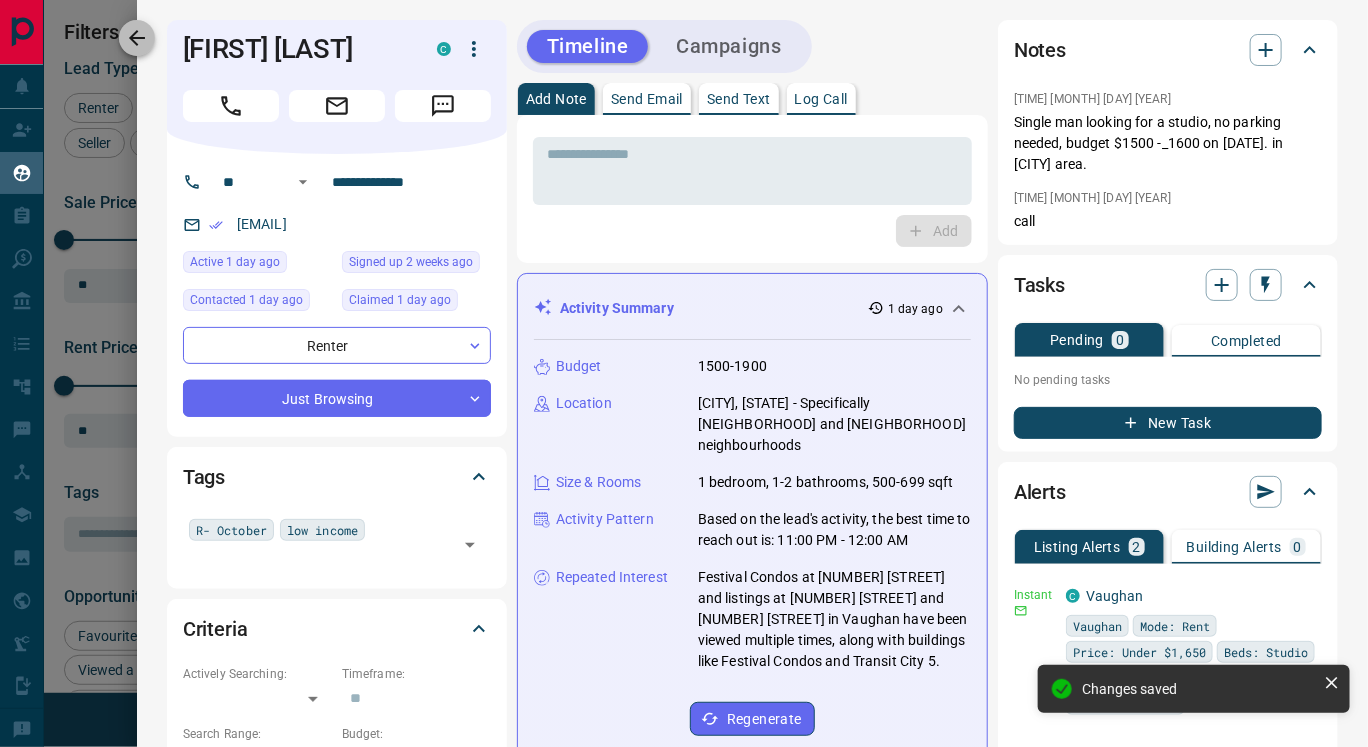 click 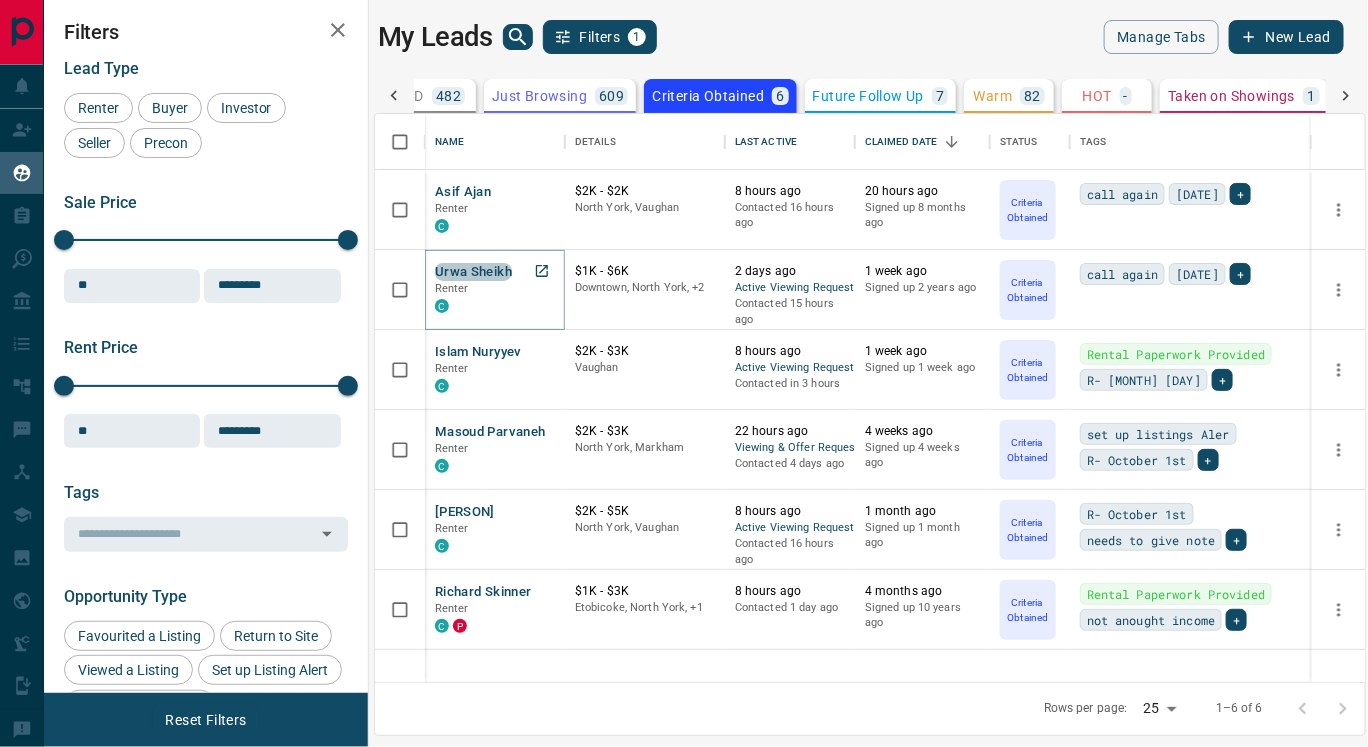click on "Urwa Sheikh" at bounding box center [473, 272] 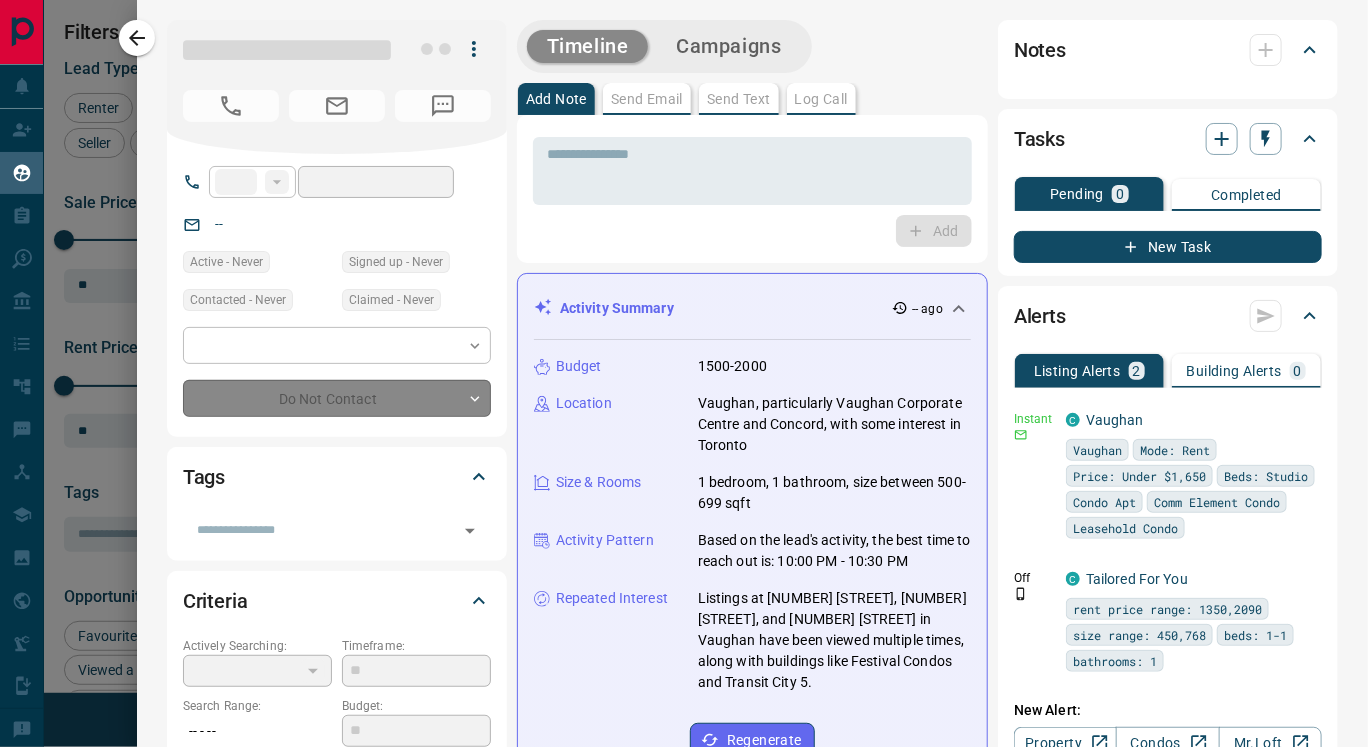 type on "**" 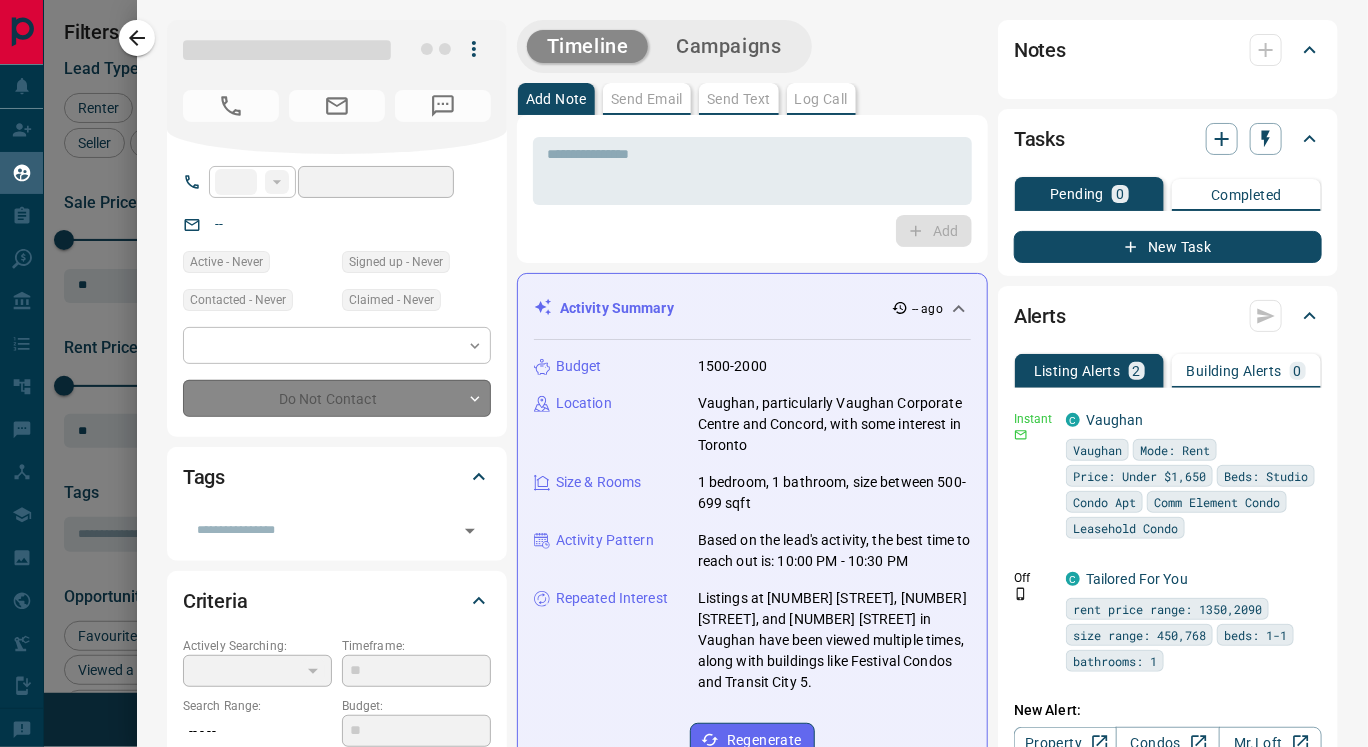 type on "**********" 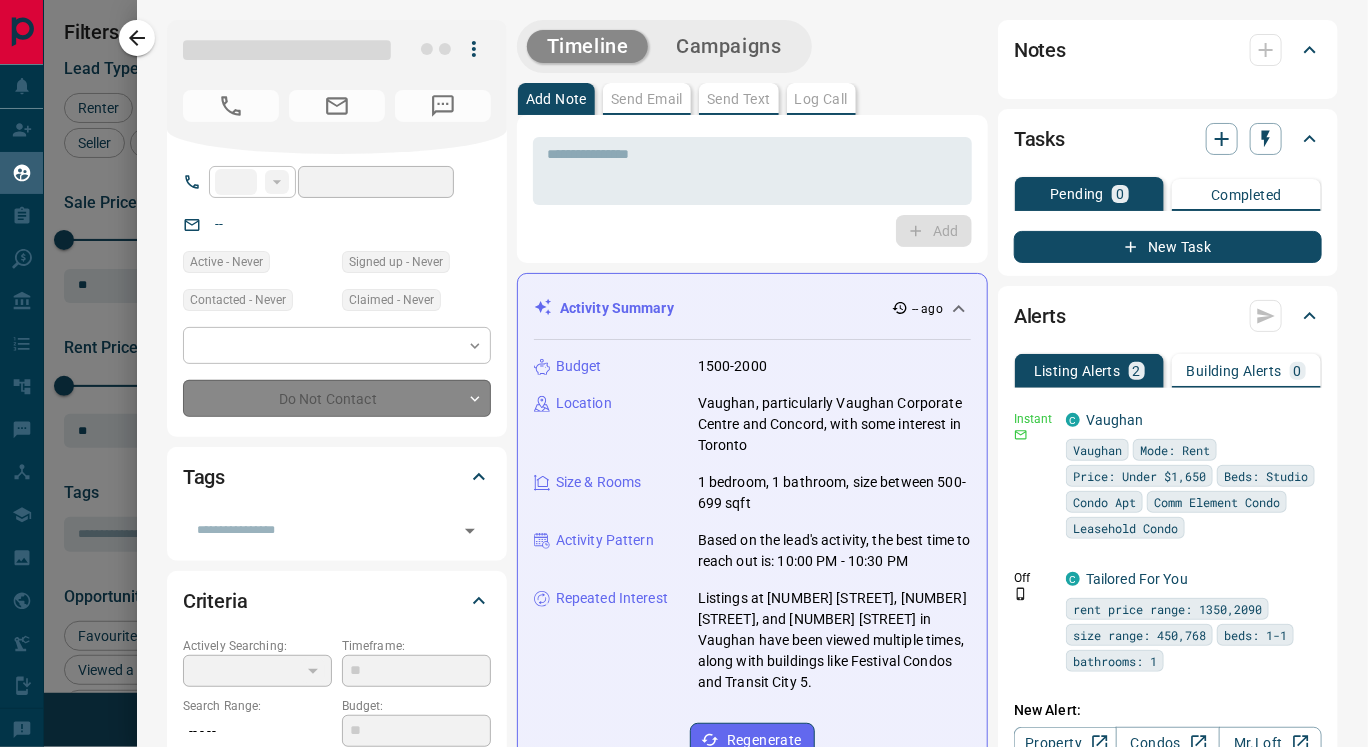 type on "**********" 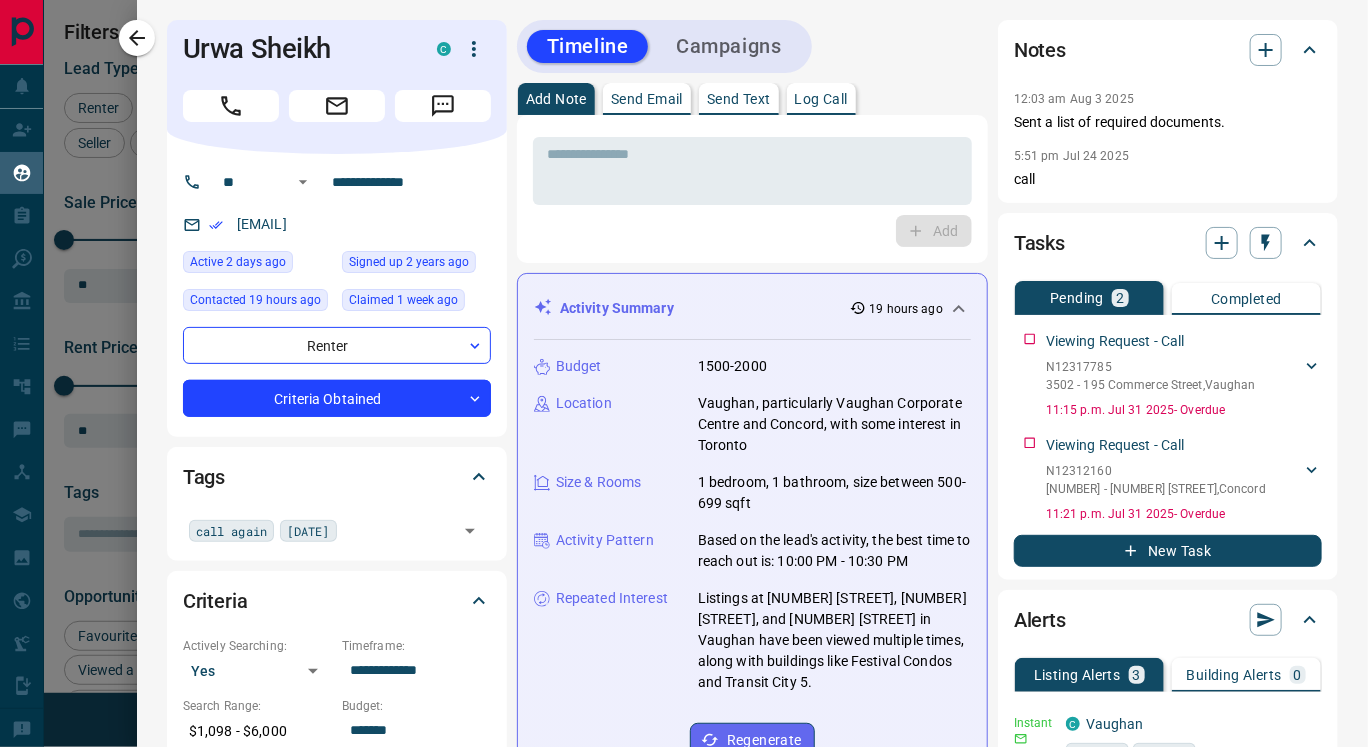 click on "Send Email" at bounding box center [647, 99] 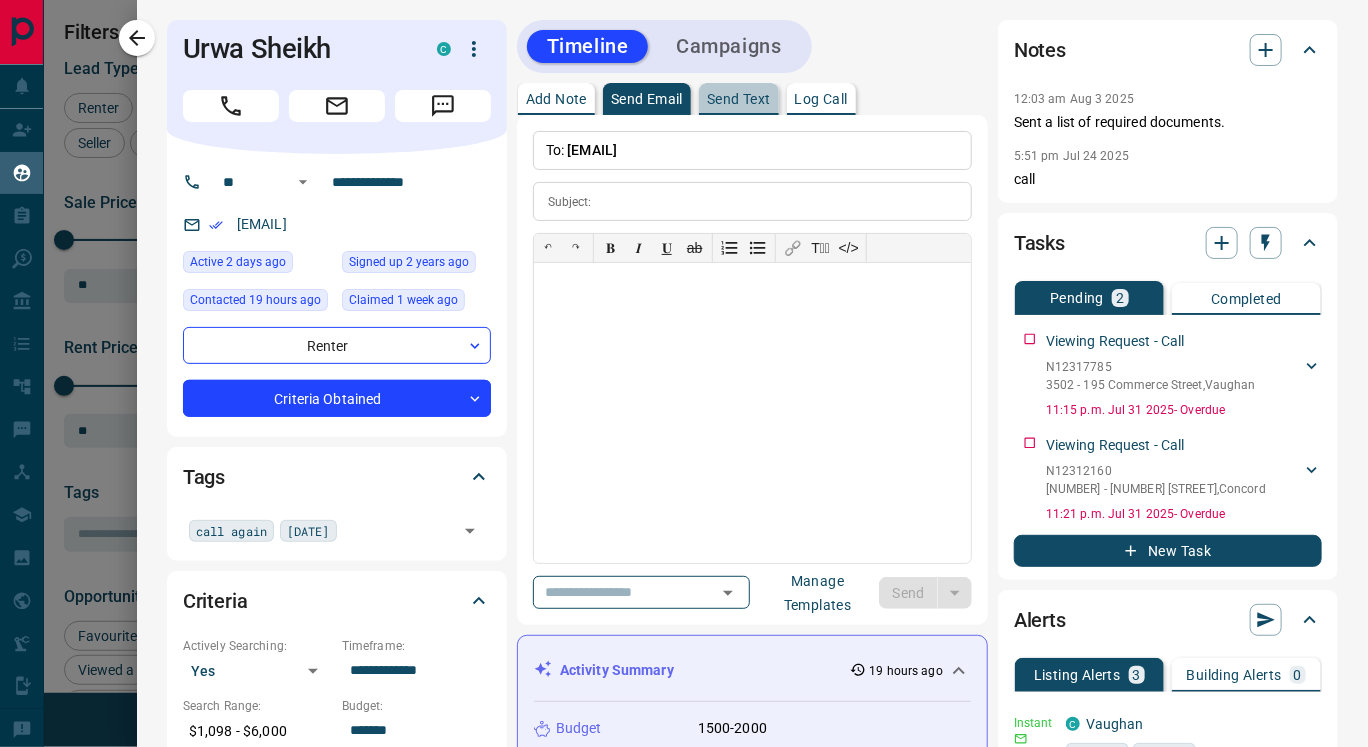click on "Send Text" at bounding box center [739, 99] 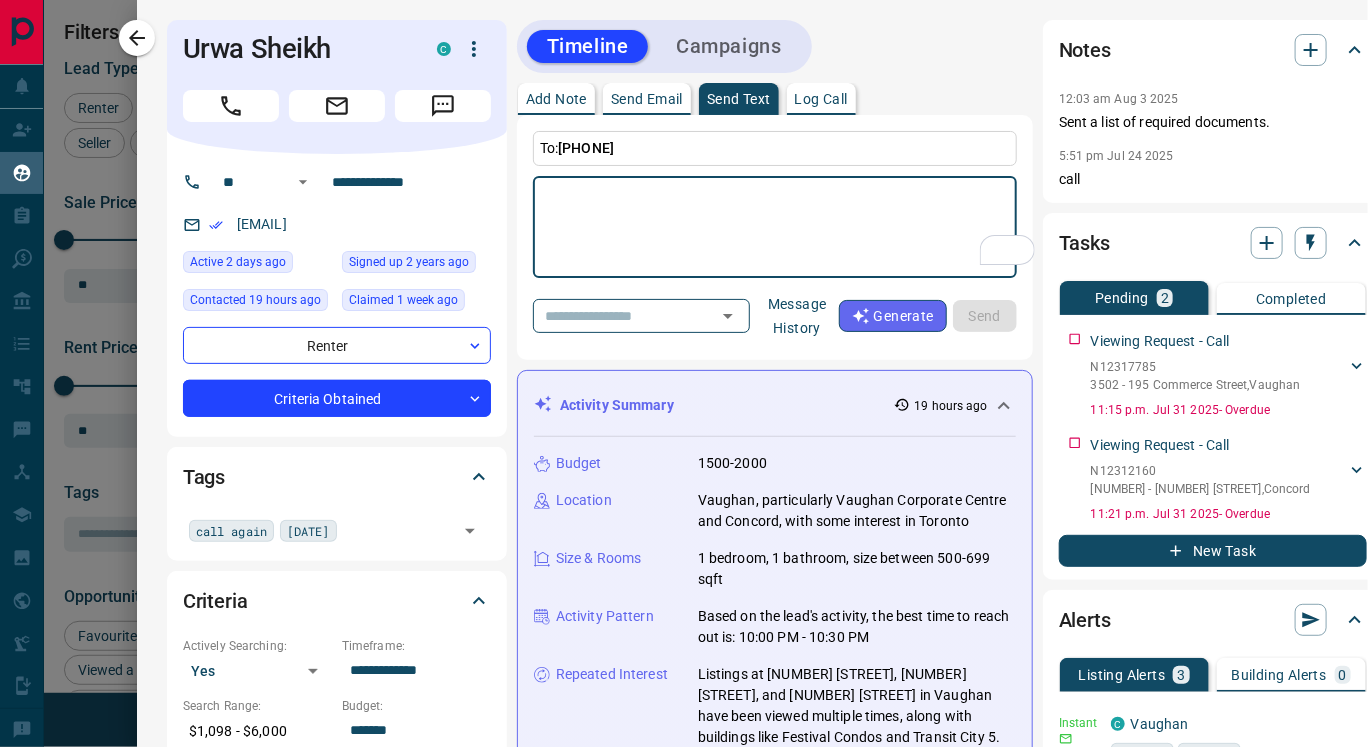 click on "Message History" at bounding box center (797, 316) 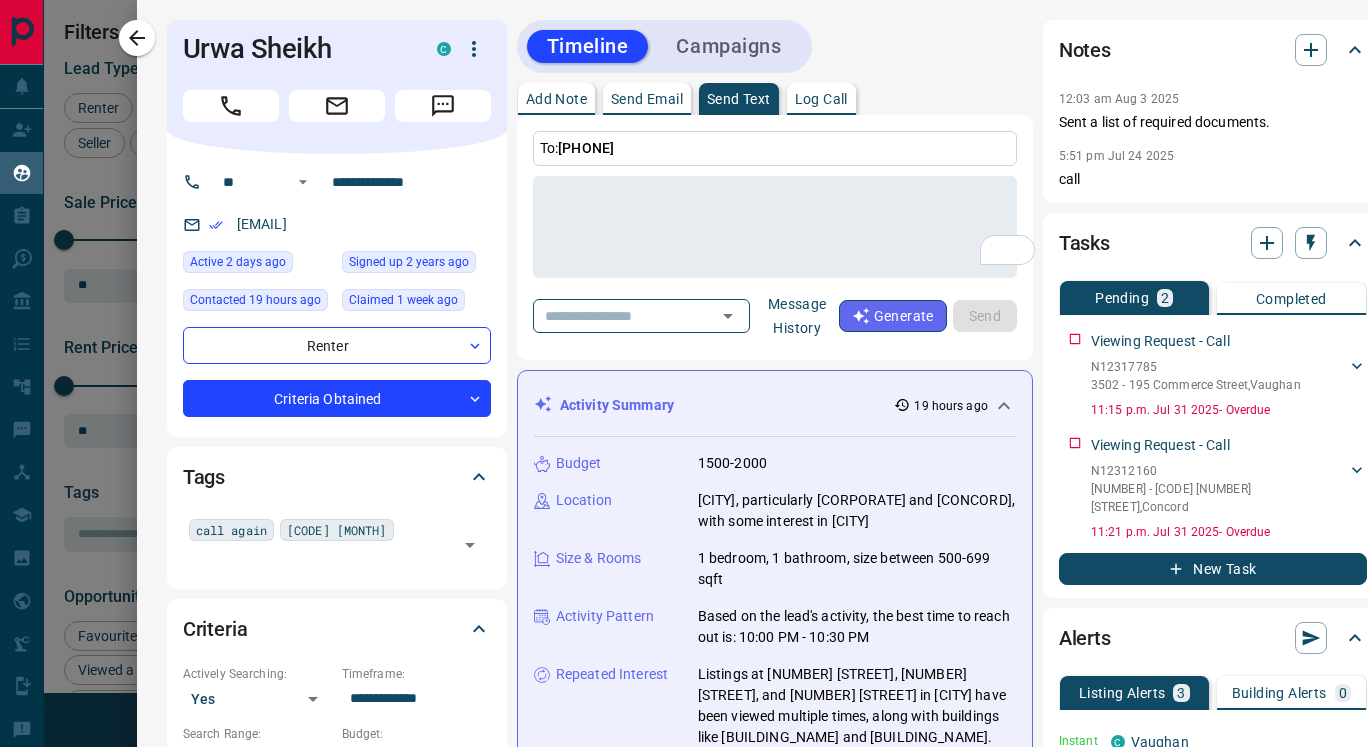 scroll, scrollTop: 0, scrollLeft: 0, axis: both 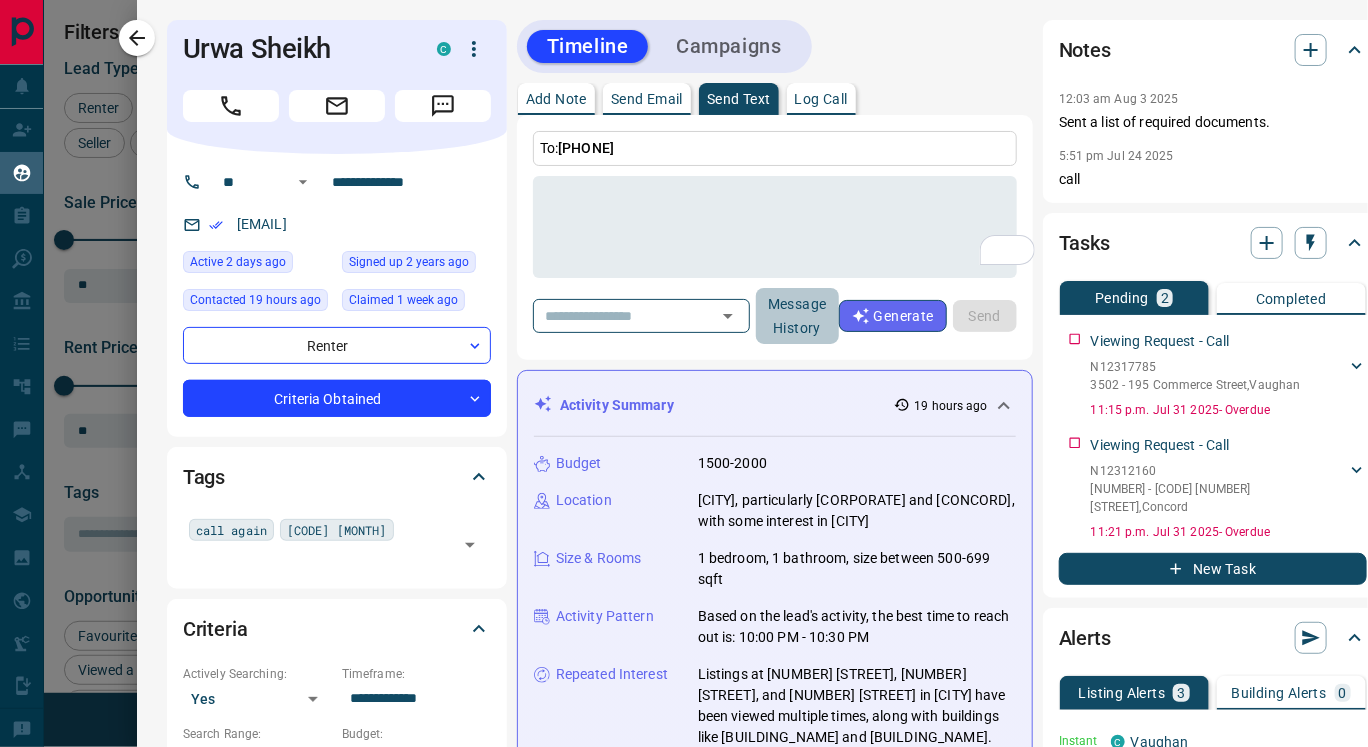 click on "Message History" at bounding box center (797, 316) 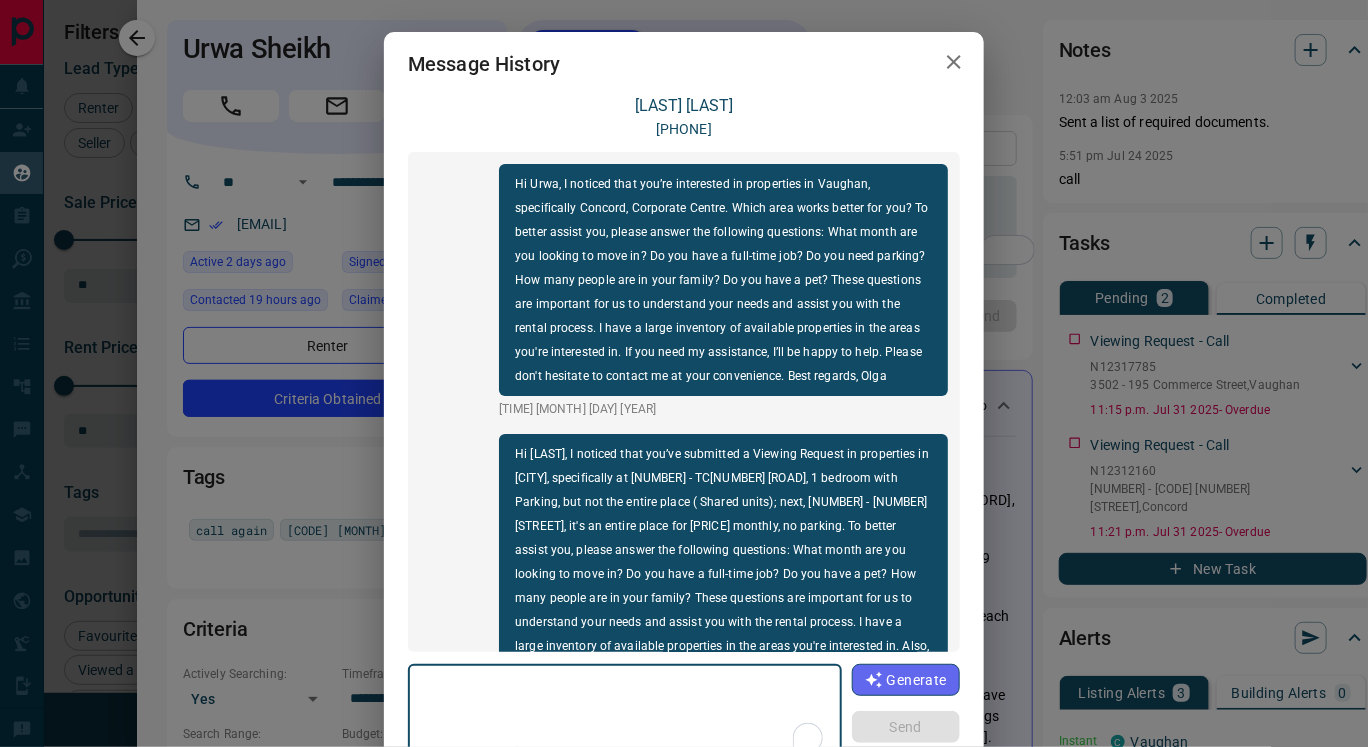 scroll, scrollTop: 761, scrollLeft: 0, axis: vertical 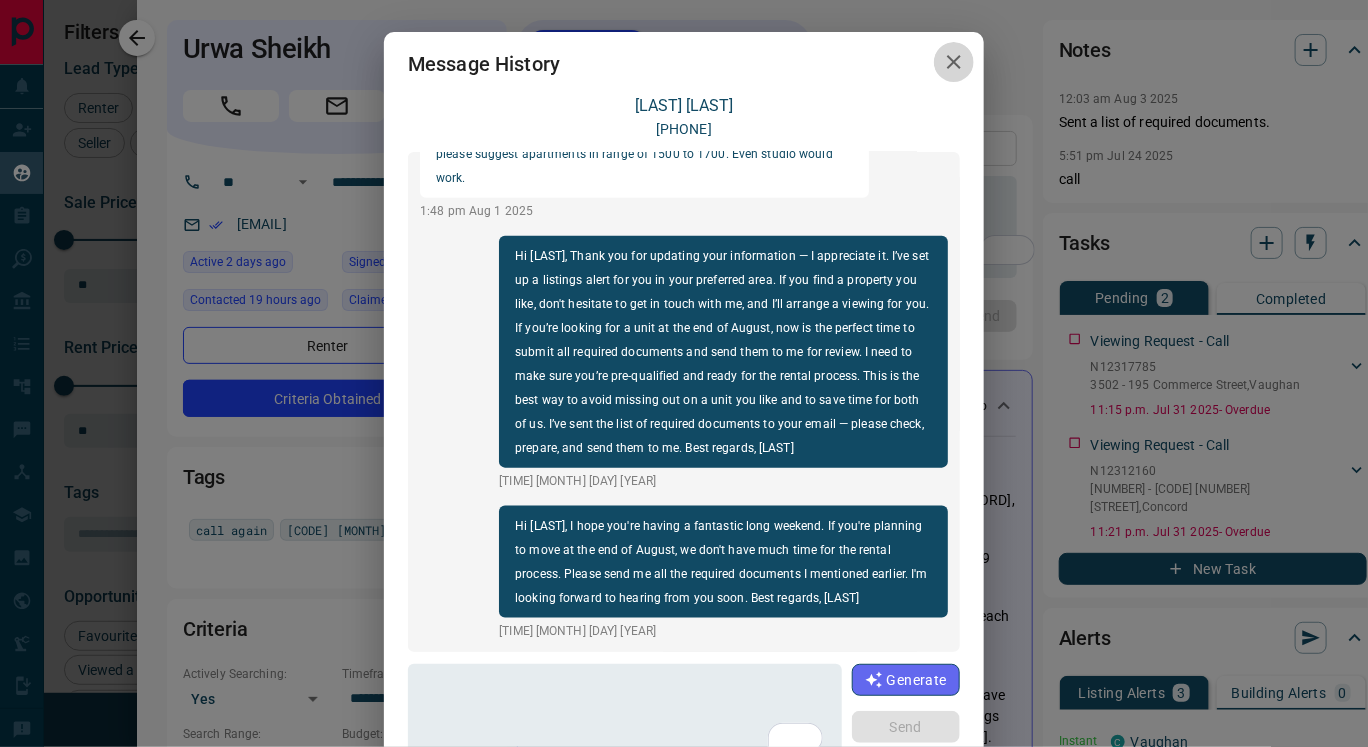 click 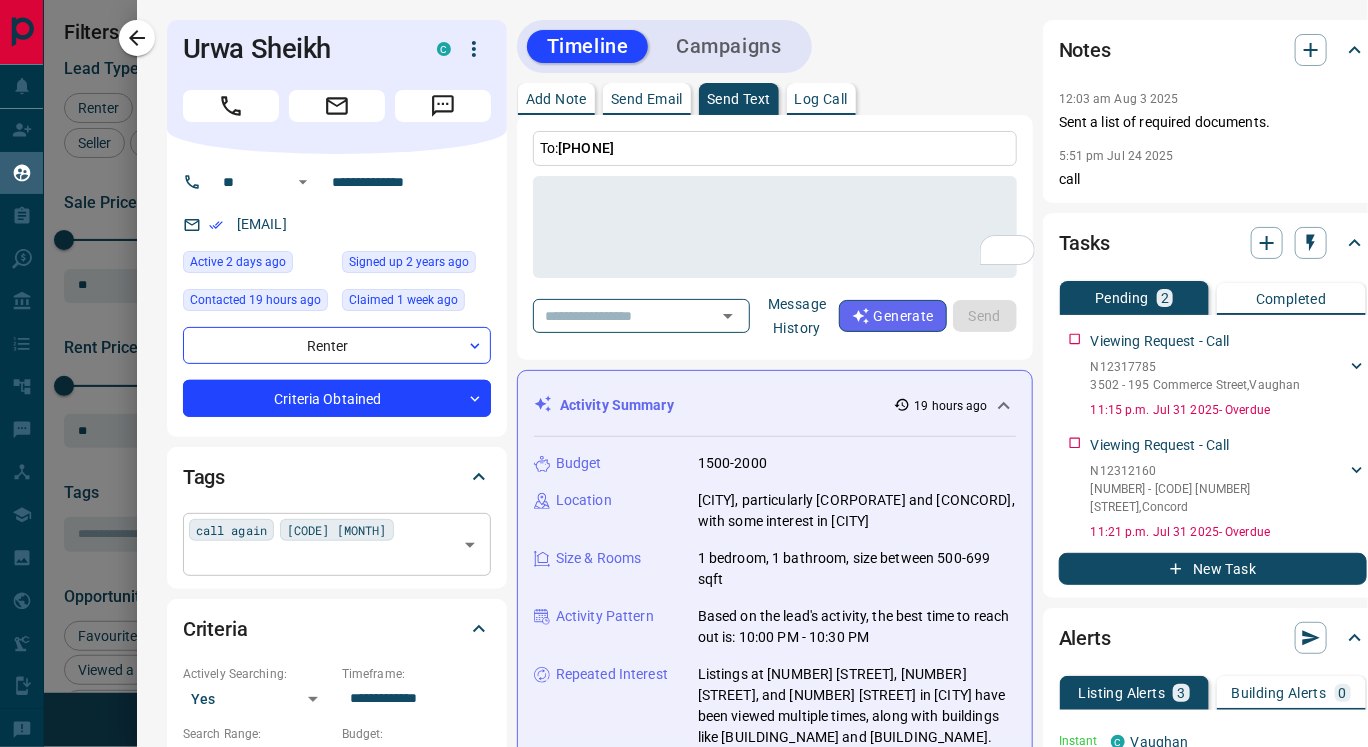 click on "call again" at bounding box center [231, 530] 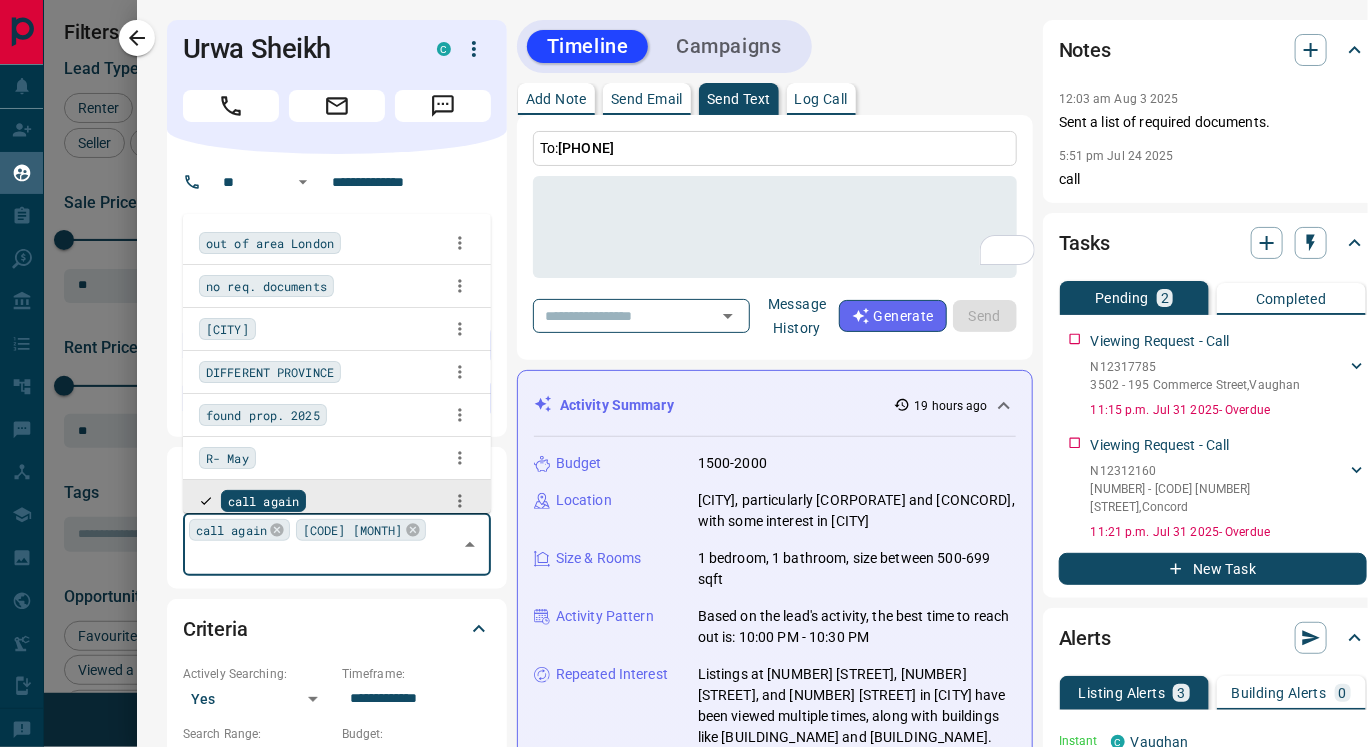 scroll, scrollTop: 6, scrollLeft: 0, axis: vertical 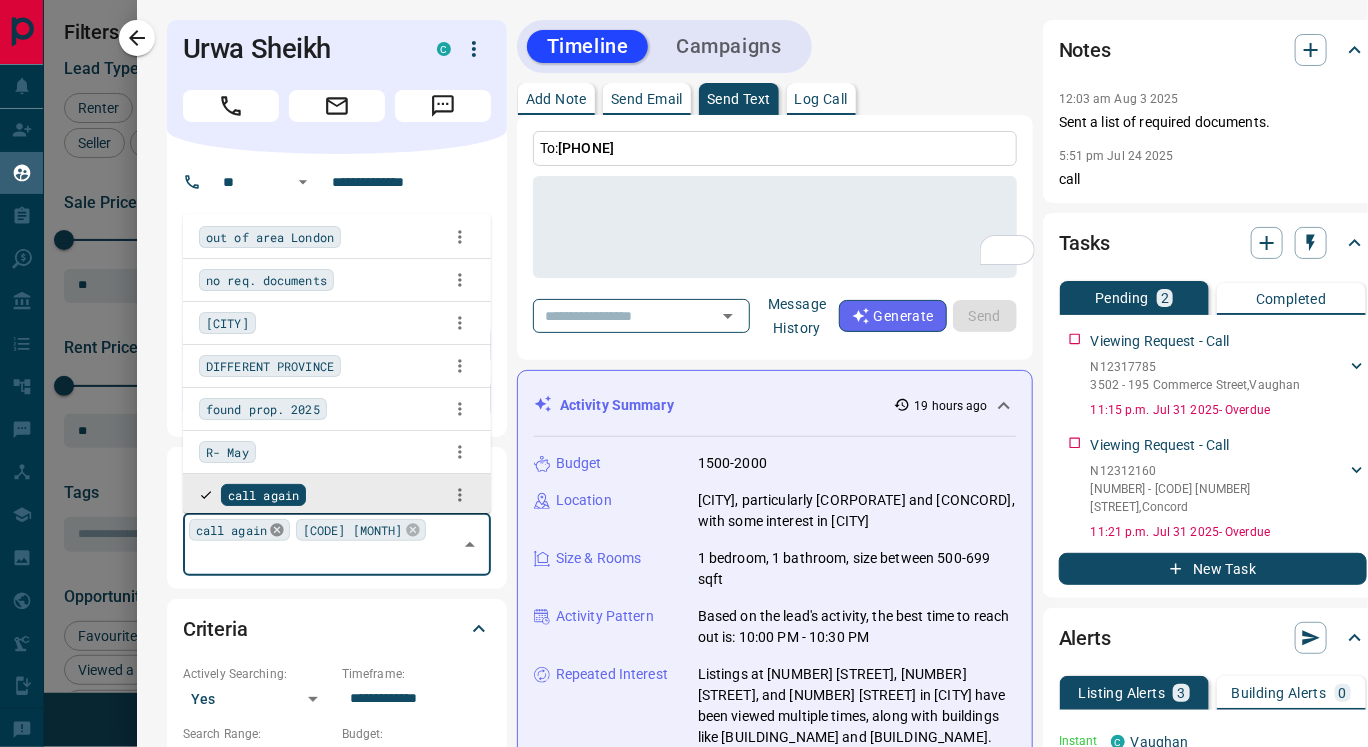 click 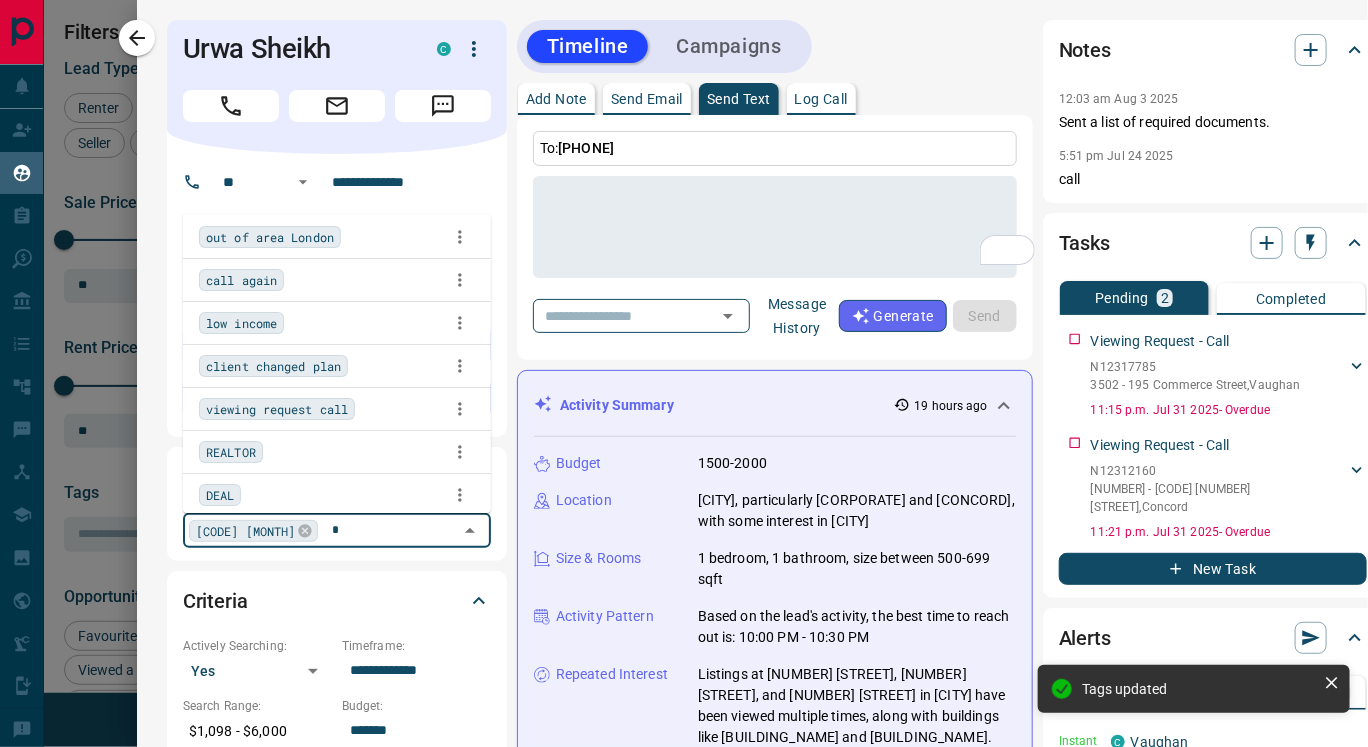 type on "**" 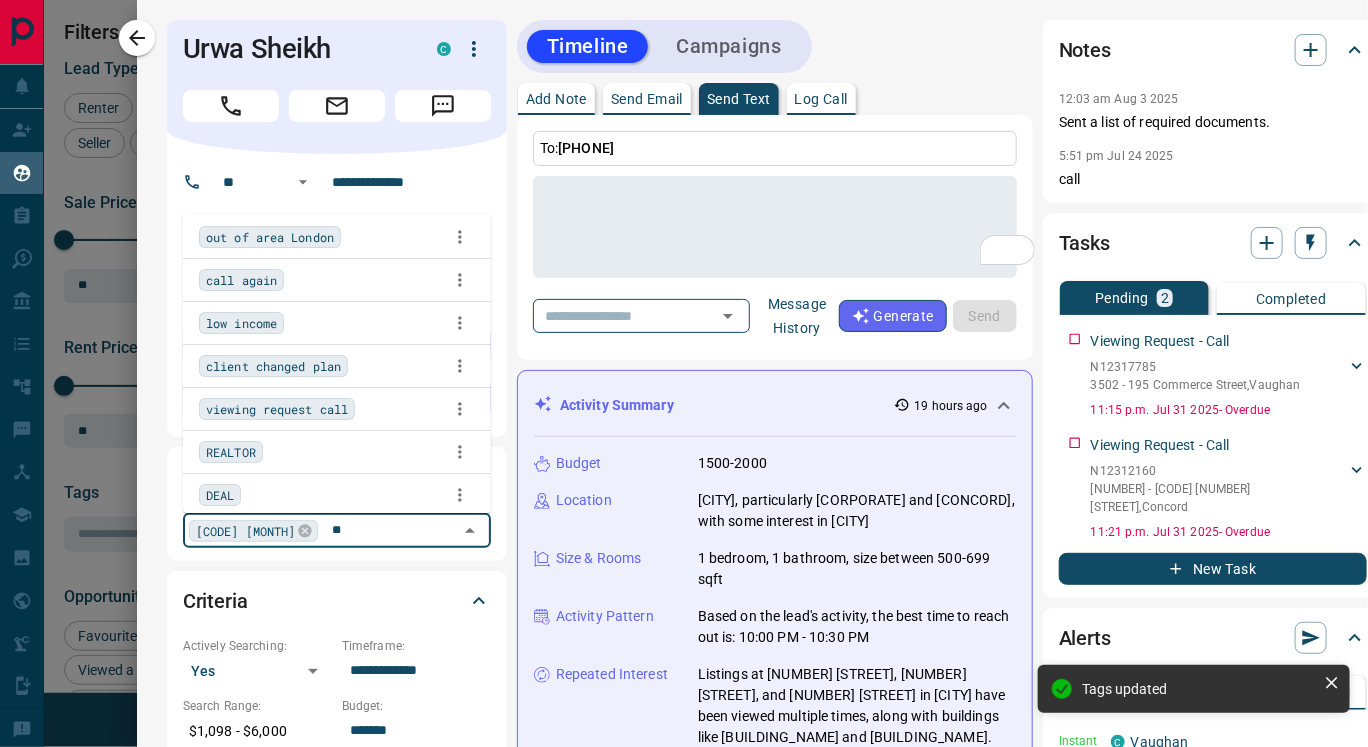 scroll, scrollTop: 0, scrollLeft: 0, axis: both 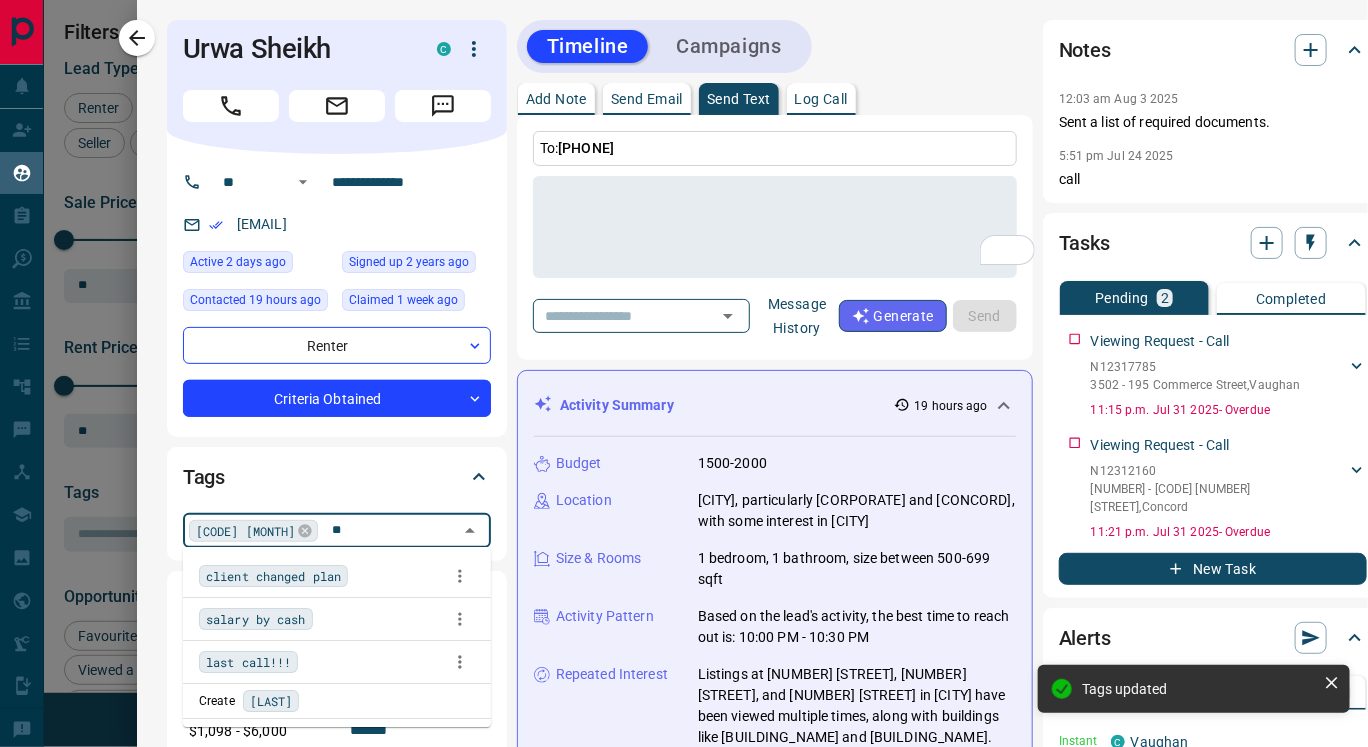click on "last call!!!" at bounding box center (337, 662) 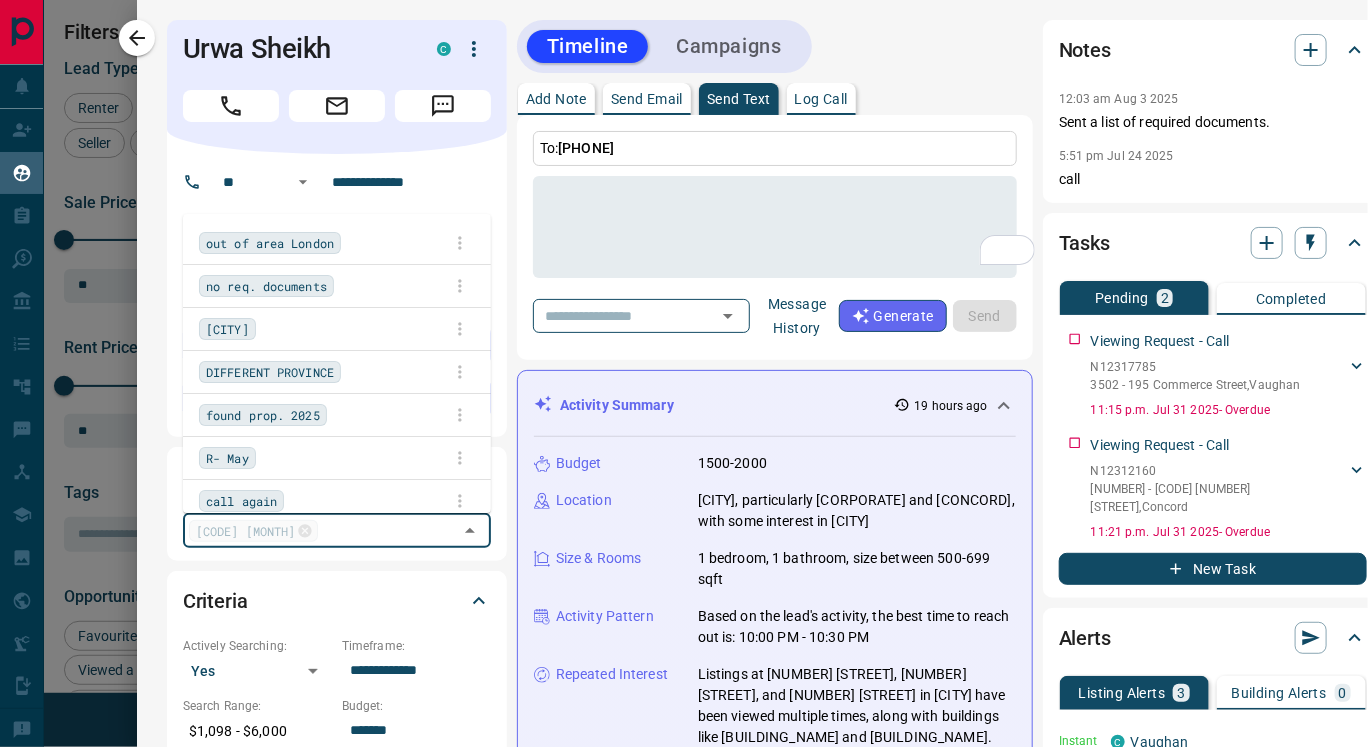 scroll, scrollTop: 6608, scrollLeft: 0, axis: vertical 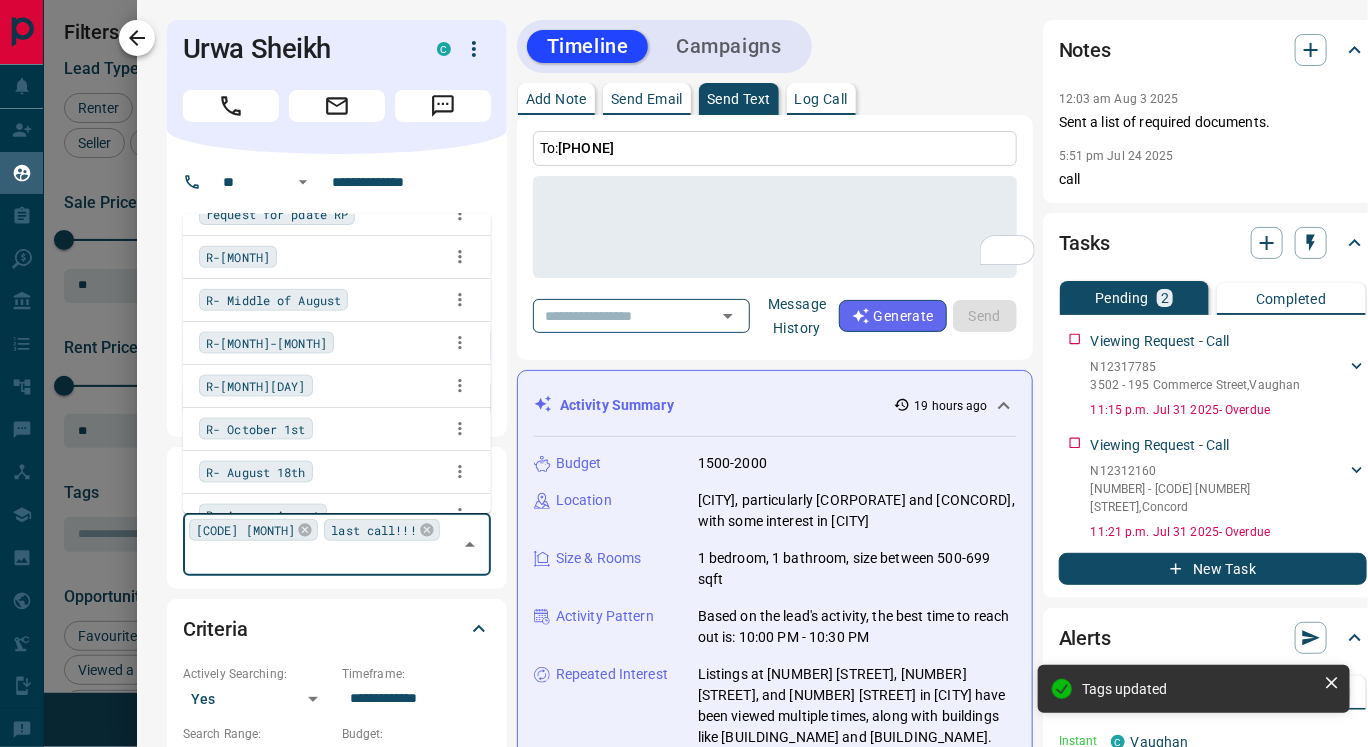 click 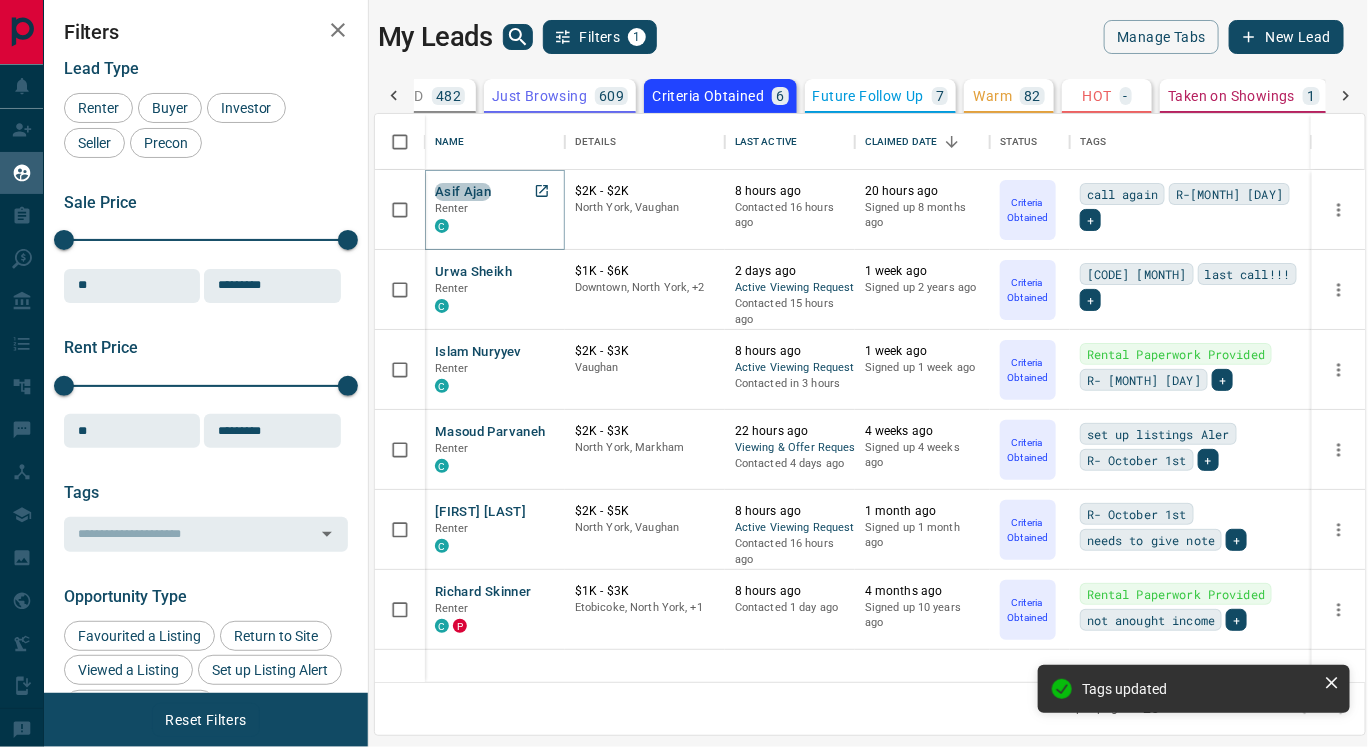 click on "Asif Ajan" at bounding box center (463, 192) 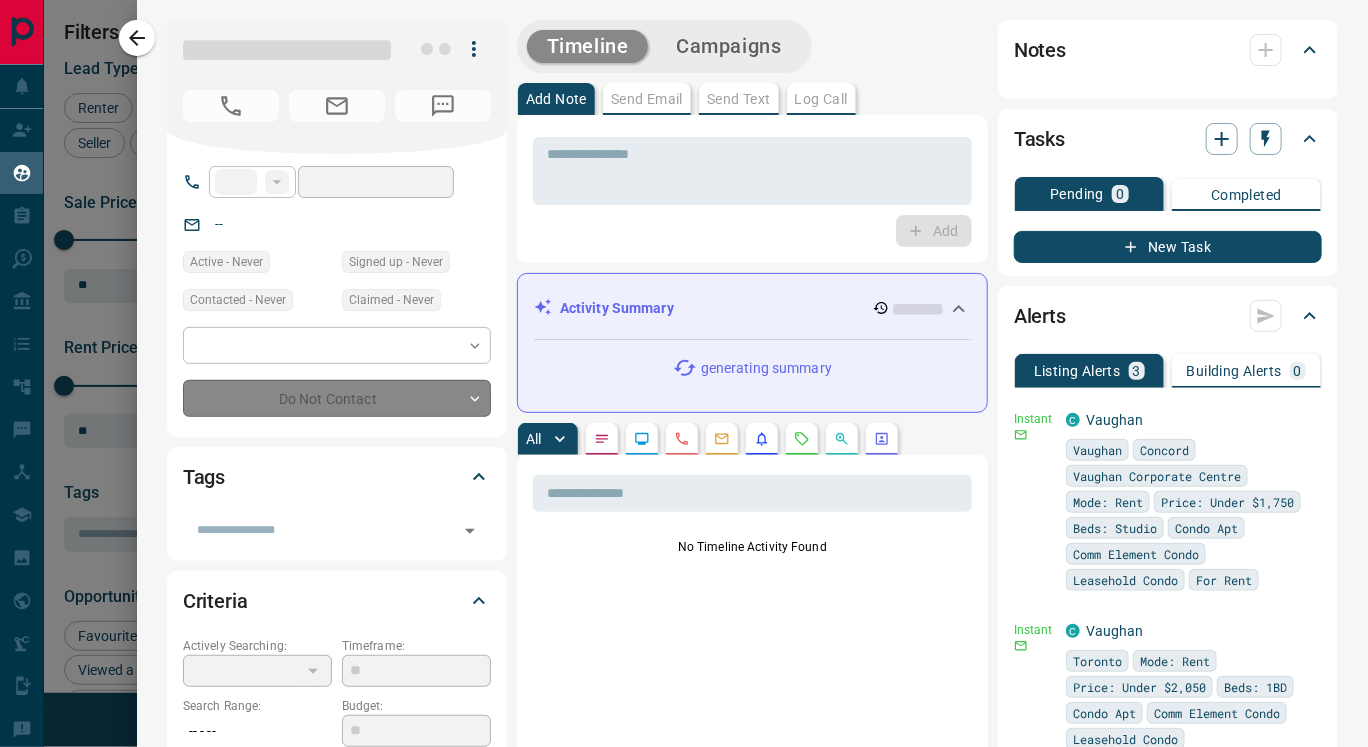 type on "**" 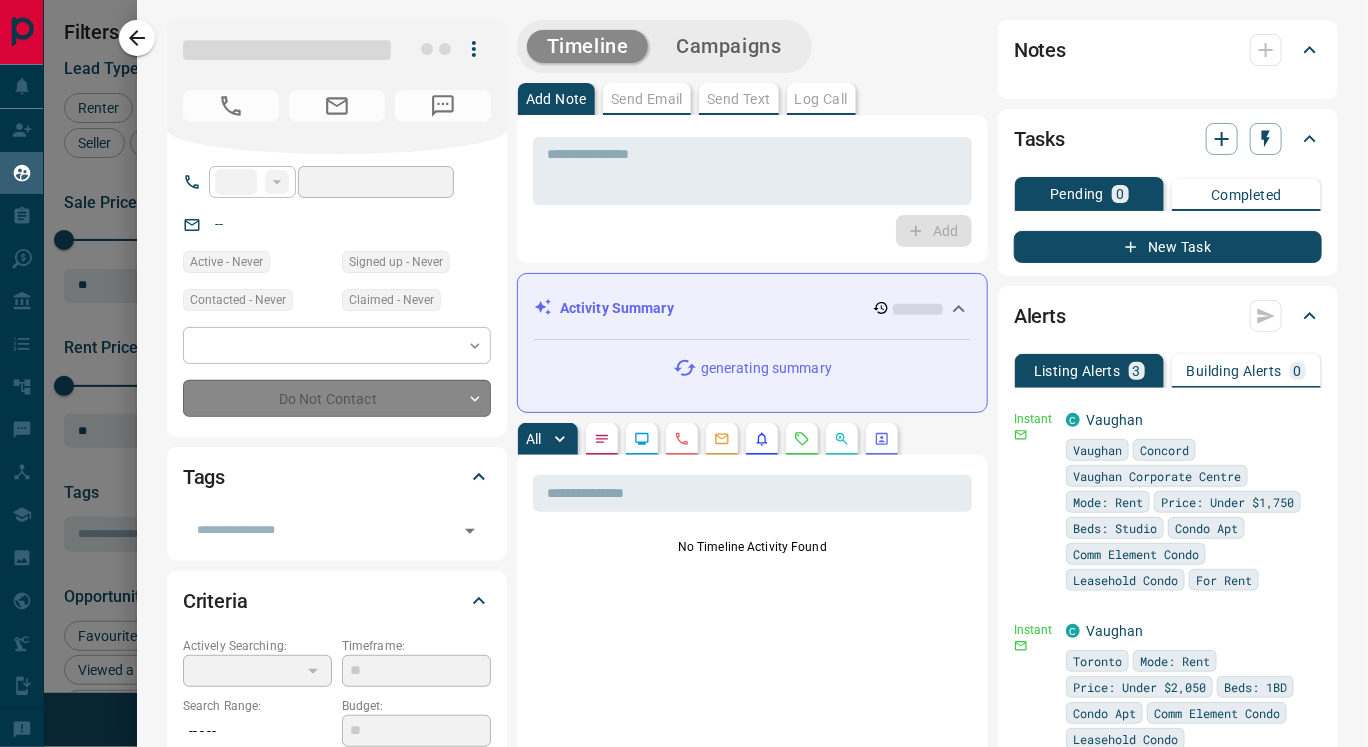 type on "**********" 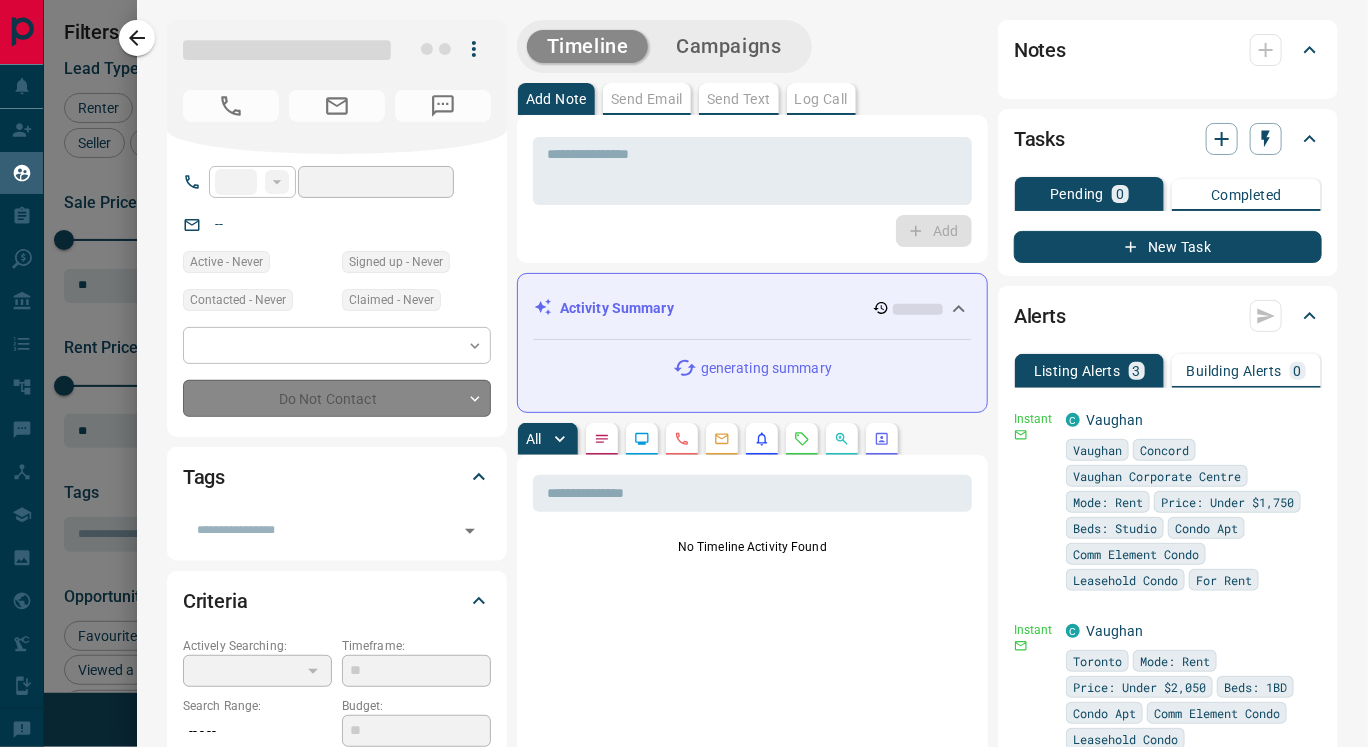 type on "**********" 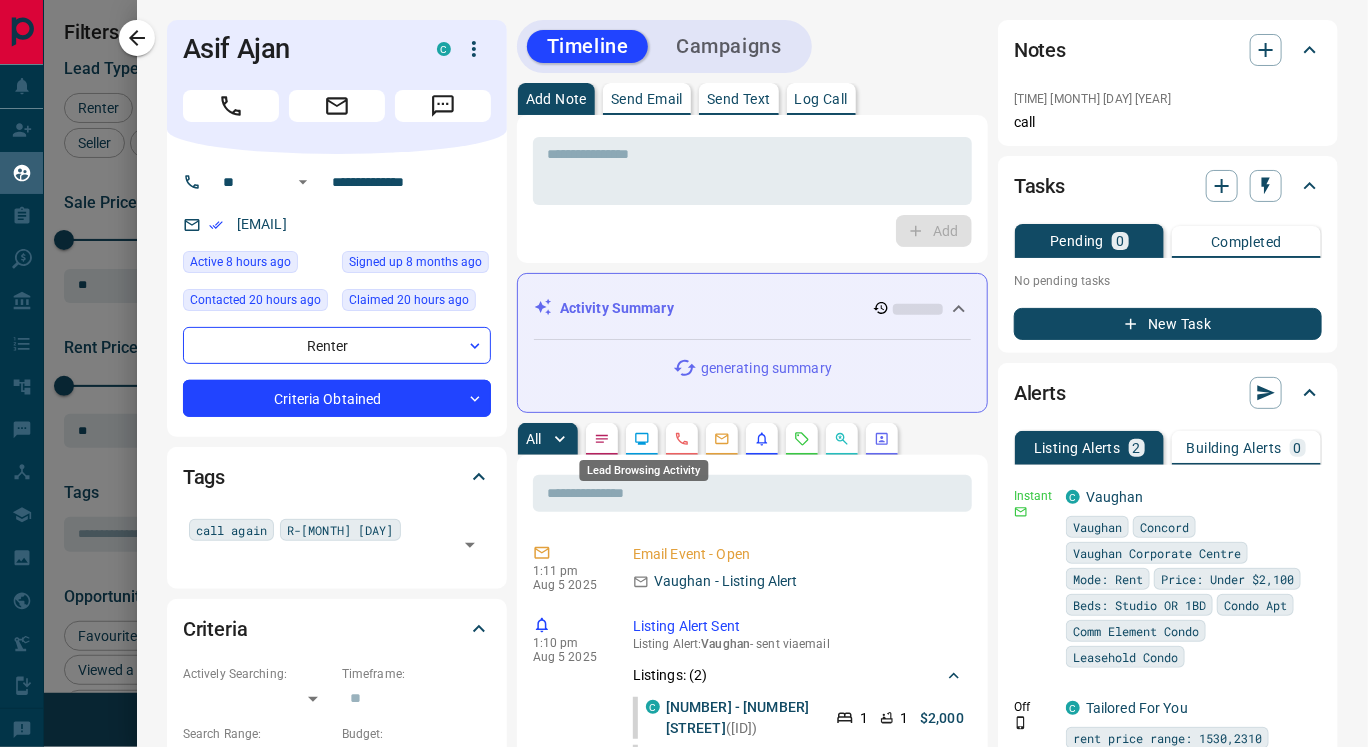 click 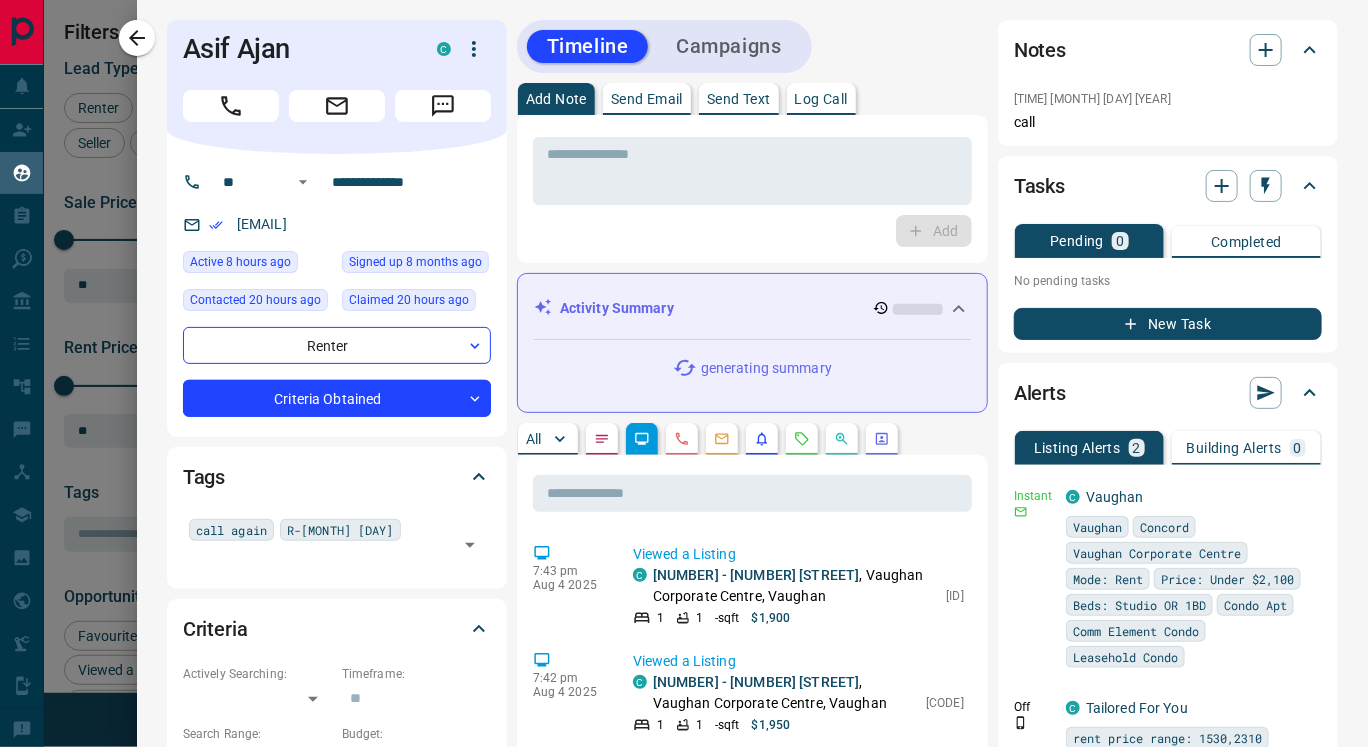 click on "Send Text" at bounding box center (739, 99) 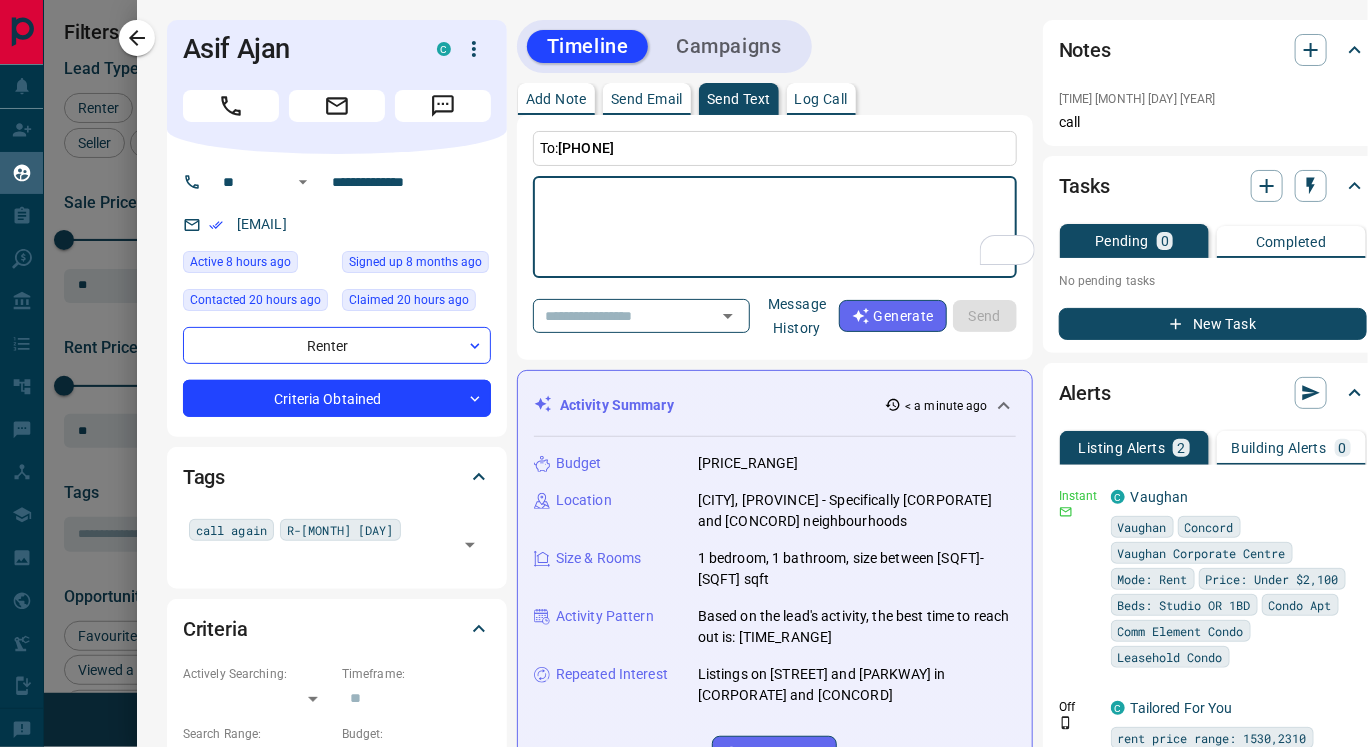 click on "Message History" at bounding box center [797, 316] 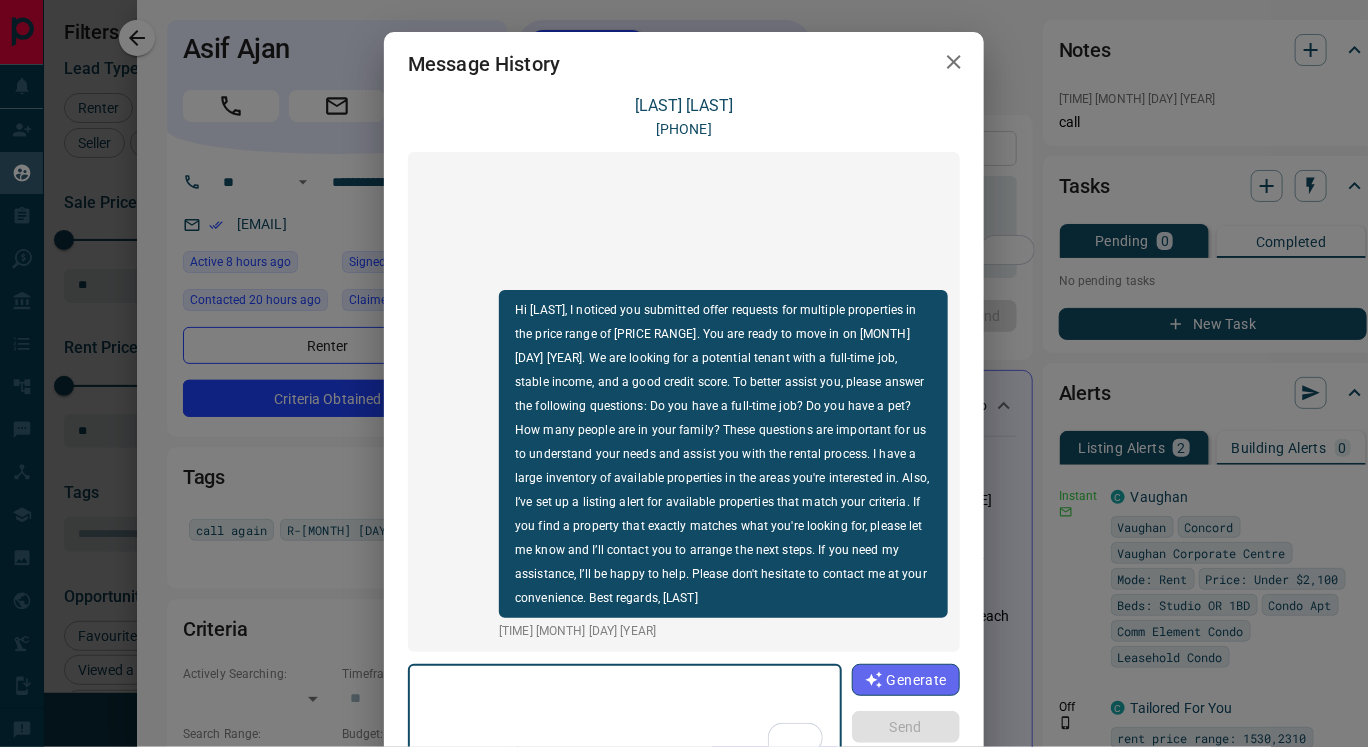 click 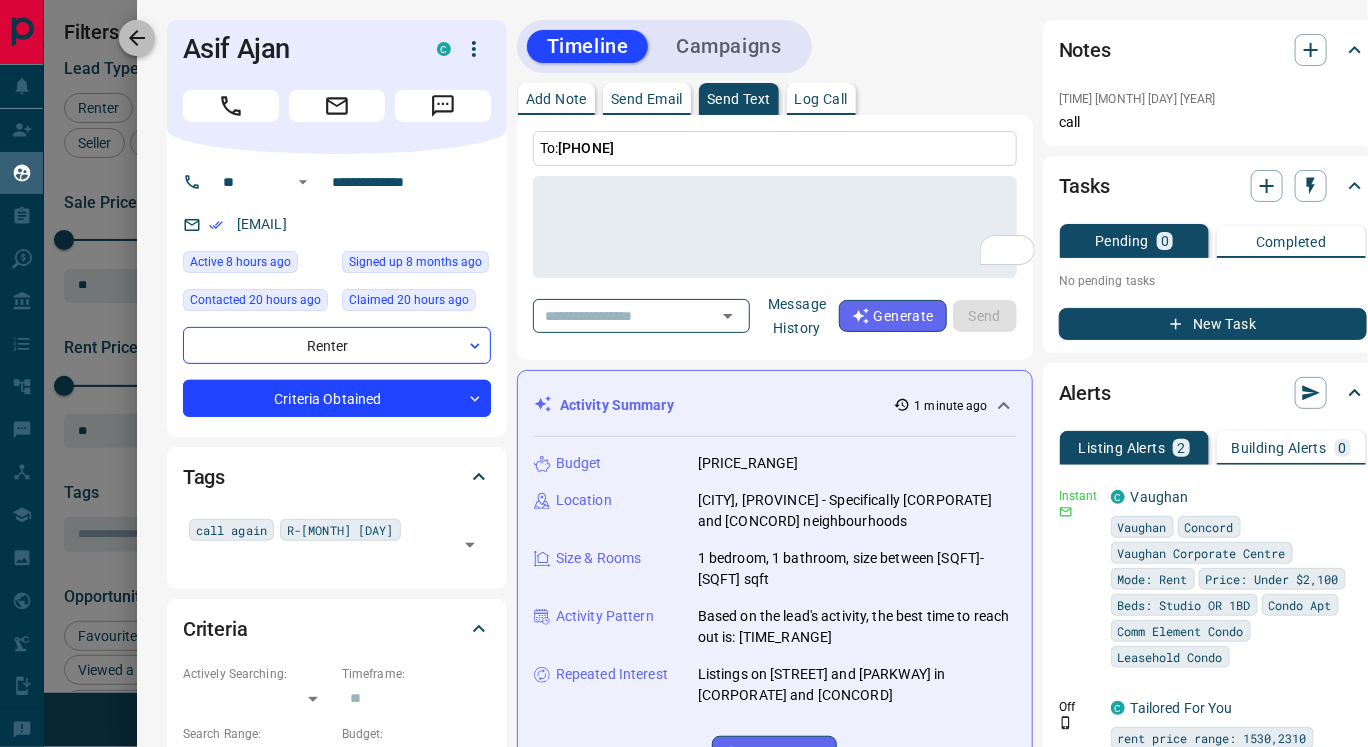 click 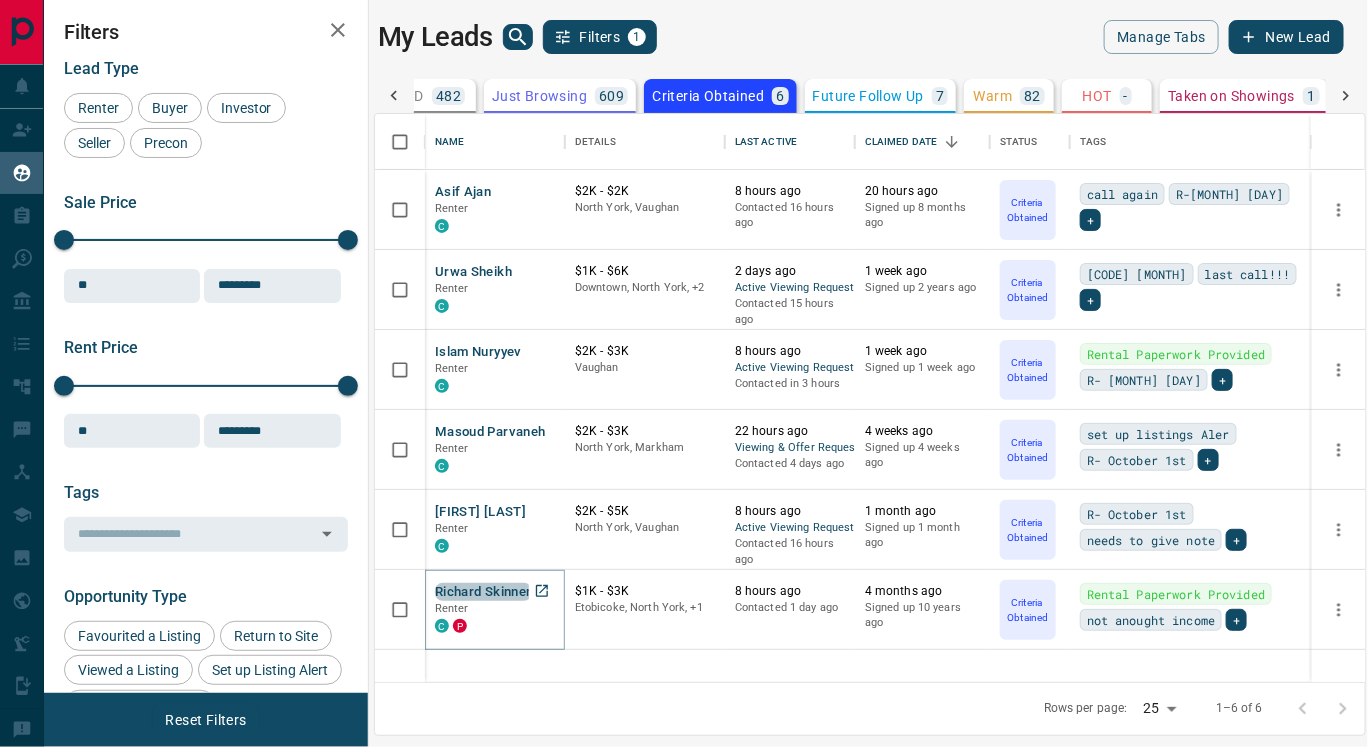 click on "Richard Skinner" at bounding box center [483, 592] 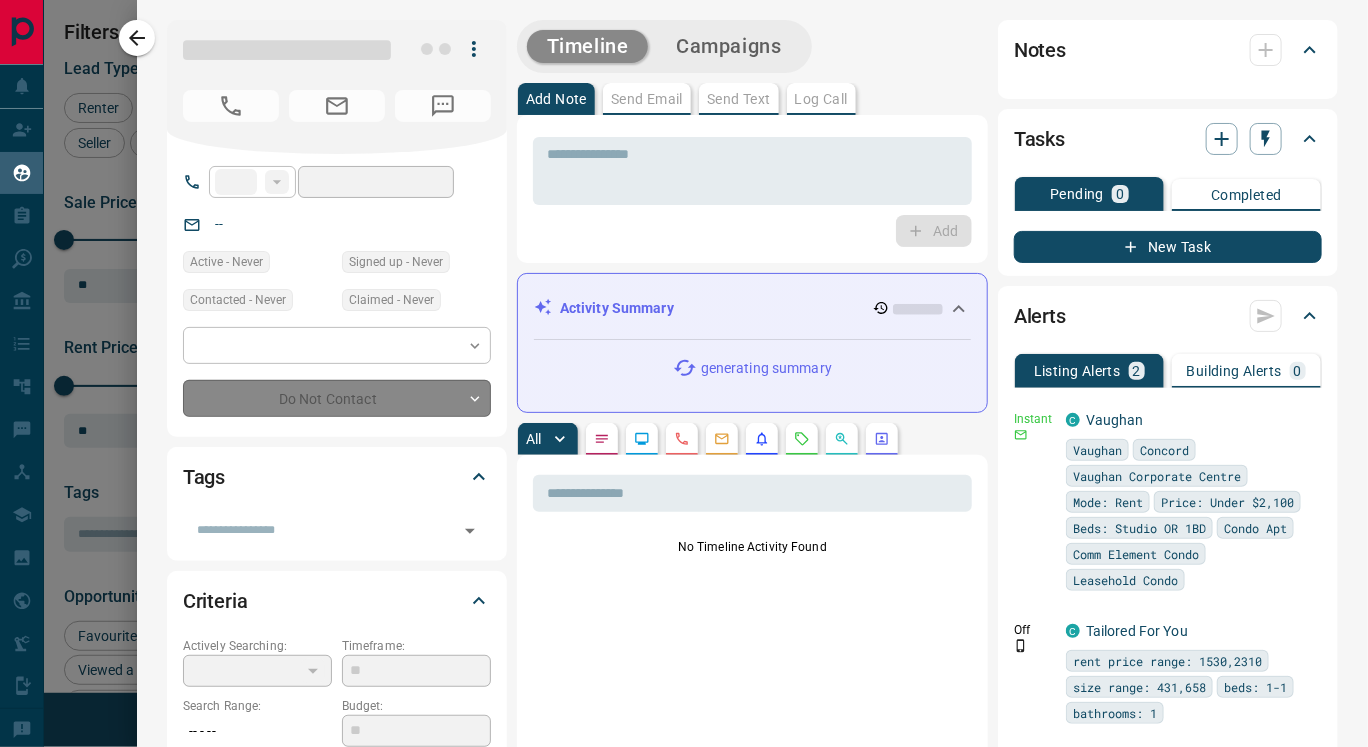 type on "**" 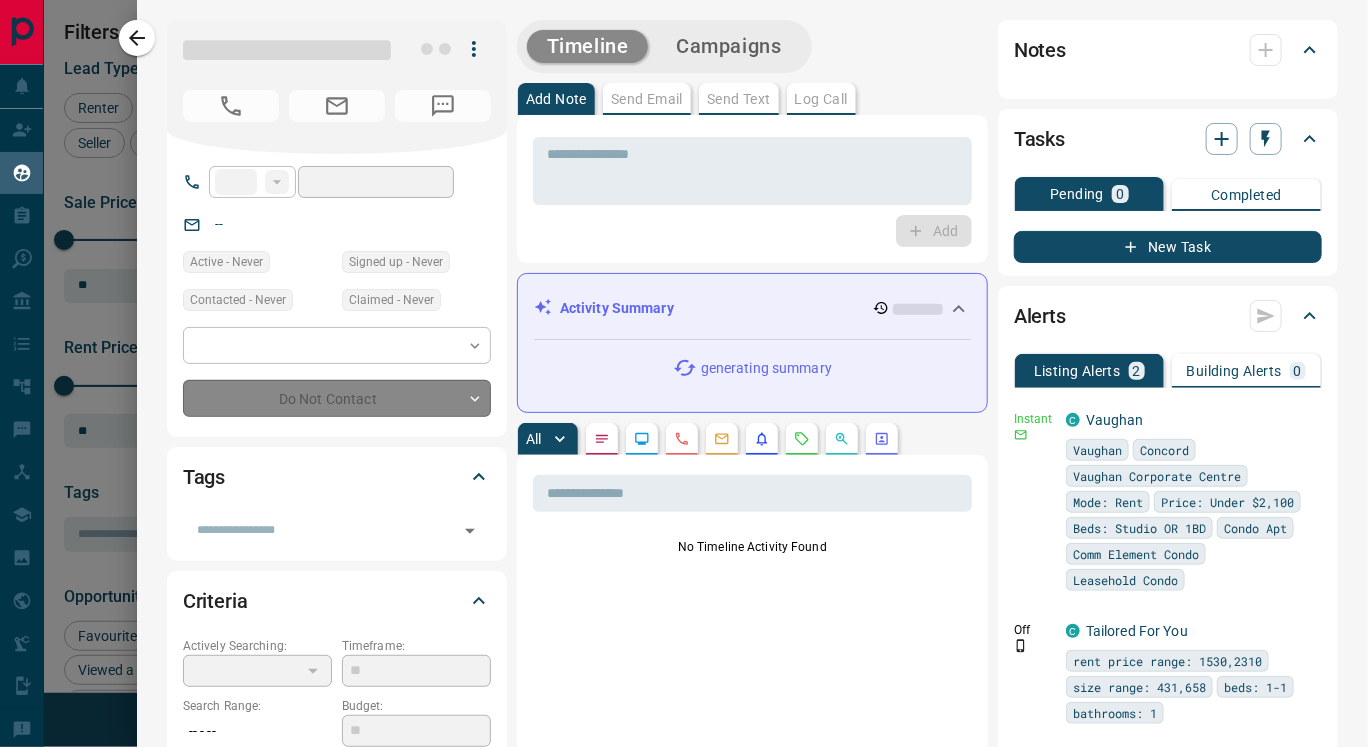 type on "**********" 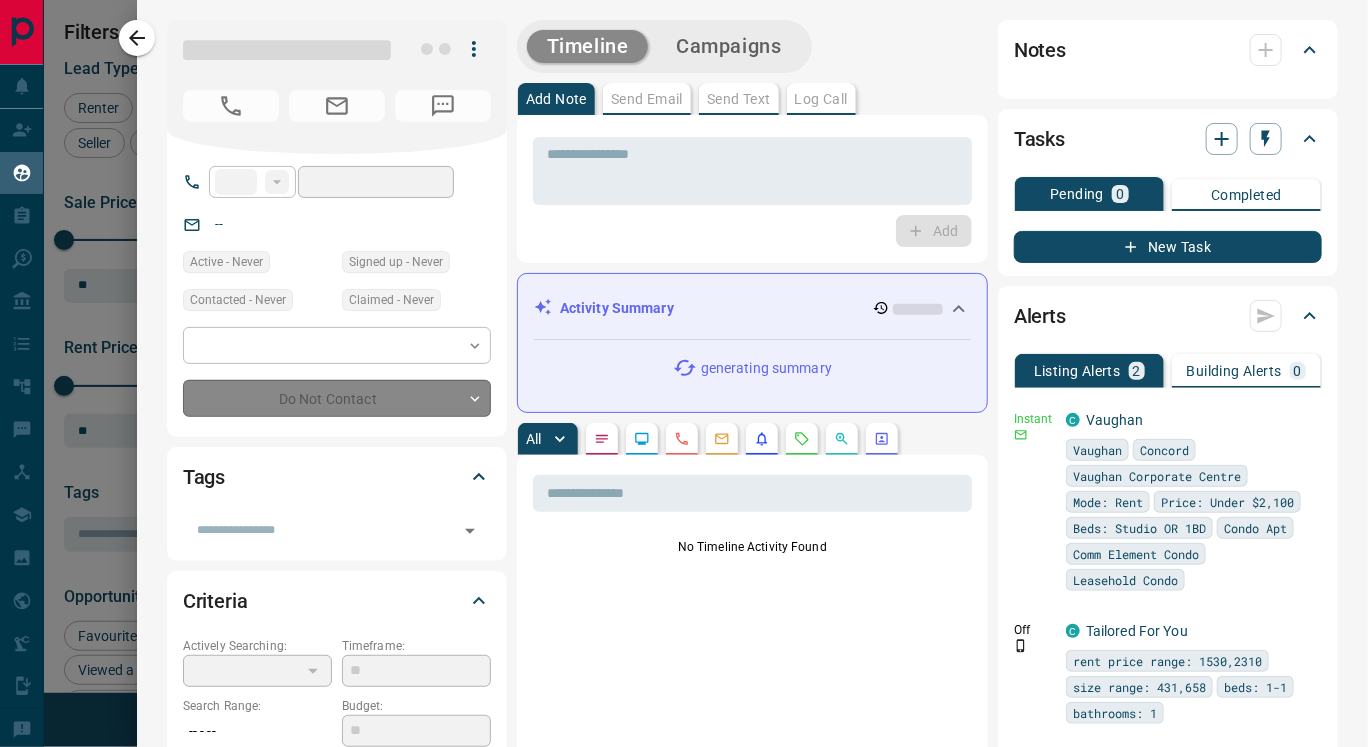 type on "**********" 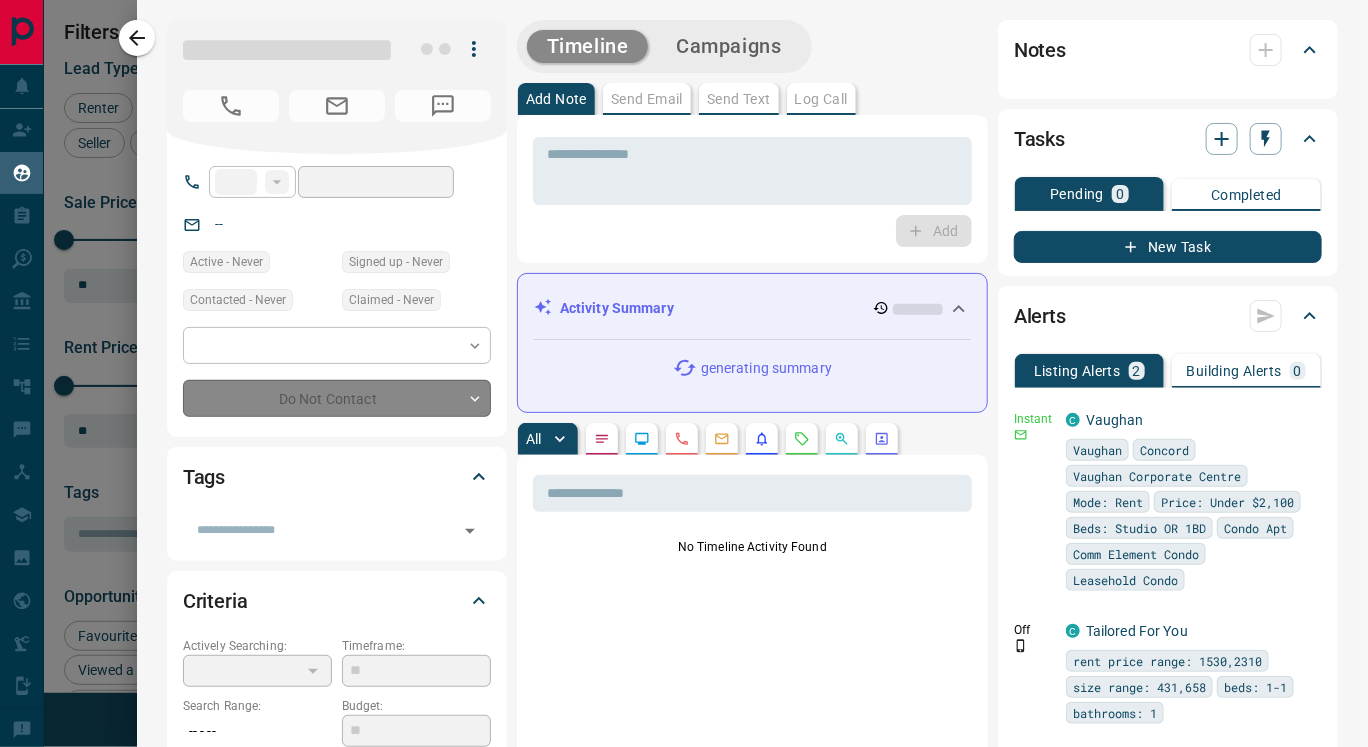 type on "*******" 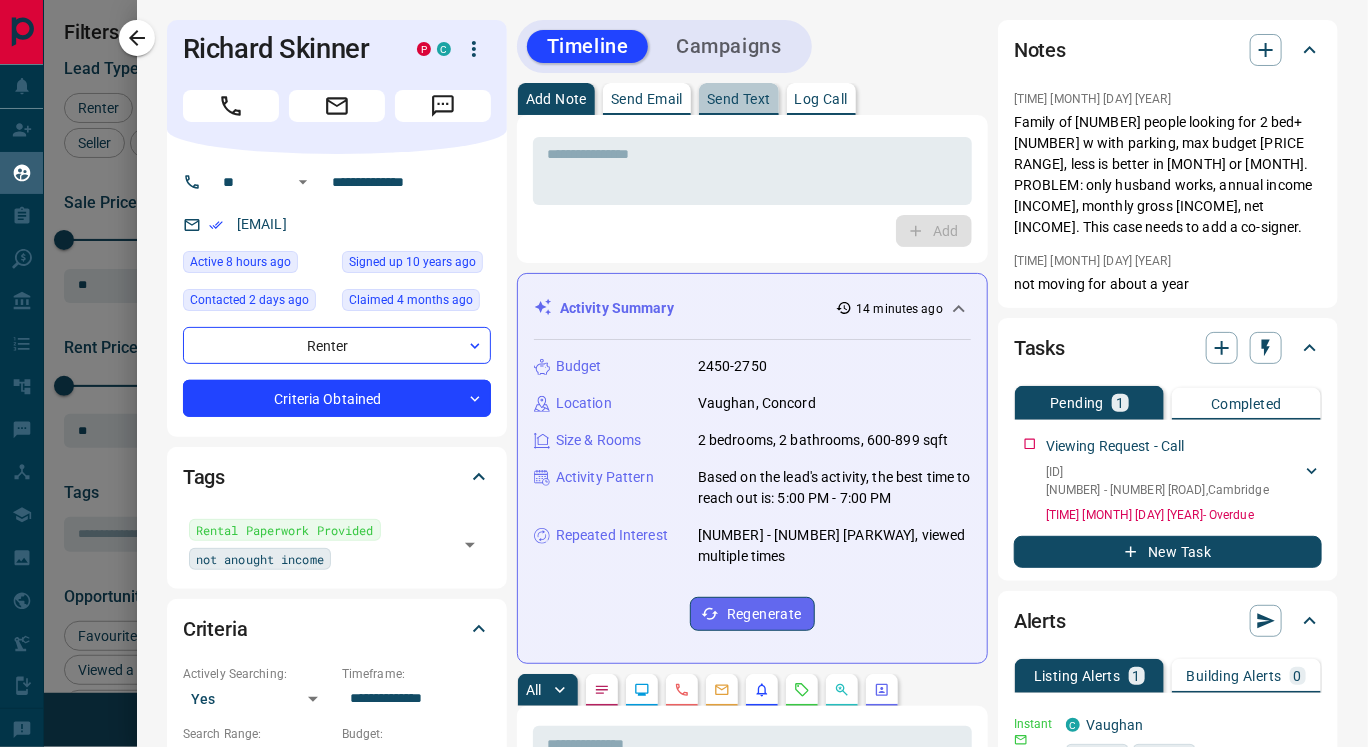 click on "Send Text" at bounding box center [739, 99] 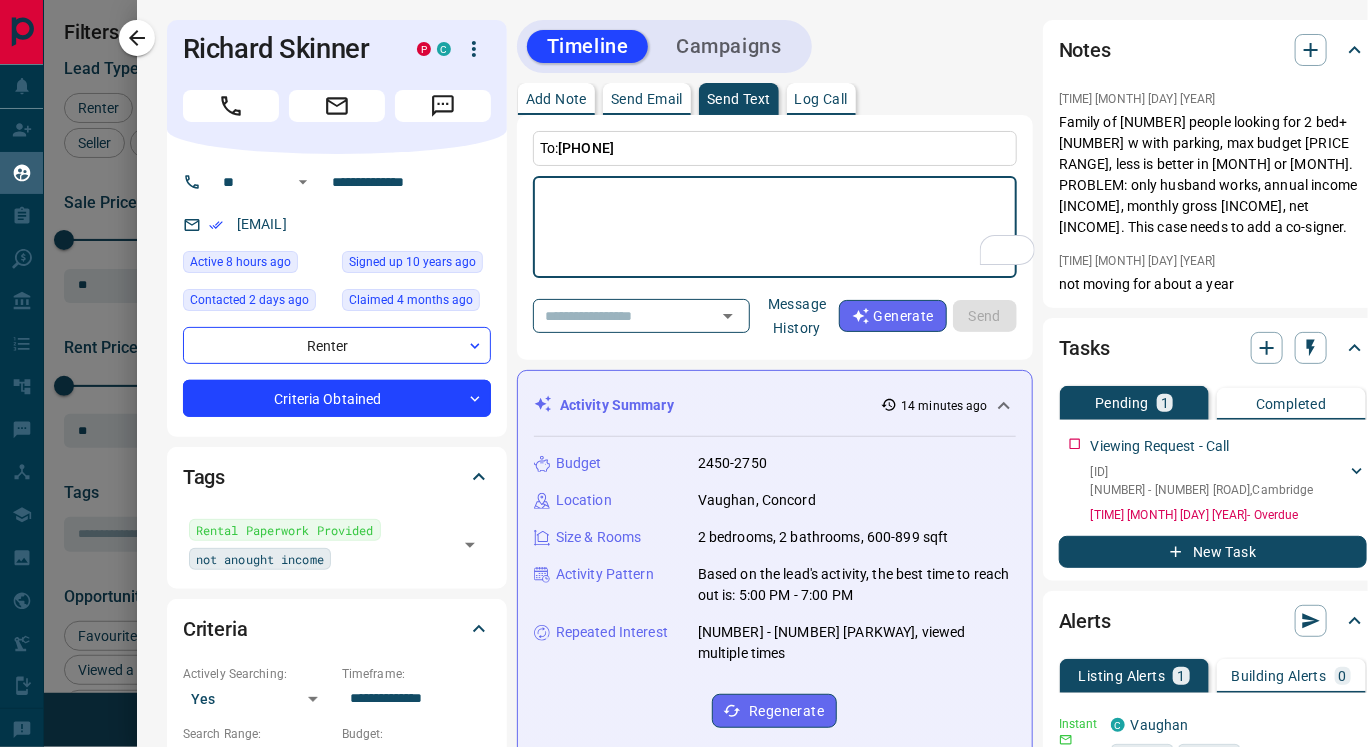 click on "Message History" at bounding box center (797, 316) 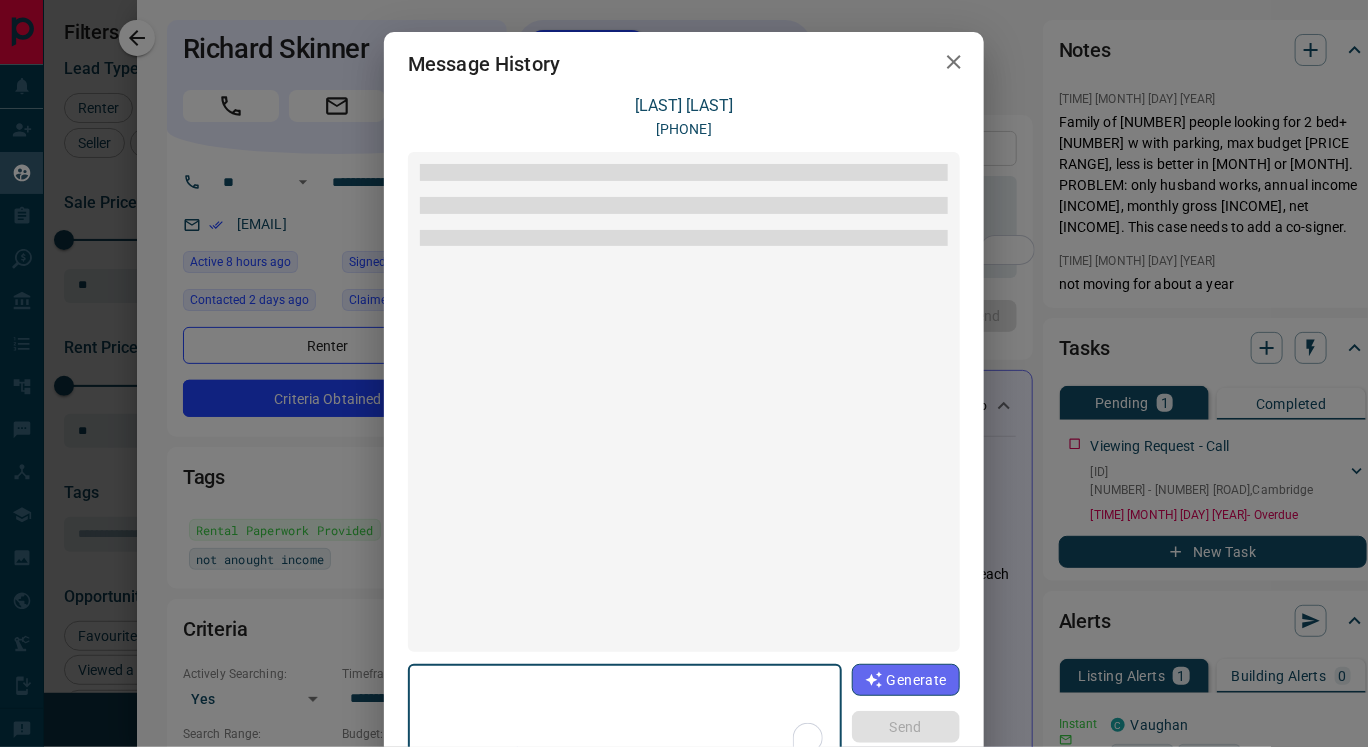 scroll, scrollTop: 995, scrollLeft: 0, axis: vertical 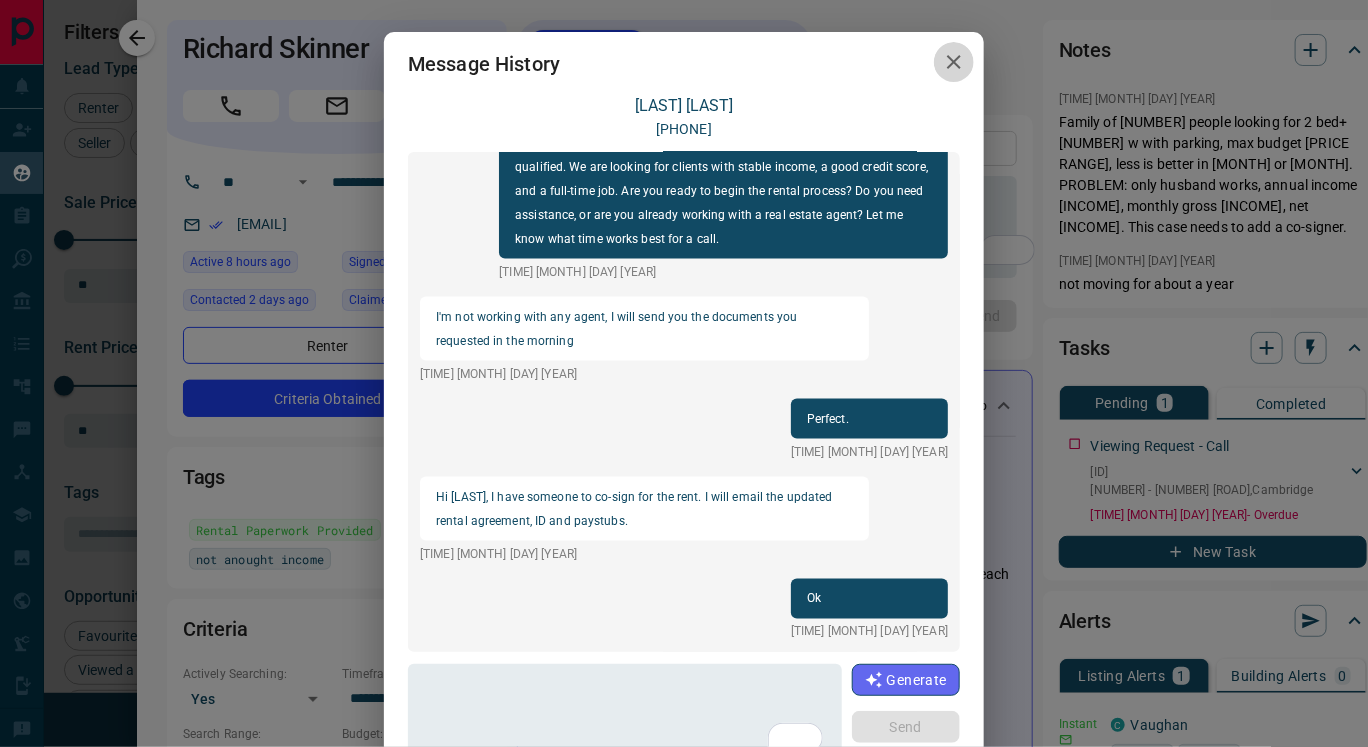 click 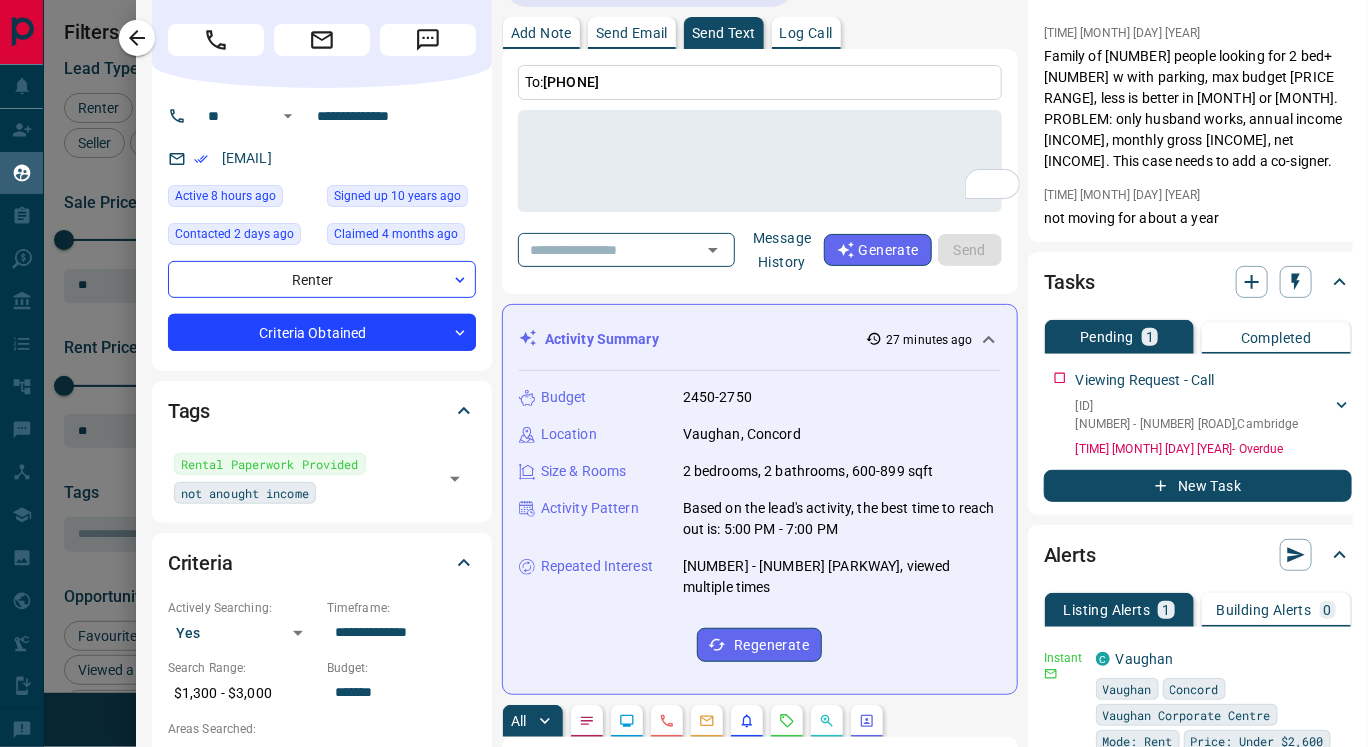 scroll, scrollTop: 64, scrollLeft: 47, axis: both 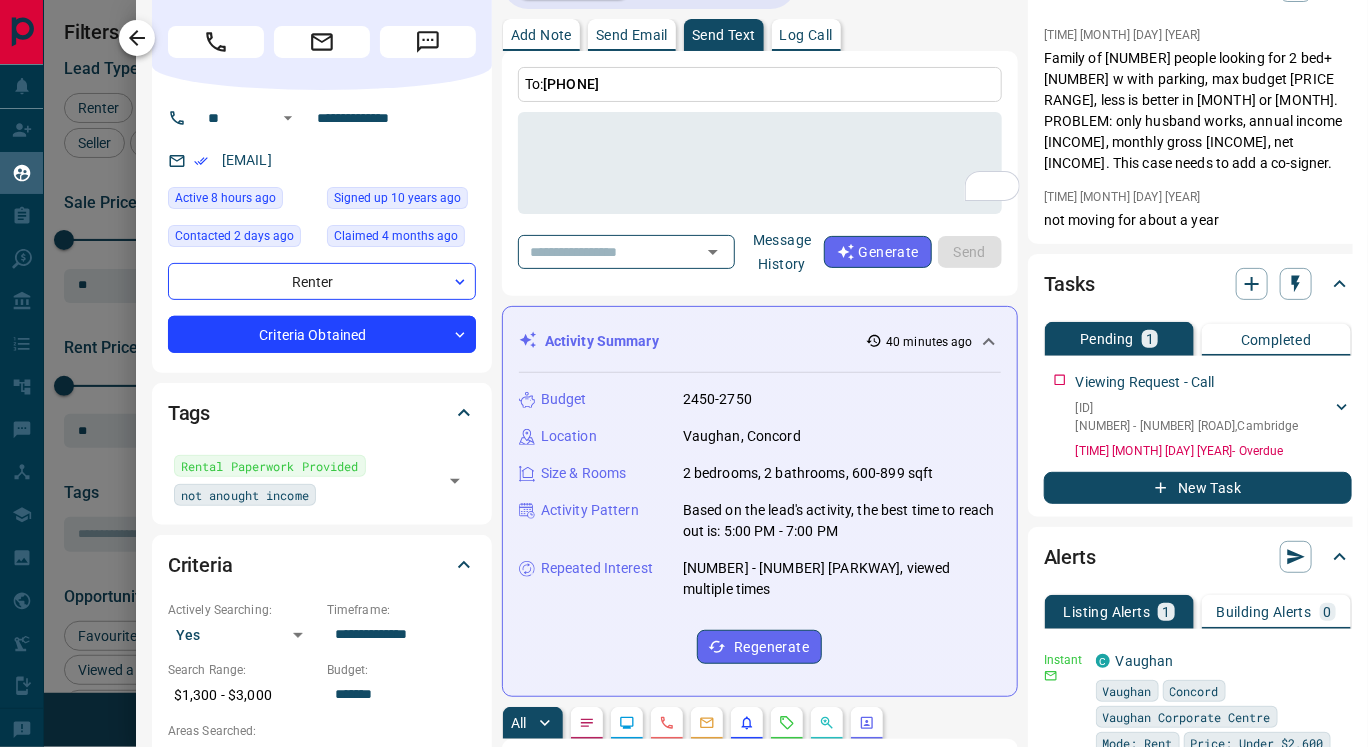 click 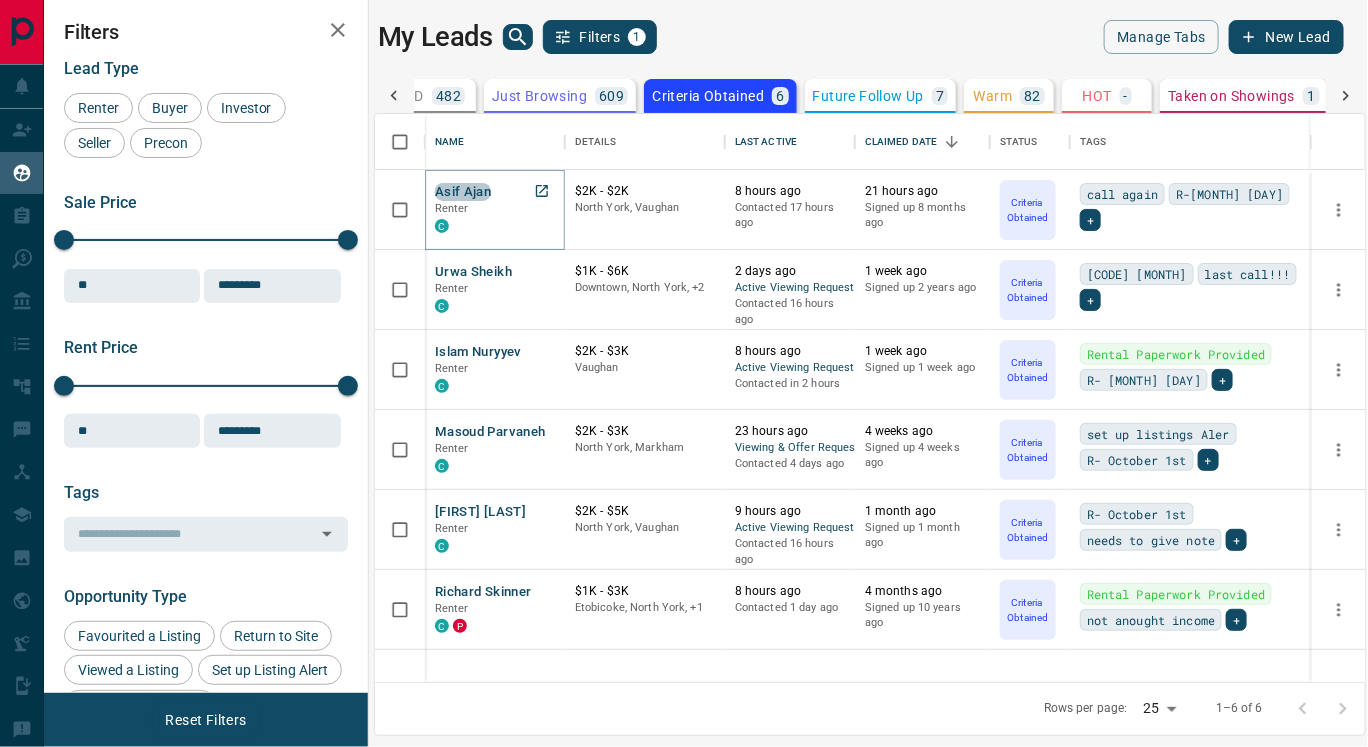 click on "Asif Ajan" at bounding box center (463, 192) 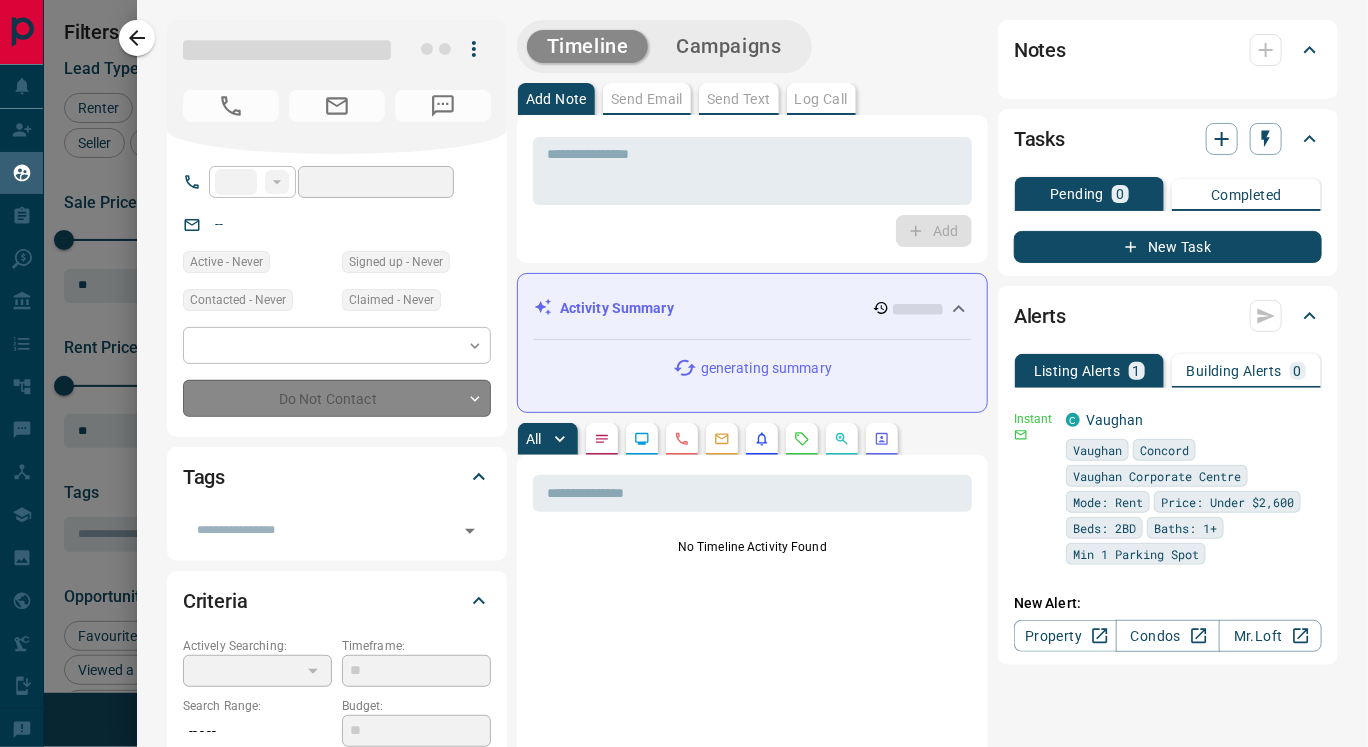 type on "**" 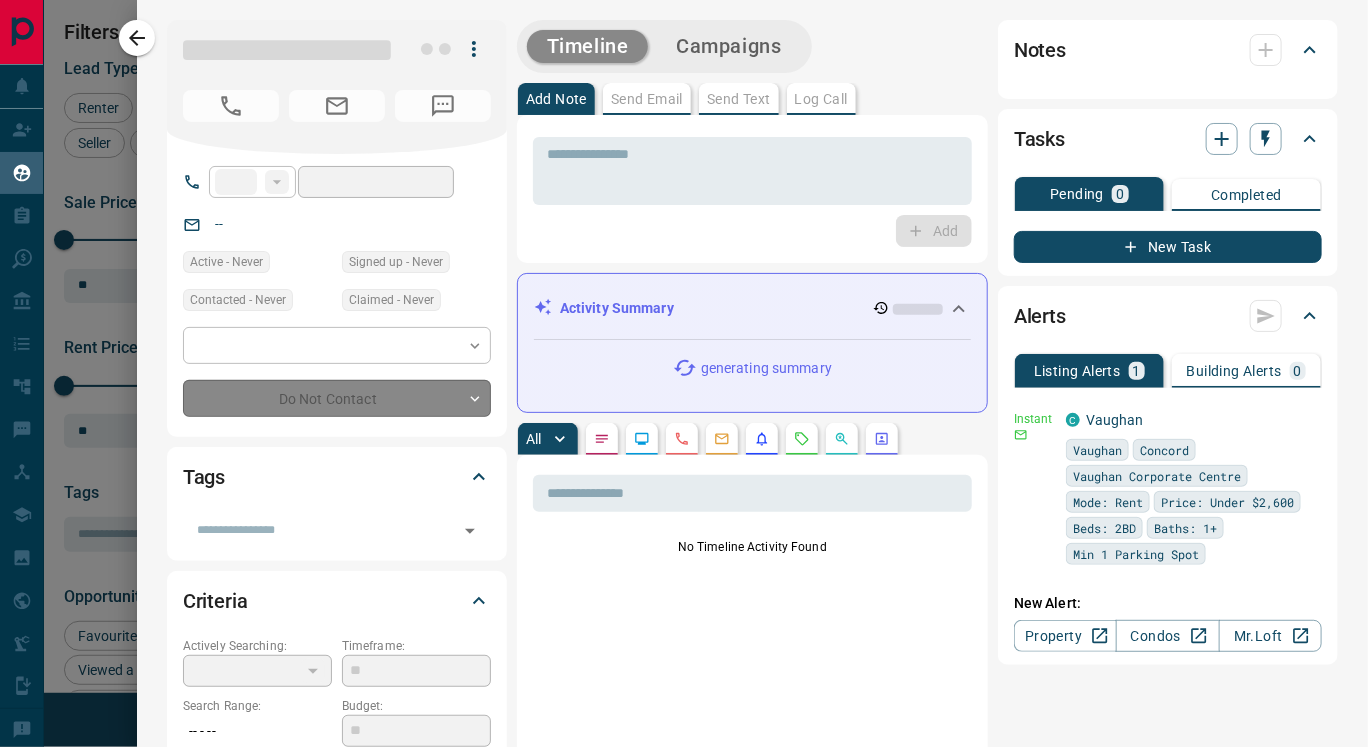 type on "**********" 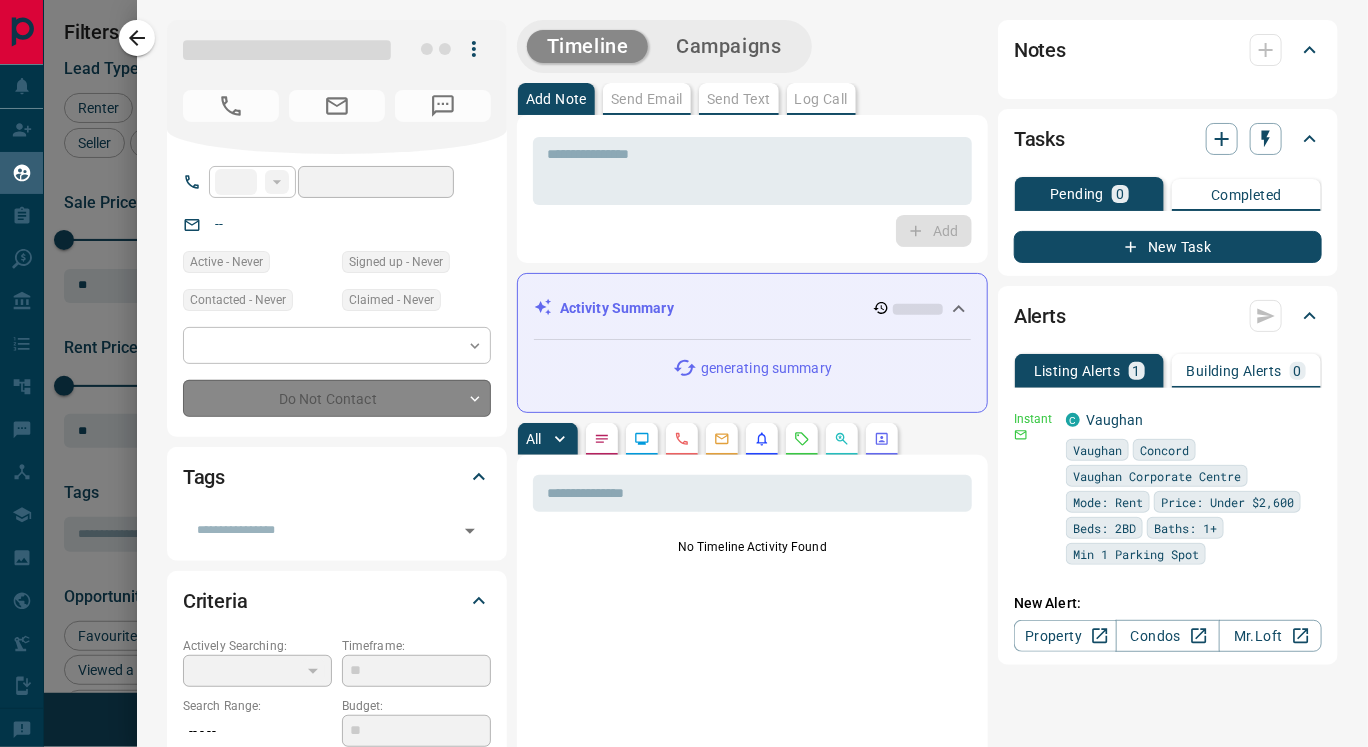 type on "**********" 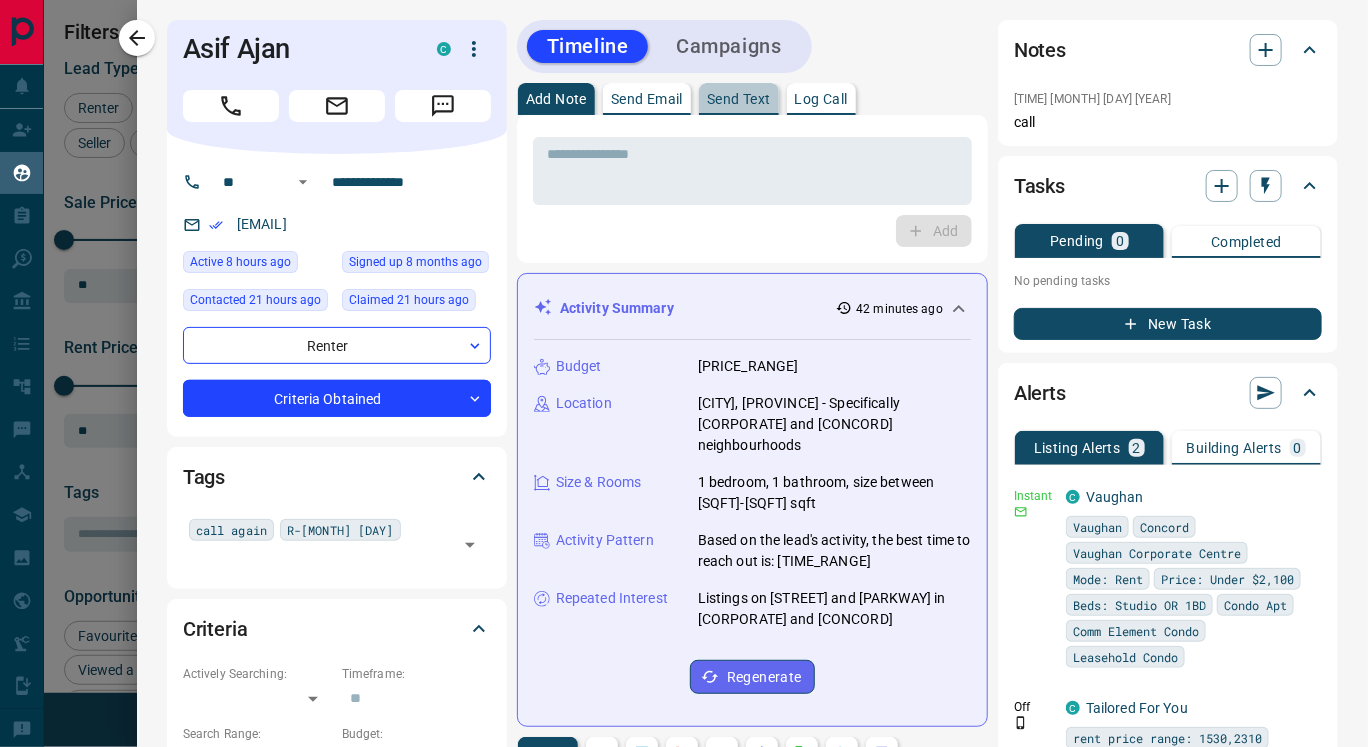 click on "Send Text" at bounding box center [739, 99] 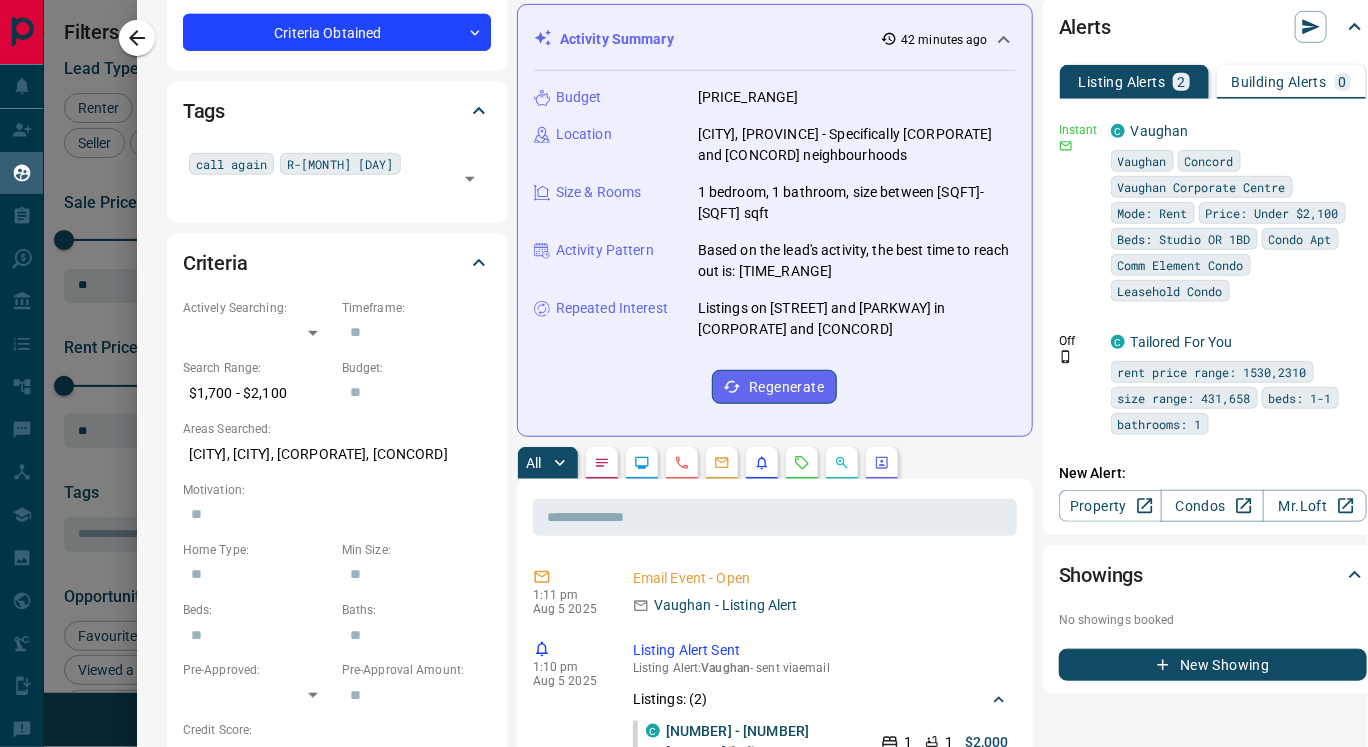 scroll, scrollTop: 367, scrollLeft: 0, axis: vertical 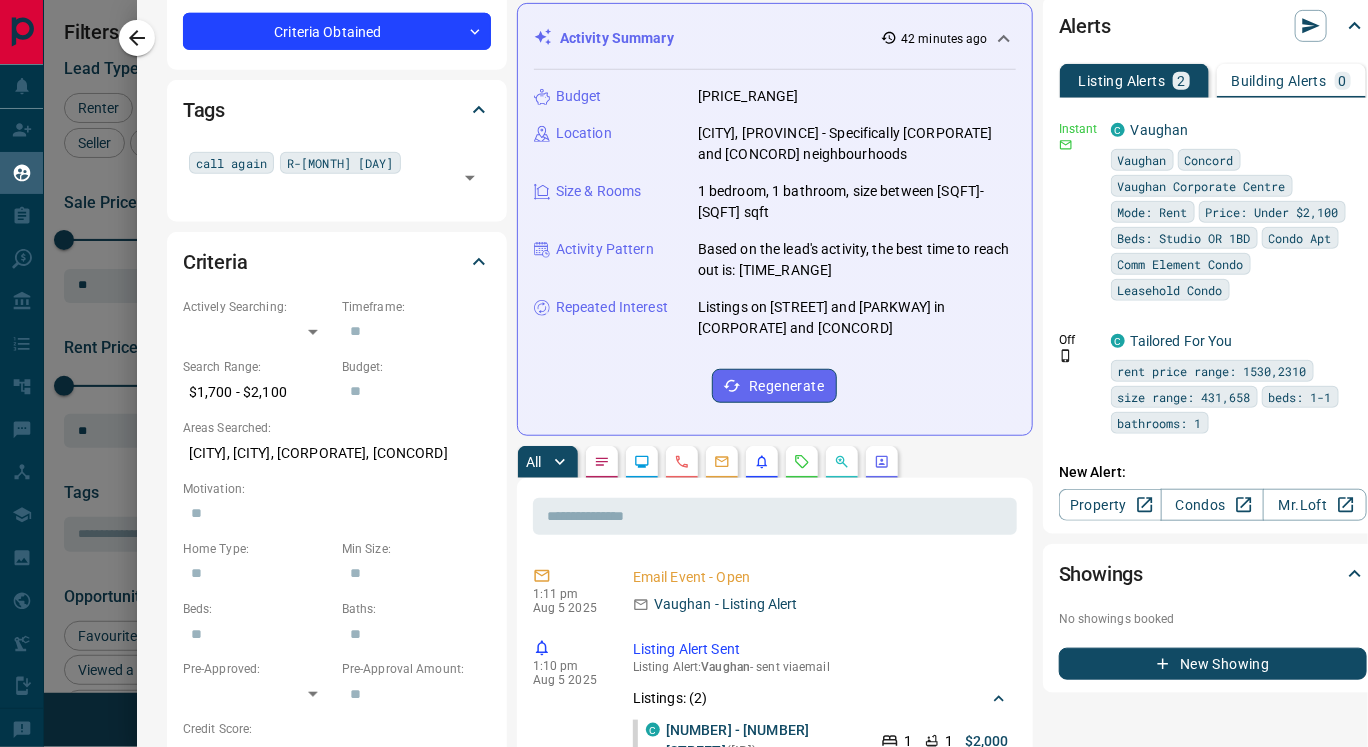 click 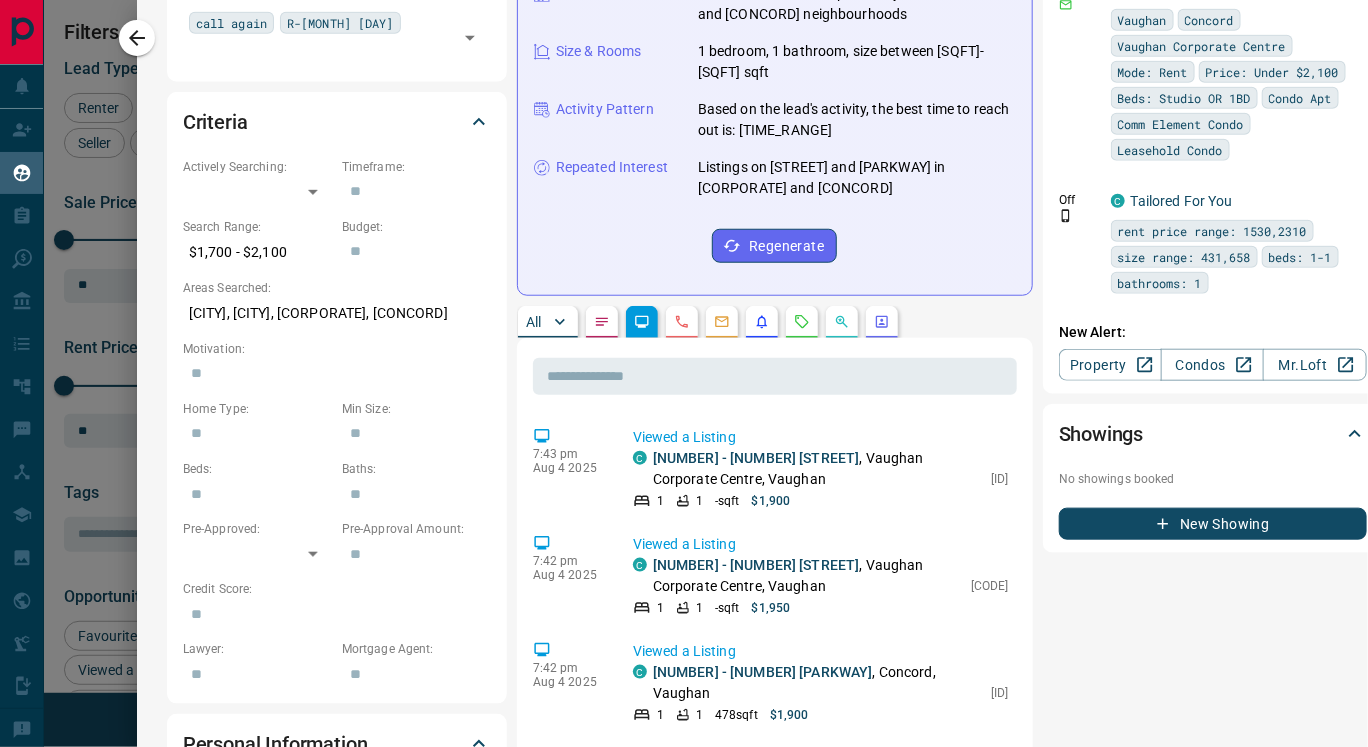 scroll, scrollTop: 506, scrollLeft: 0, axis: vertical 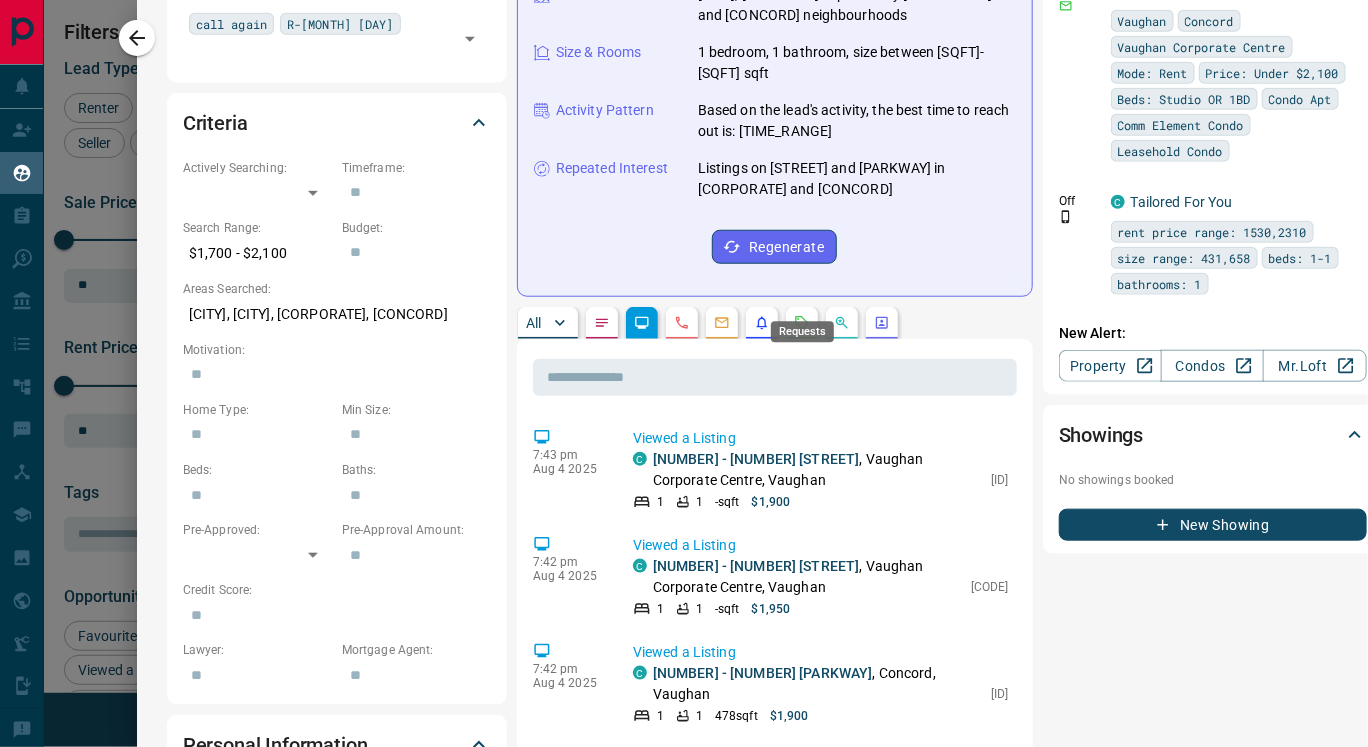 click 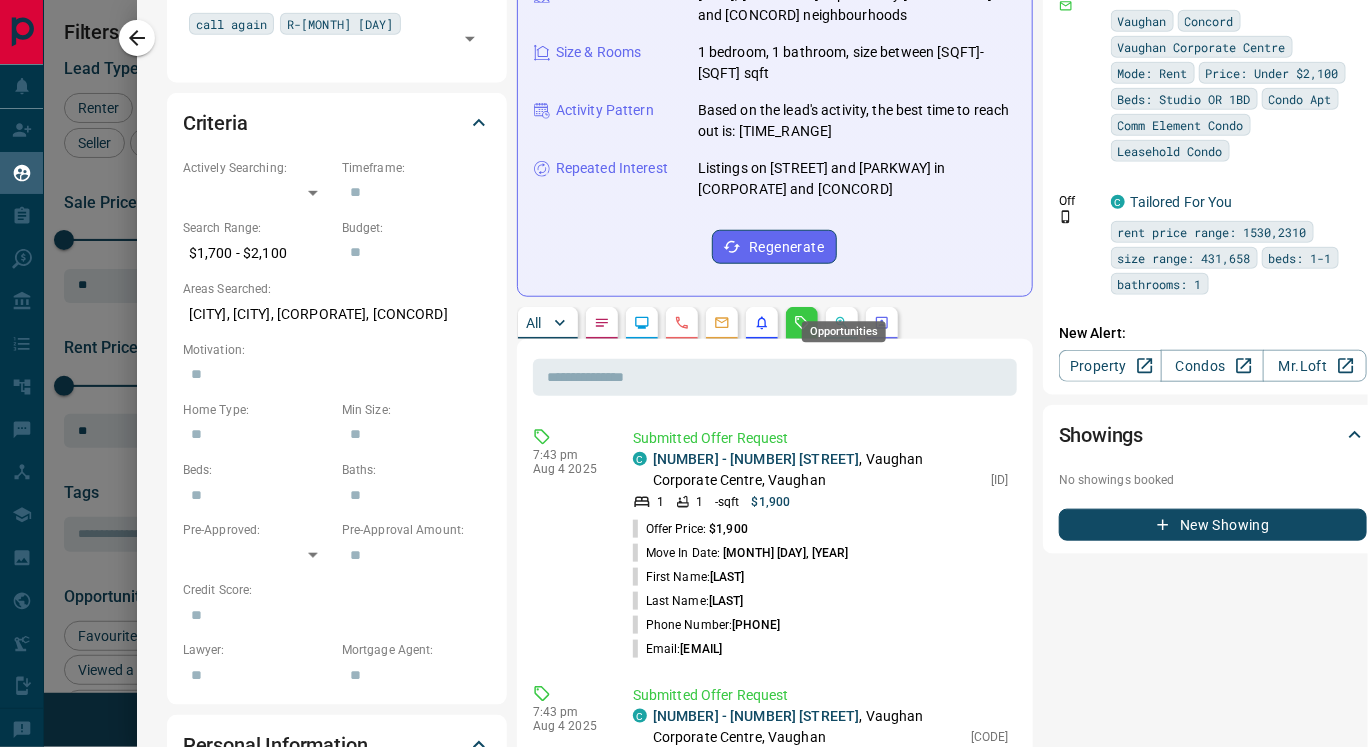 click 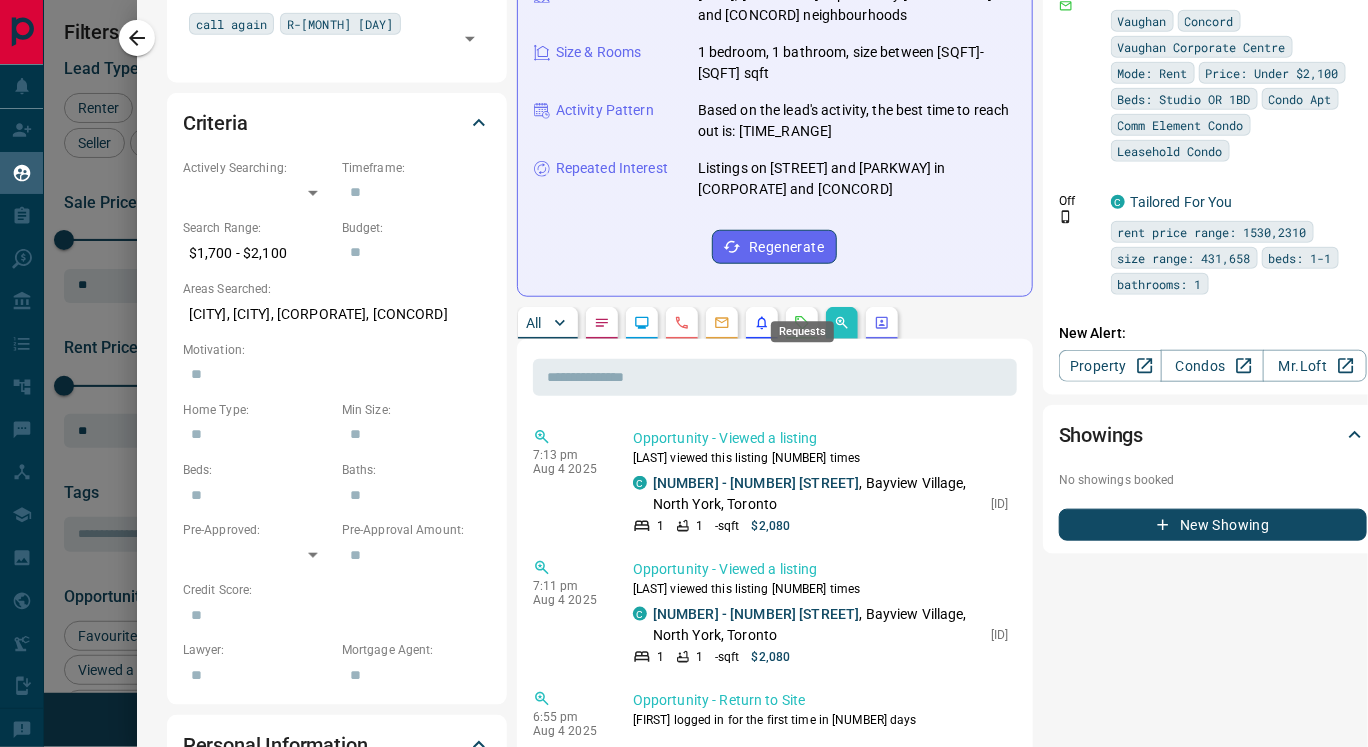 click 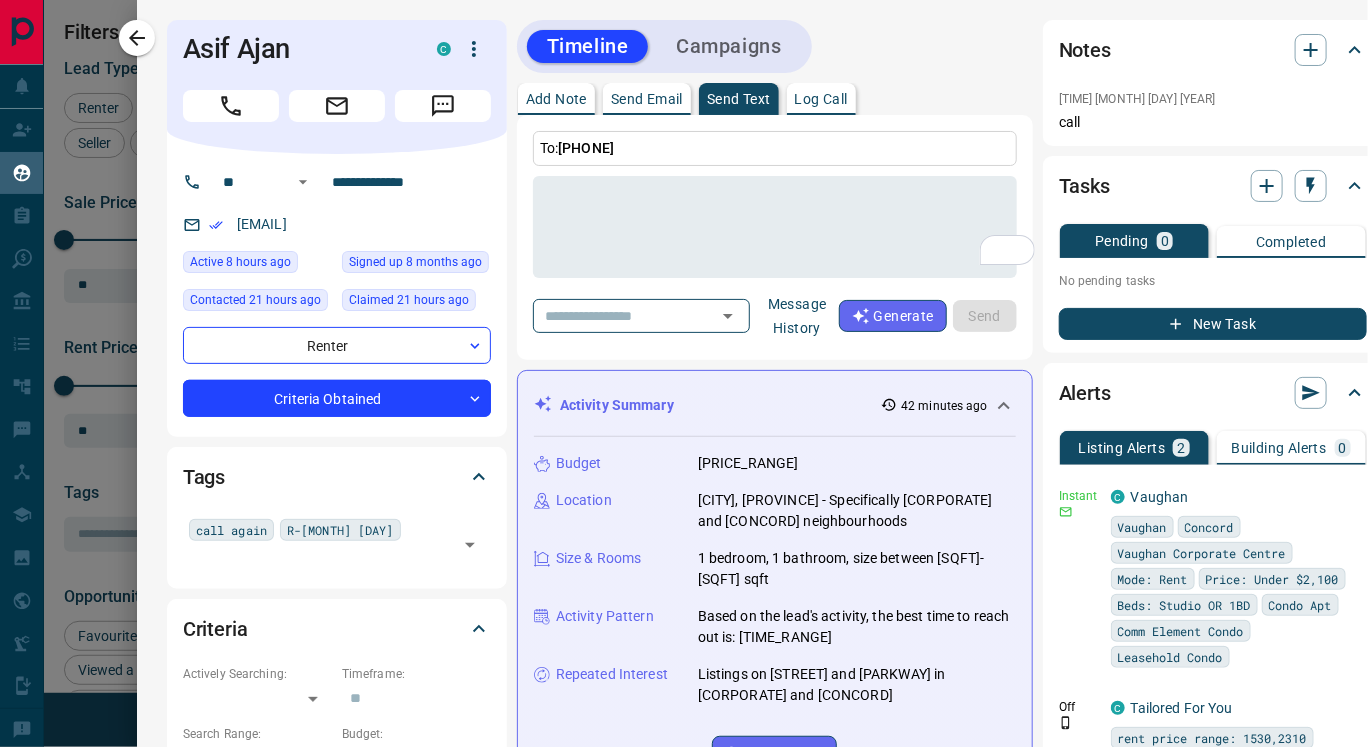 scroll, scrollTop: 1, scrollLeft: 0, axis: vertical 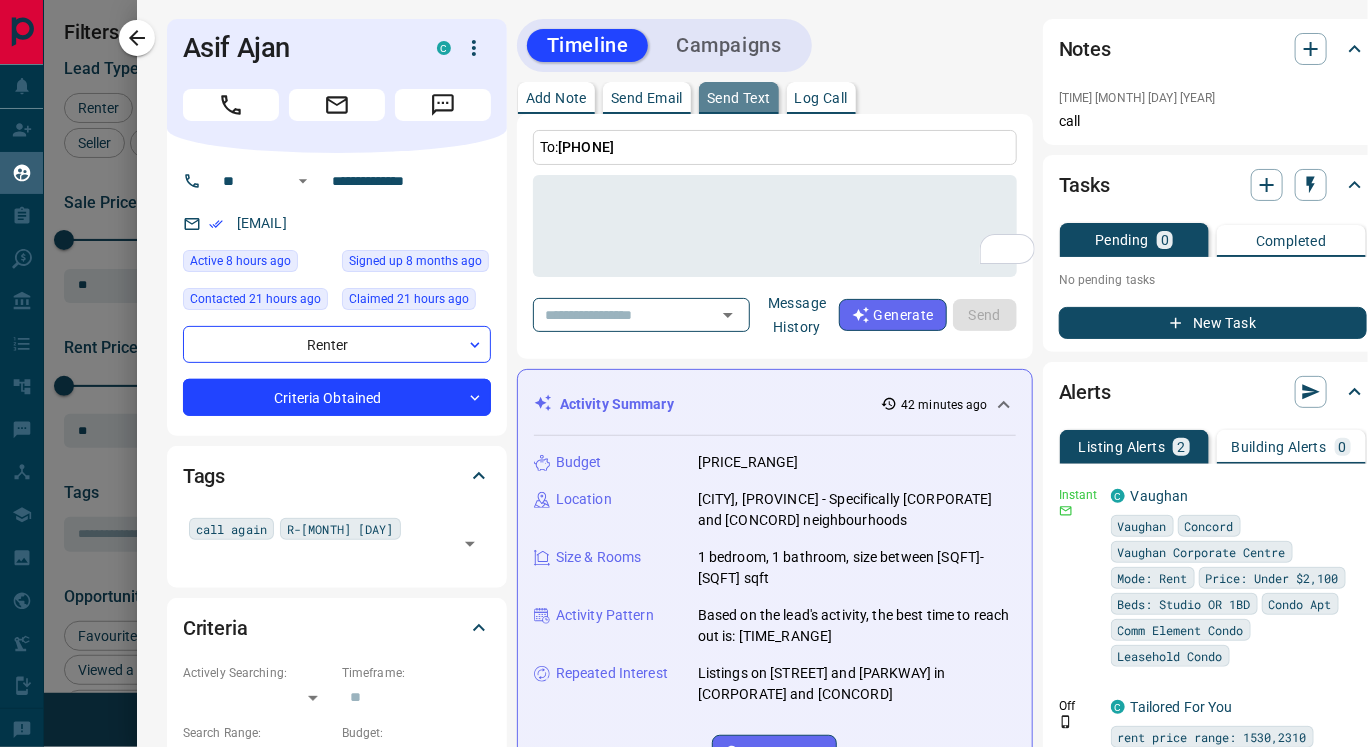 click on "Send Text" at bounding box center (739, 98) 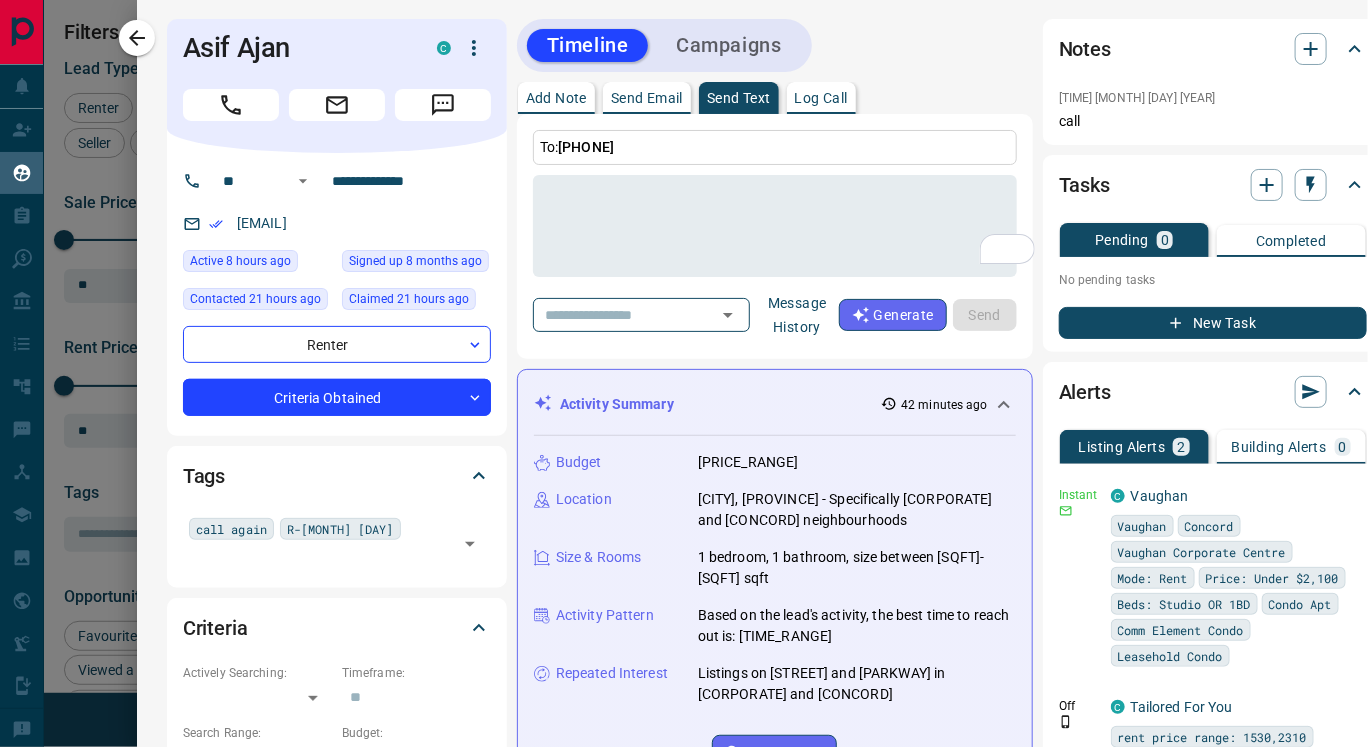 click on "Message History" at bounding box center (797, 315) 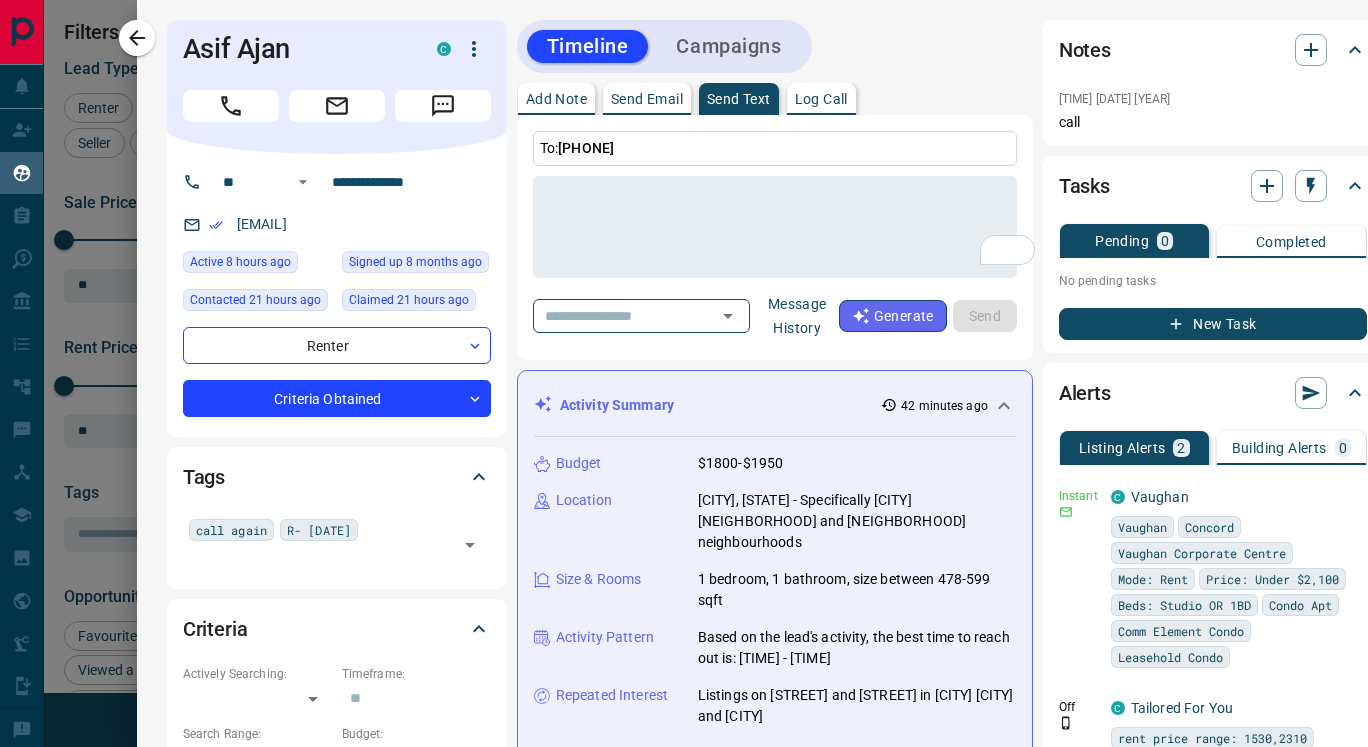 scroll, scrollTop: 0, scrollLeft: 0, axis: both 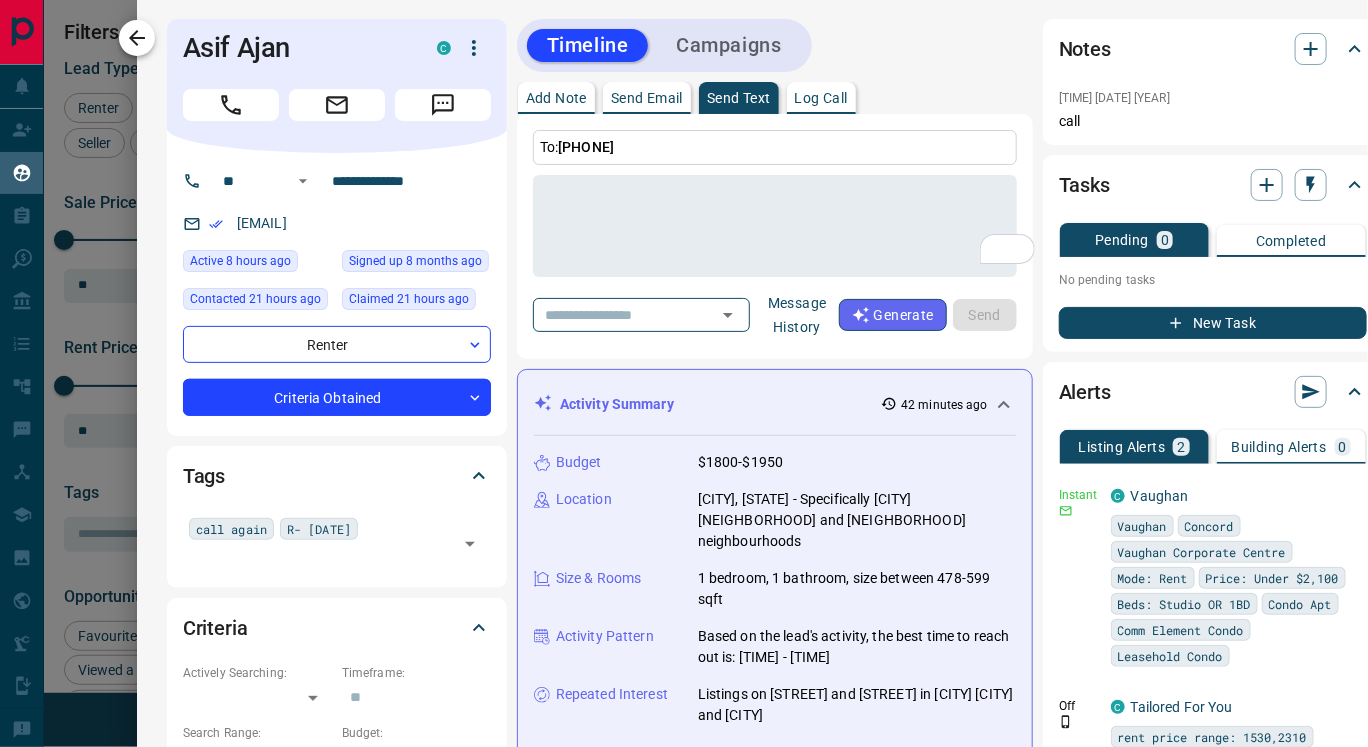 click 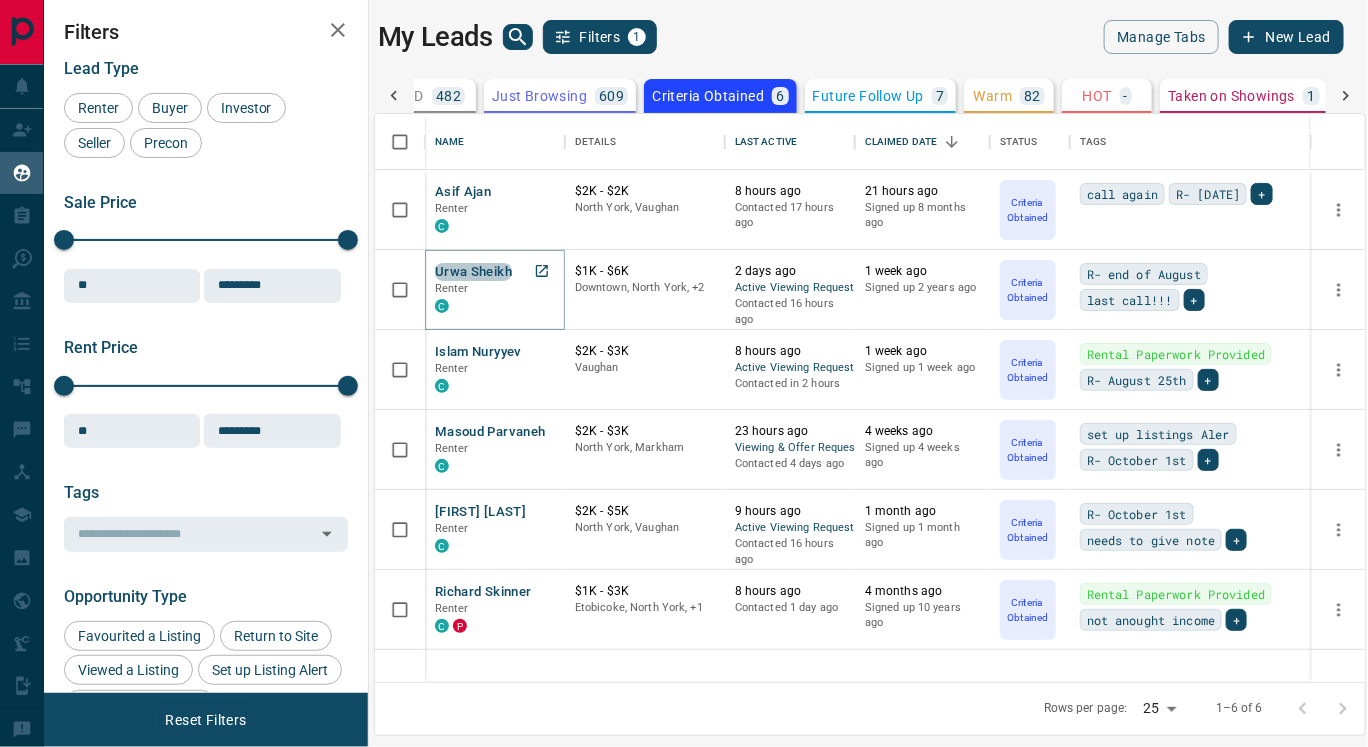 click on "Urwa Sheikh" at bounding box center [473, 272] 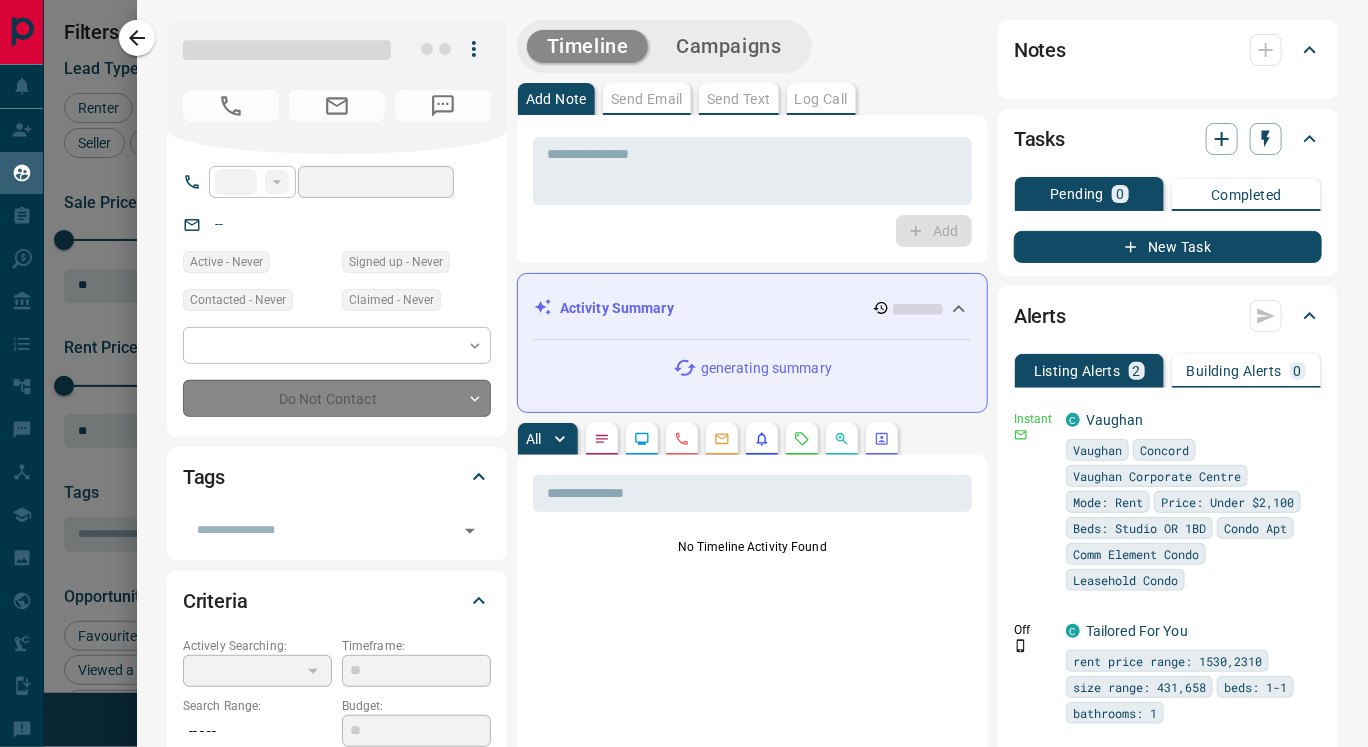 type on "**" 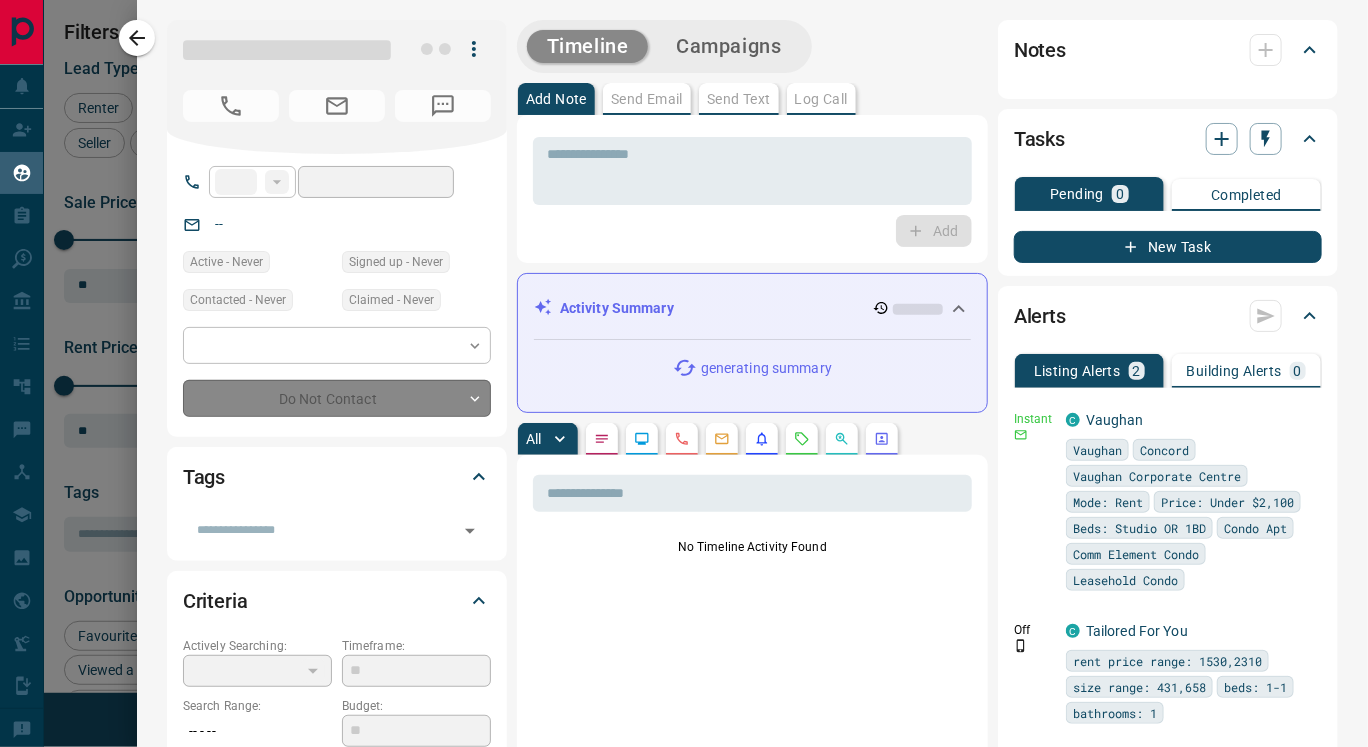 type on "**********" 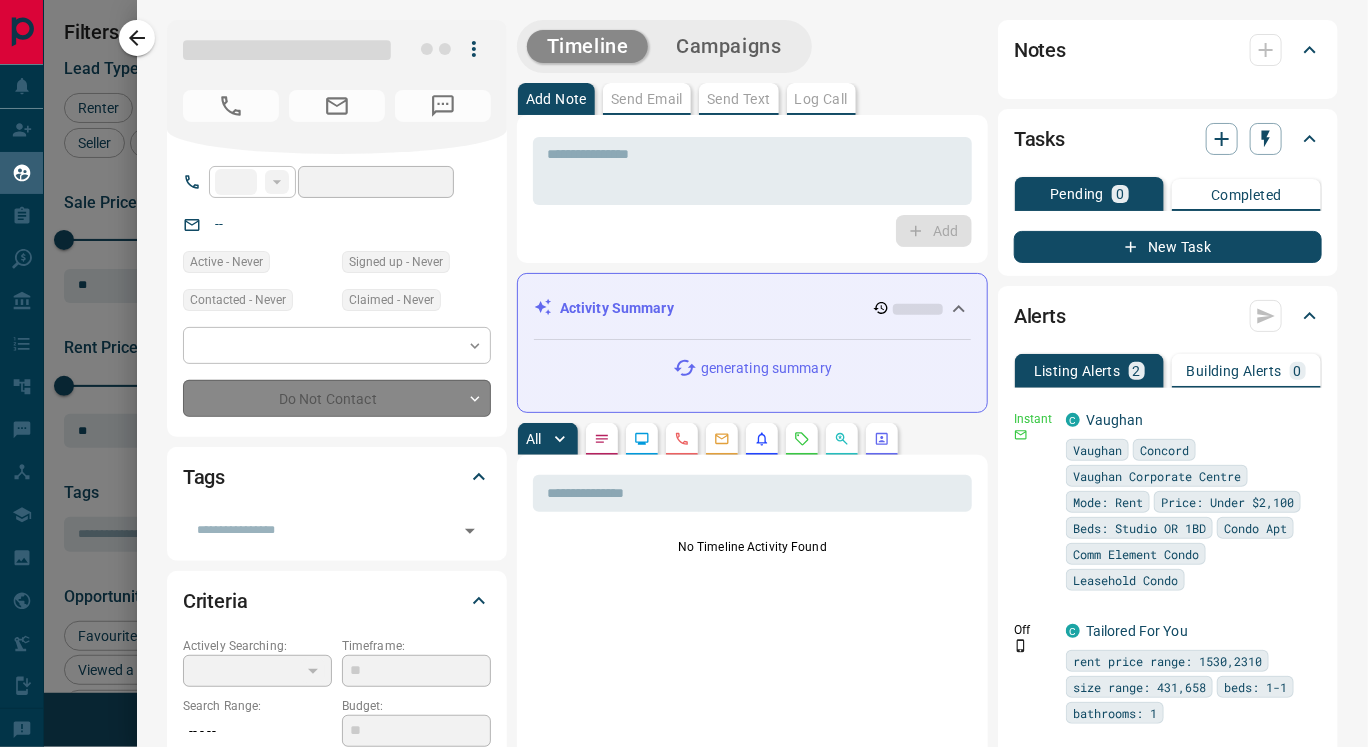 type on "**********" 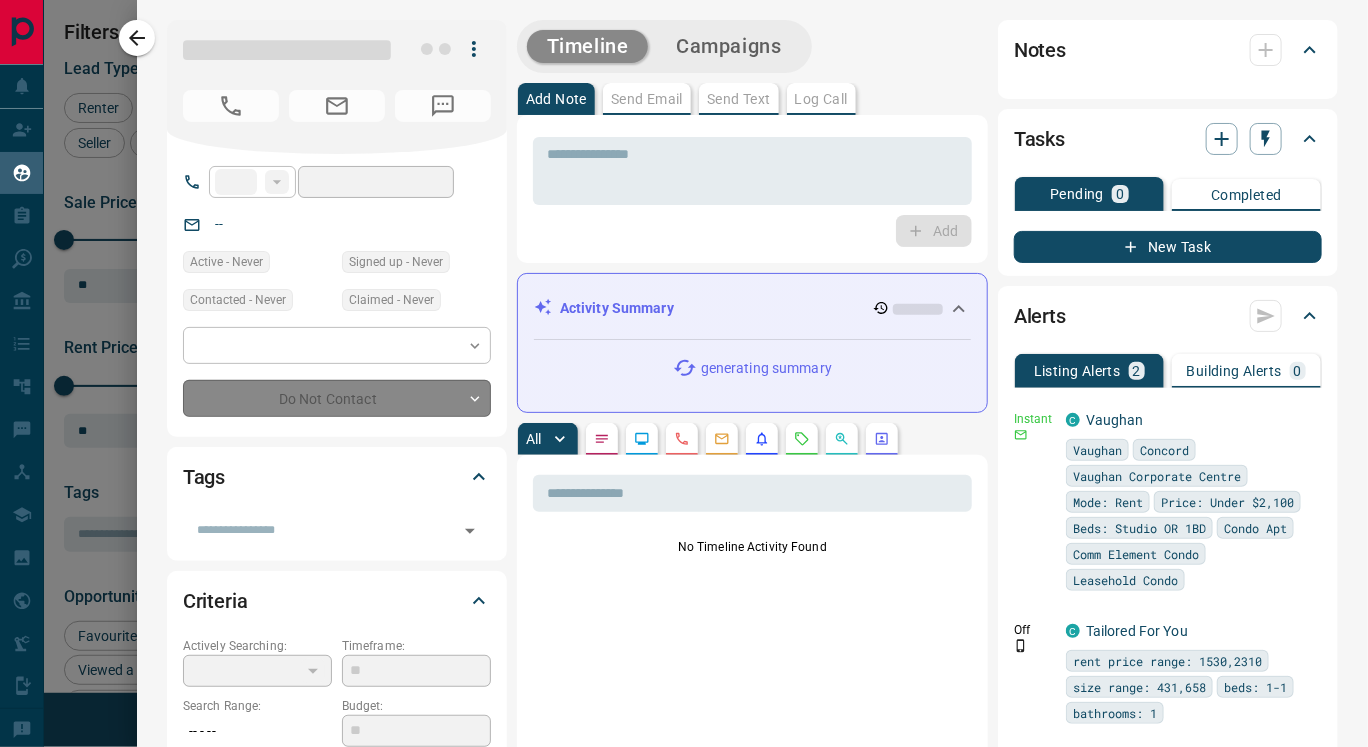 type on "*" 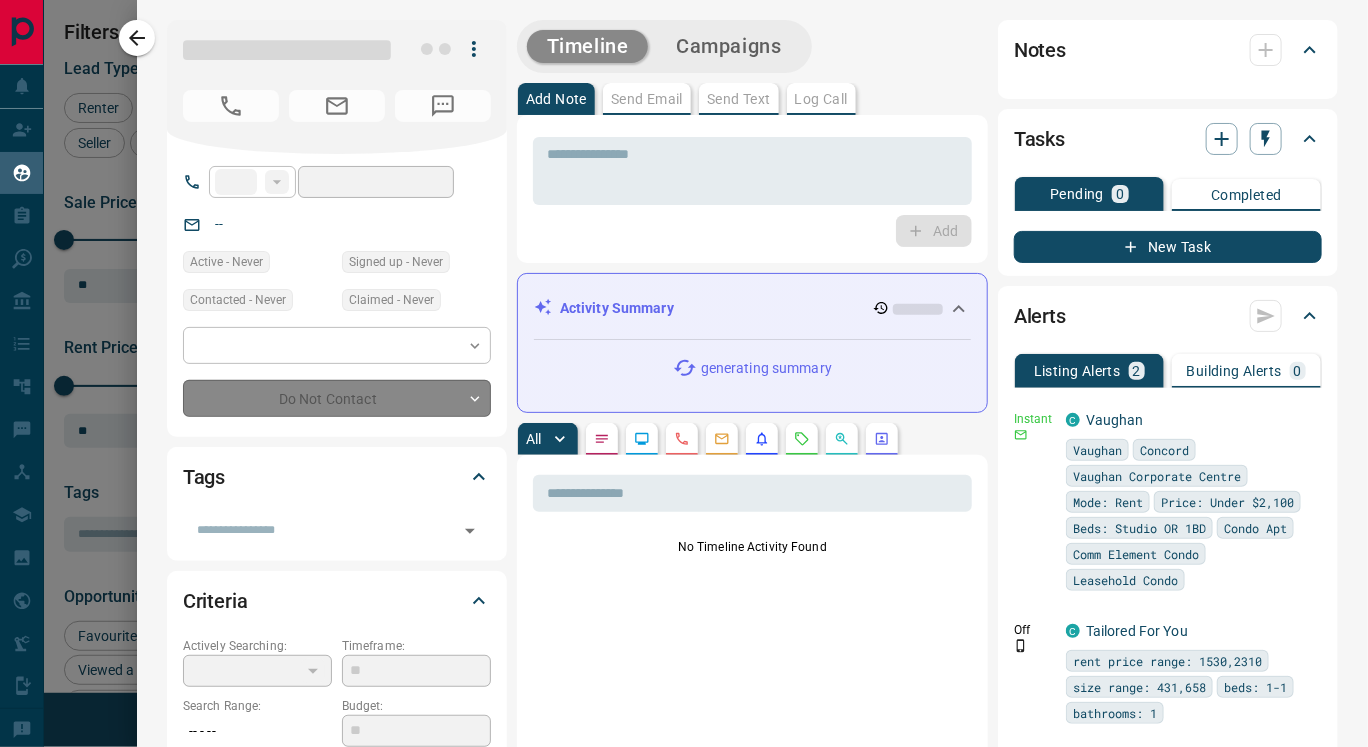 type on "*" 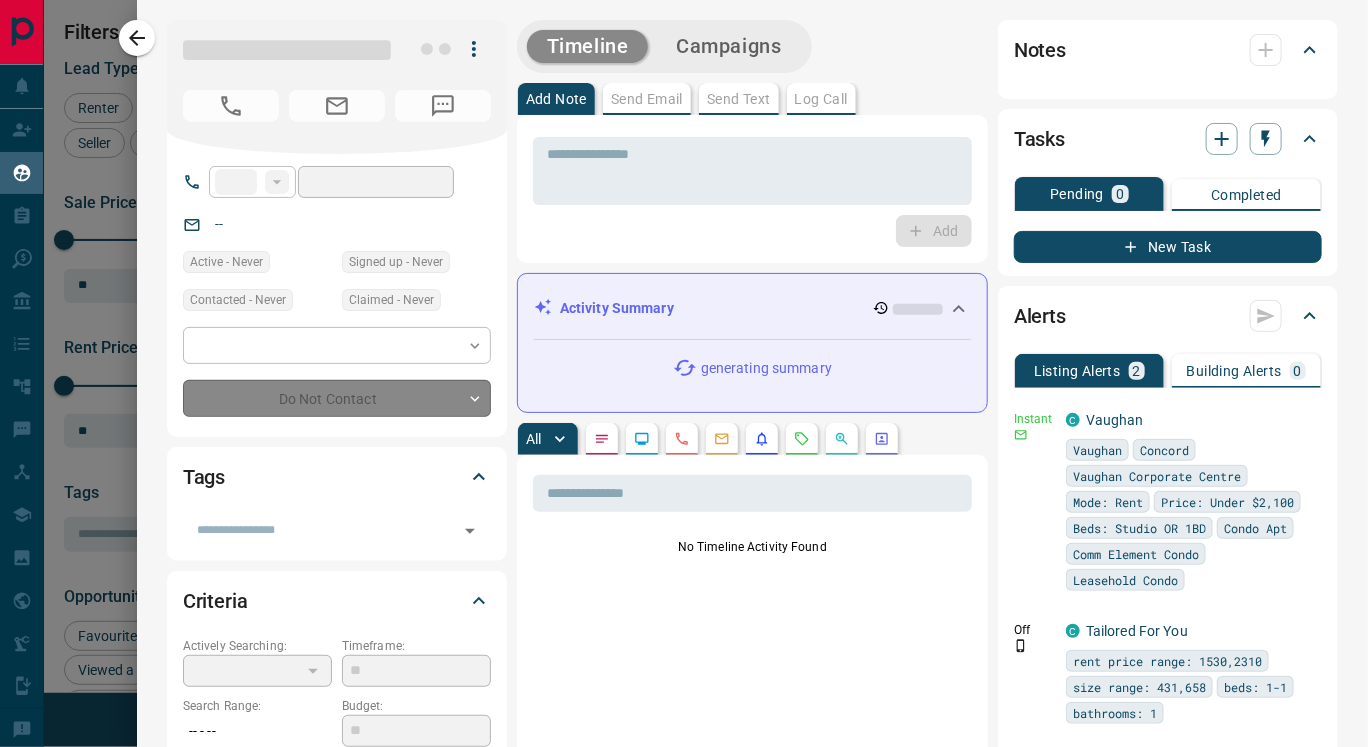type on "**********" 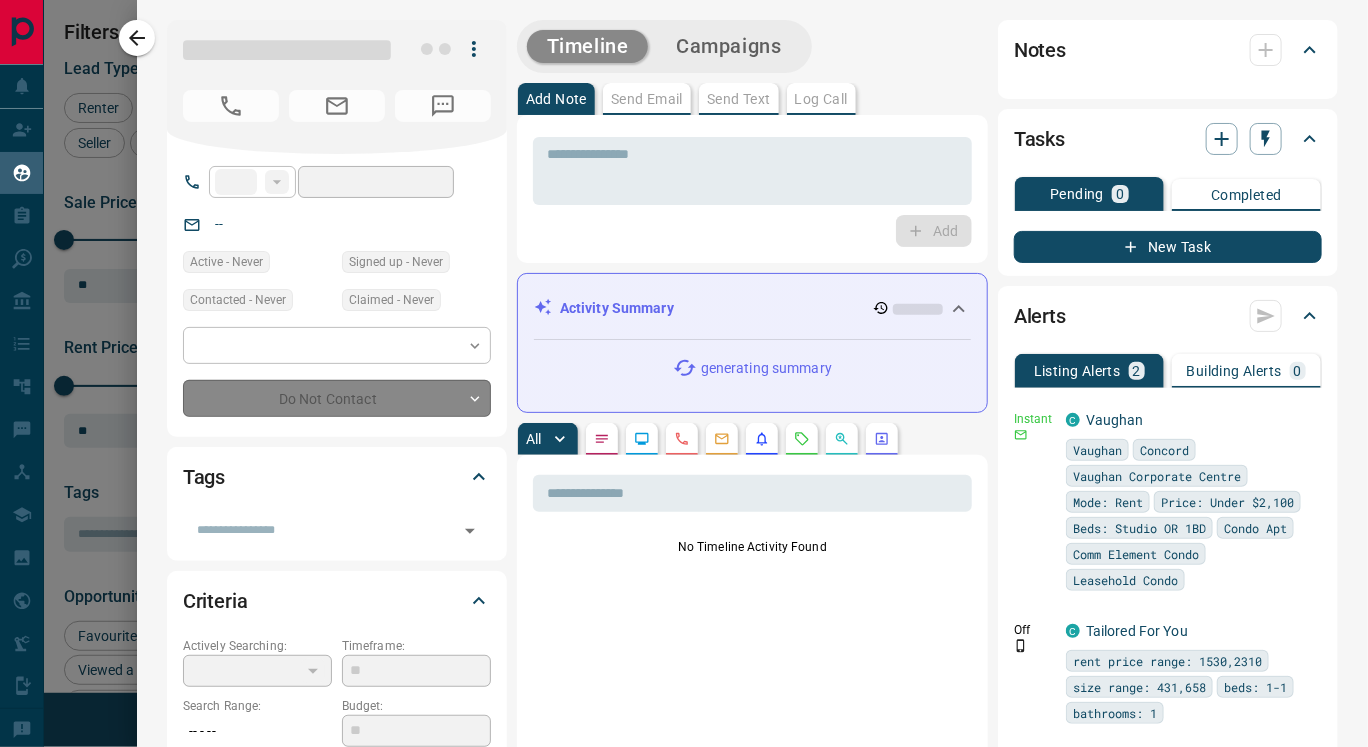 type on "*******" 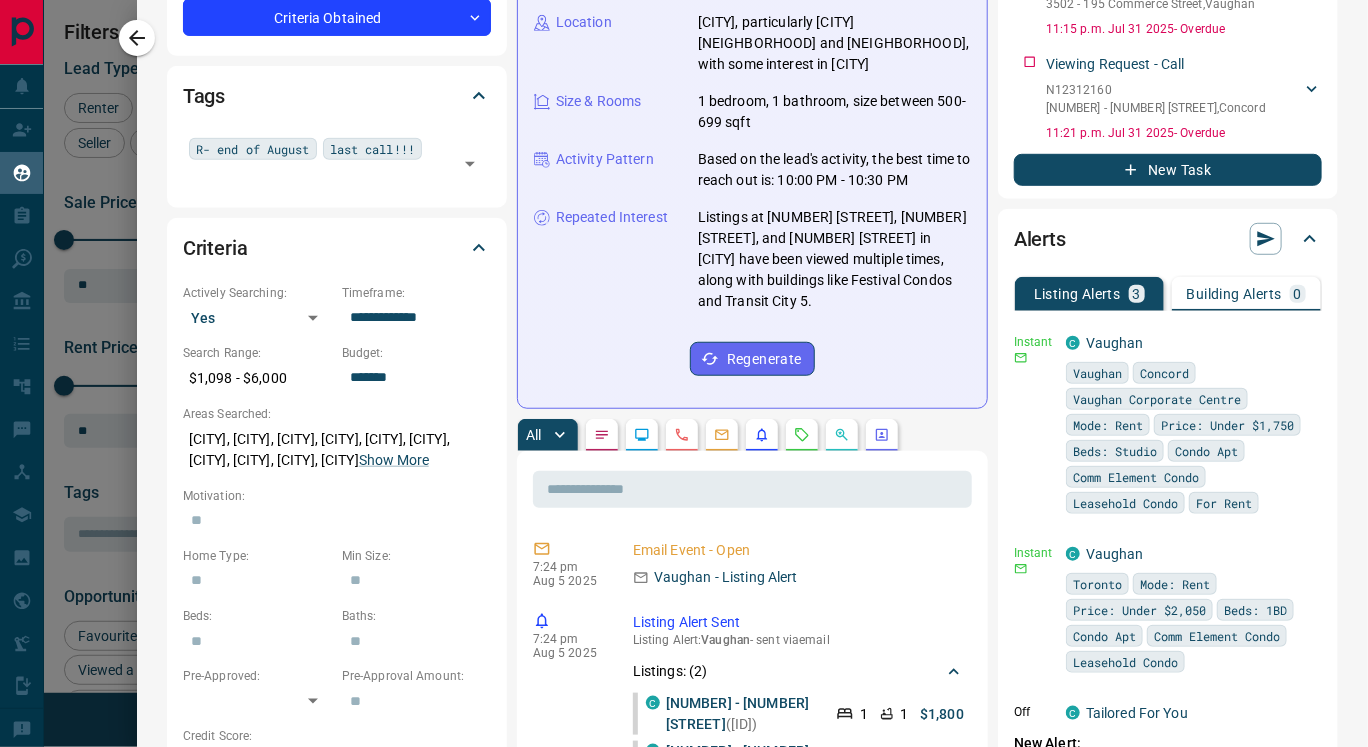 scroll, scrollTop: 395, scrollLeft: 0, axis: vertical 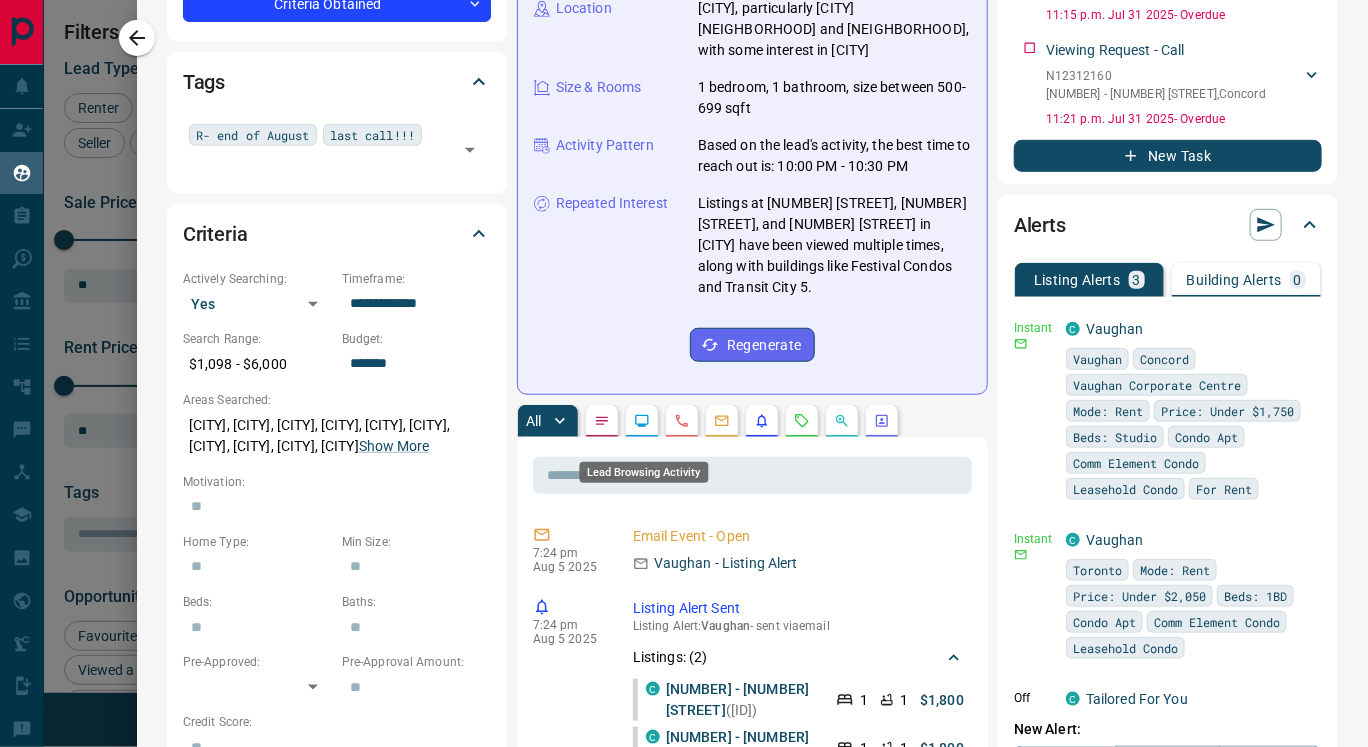 click 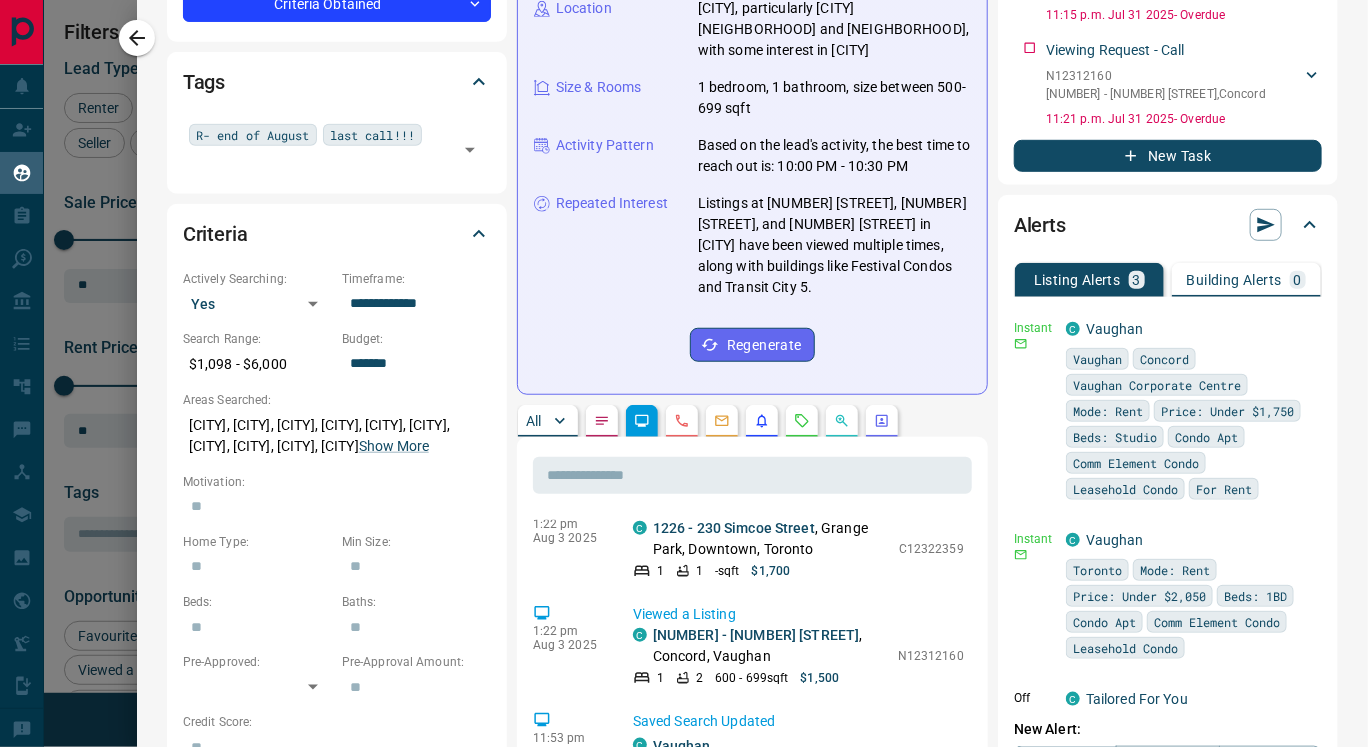 scroll, scrollTop: 27, scrollLeft: 0, axis: vertical 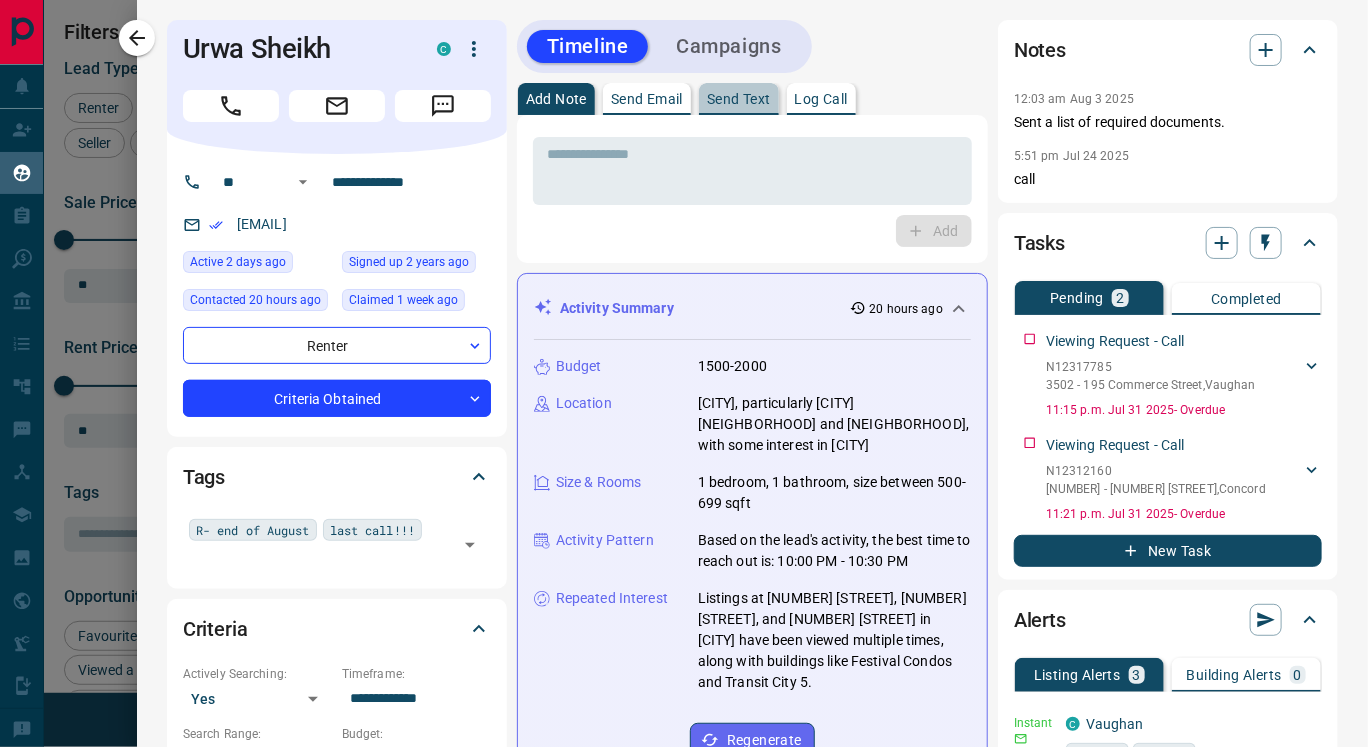 click on "Send Text" at bounding box center (739, 99) 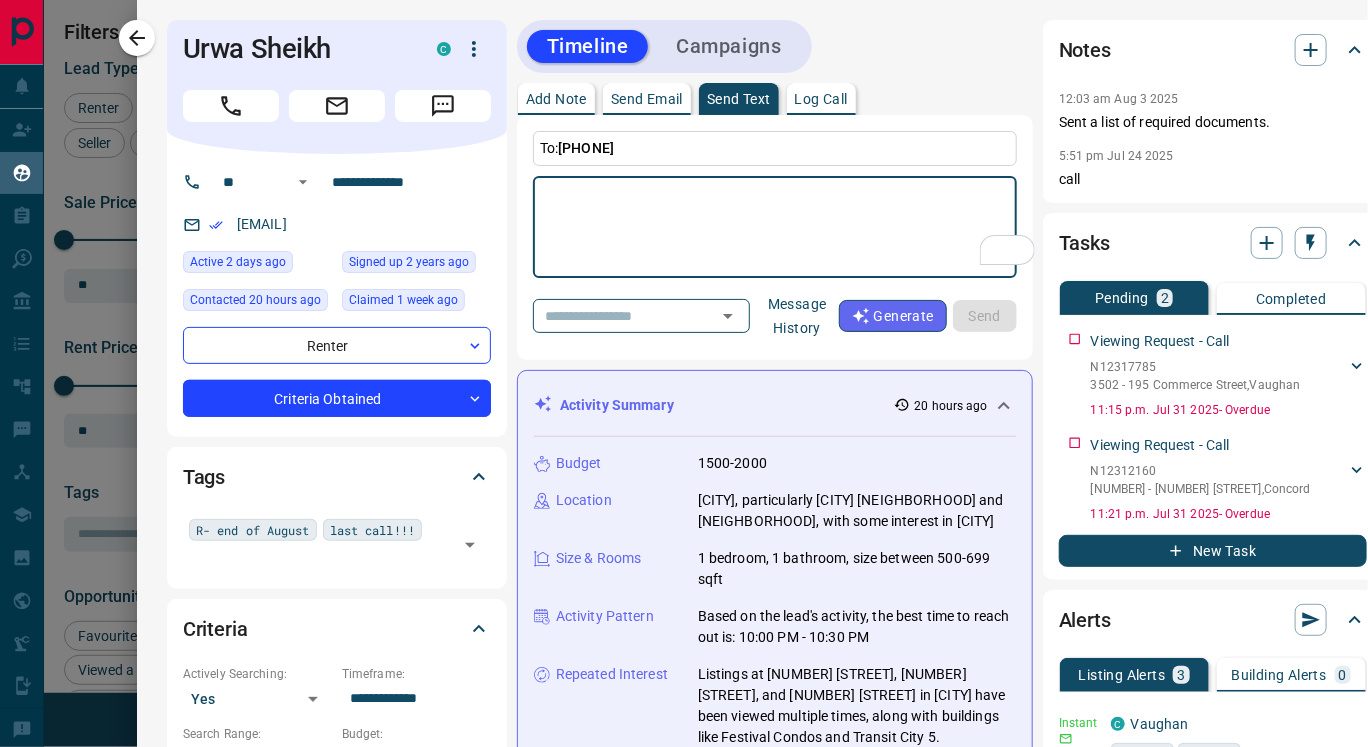 click on "Message History" at bounding box center [797, 316] 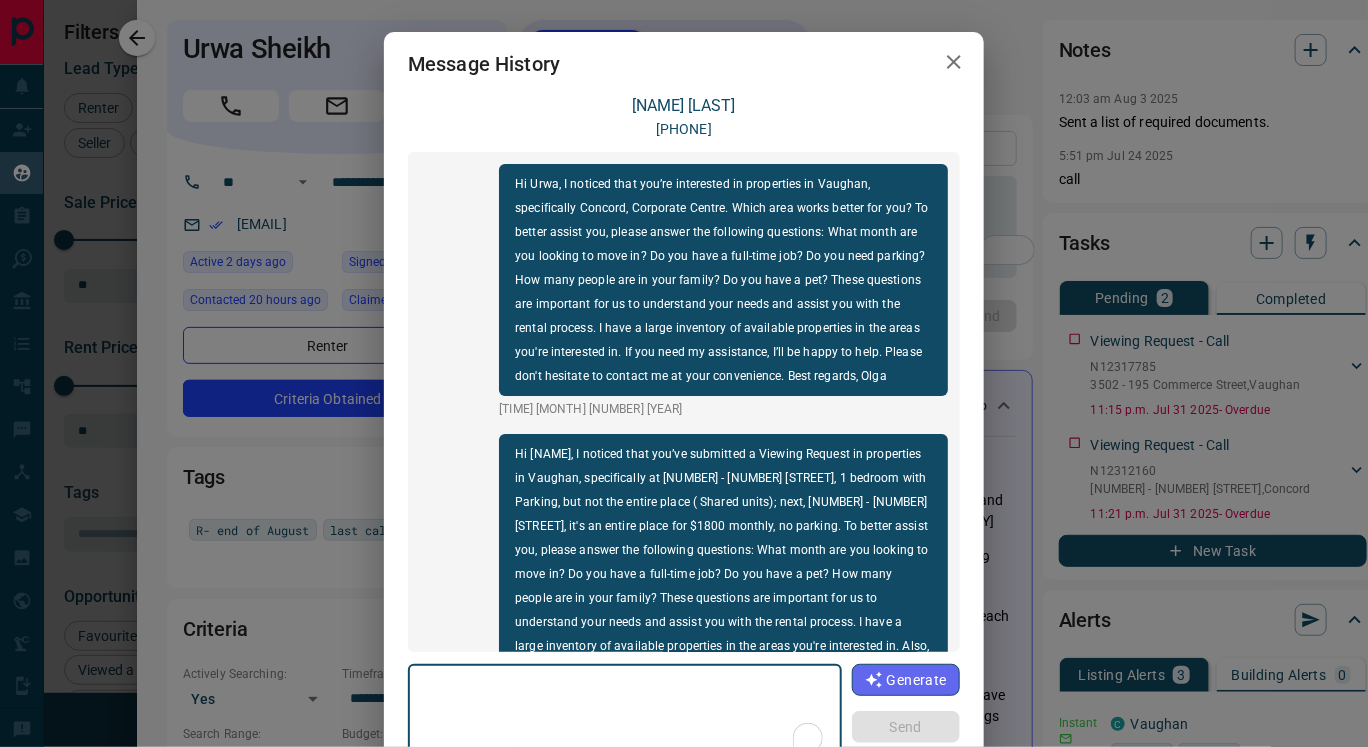 scroll, scrollTop: 761, scrollLeft: 0, axis: vertical 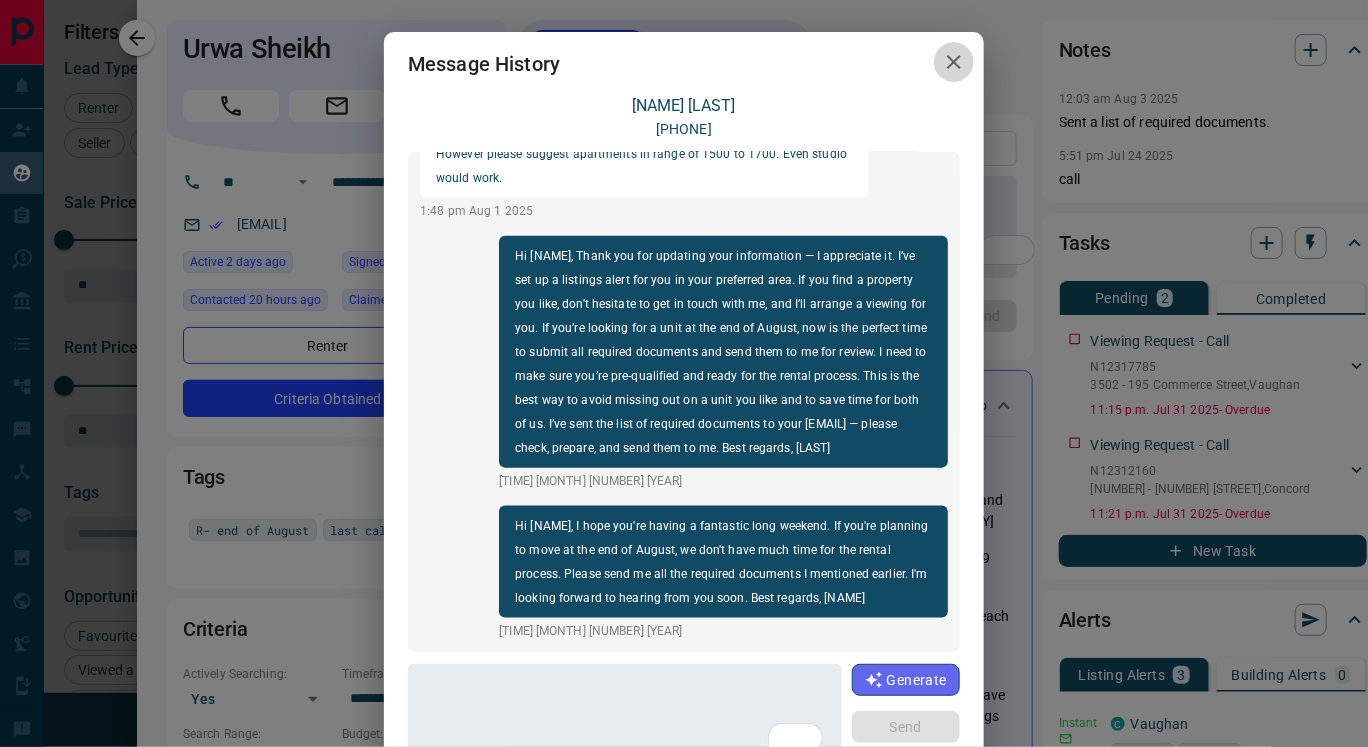 click 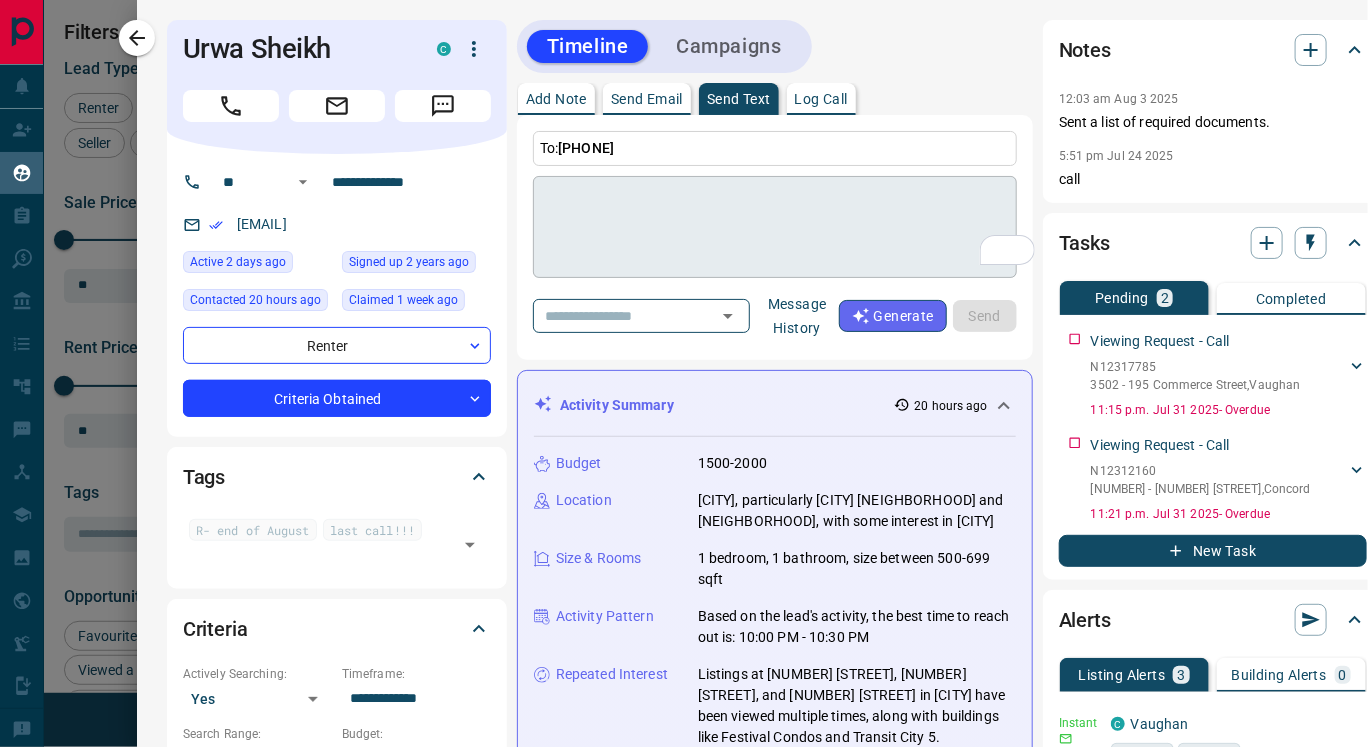click at bounding box center [775, 227] 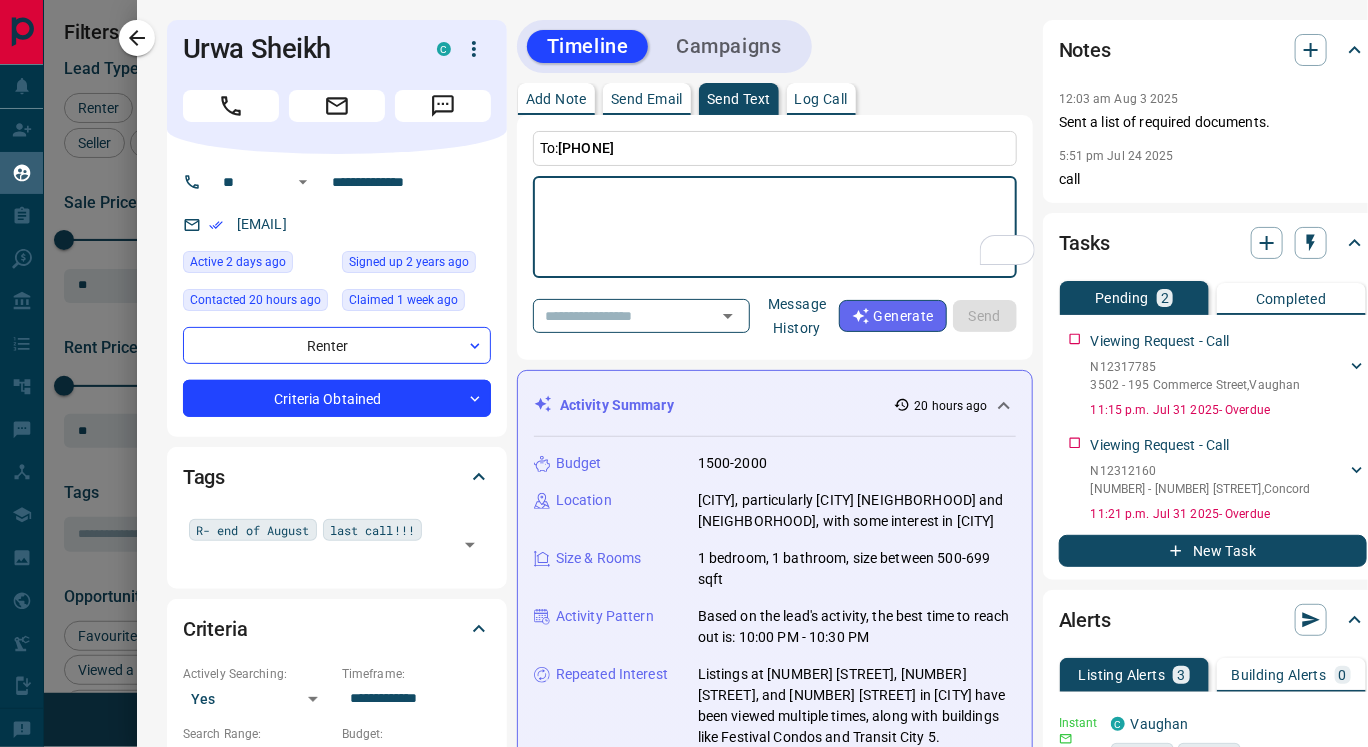 paste on "**********" 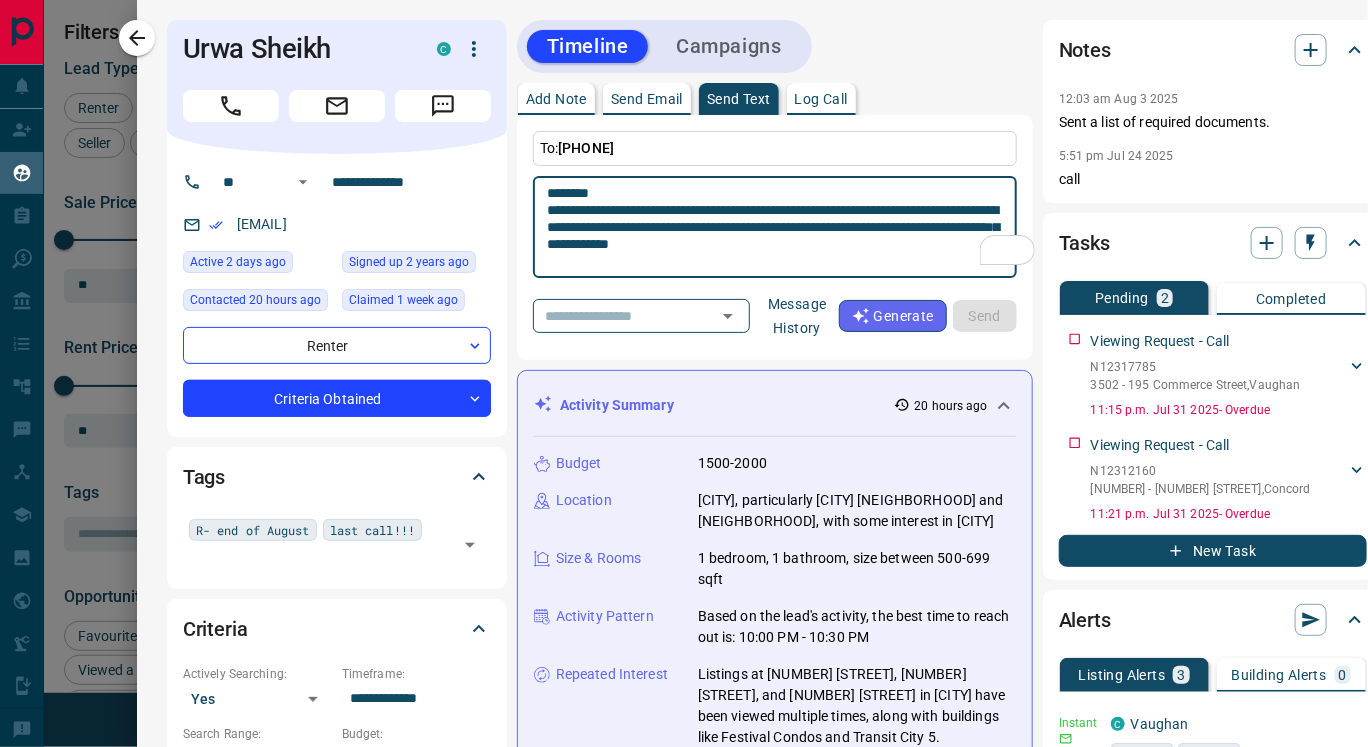 scroll, scrollTop: 35, scrollLeft: 0, axis: vertical 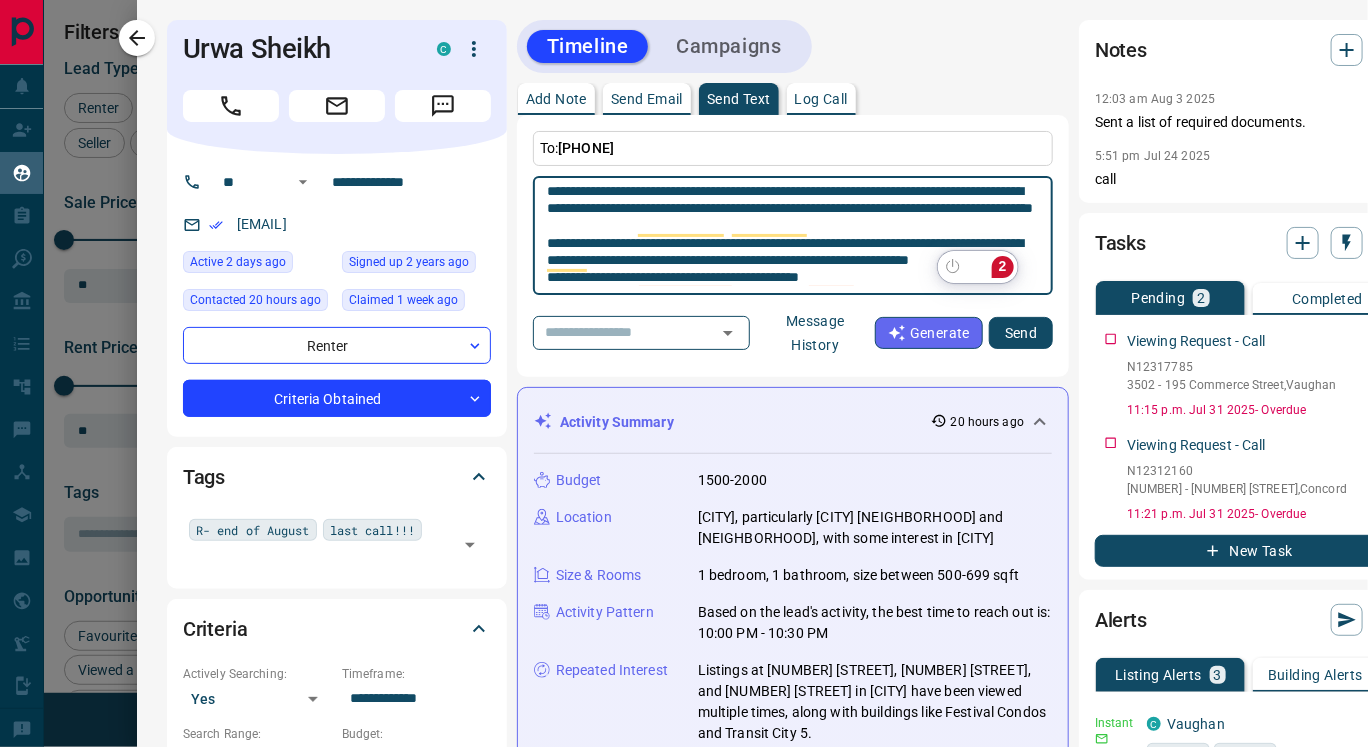 click on "2" 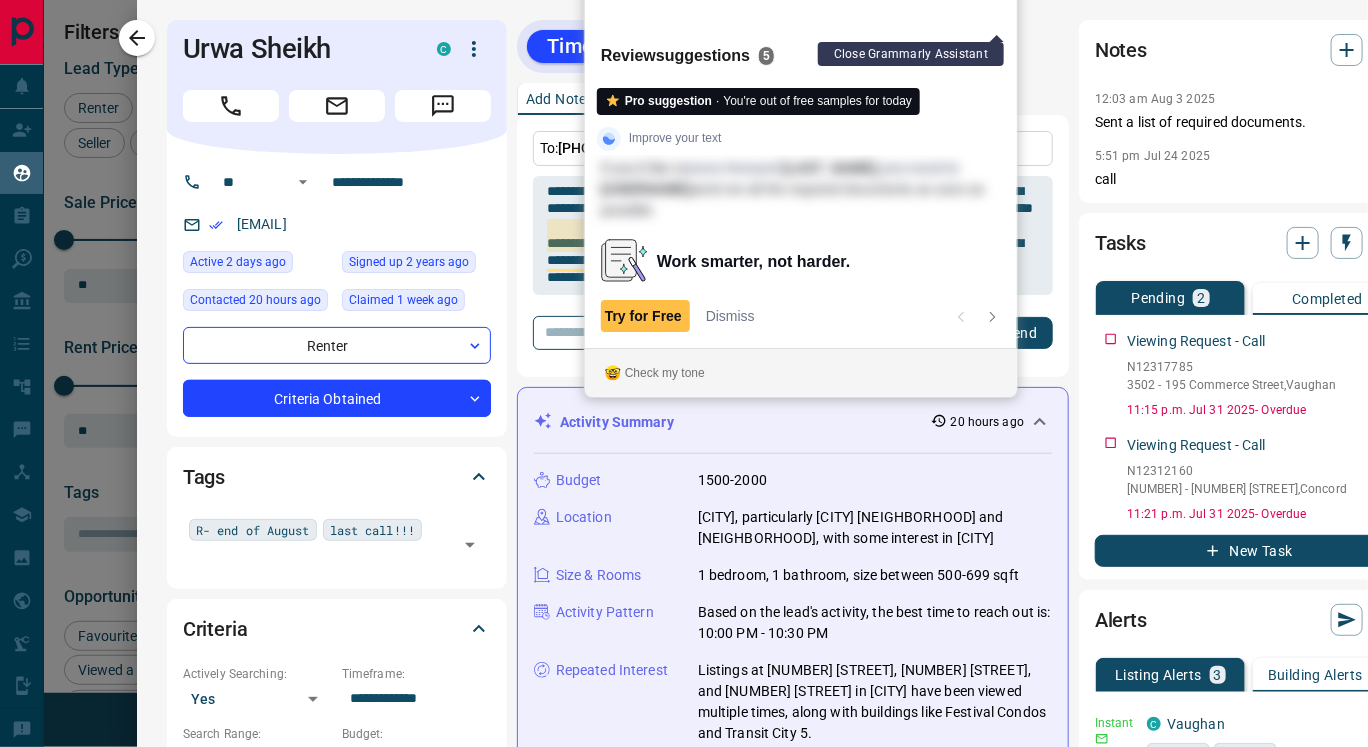 click 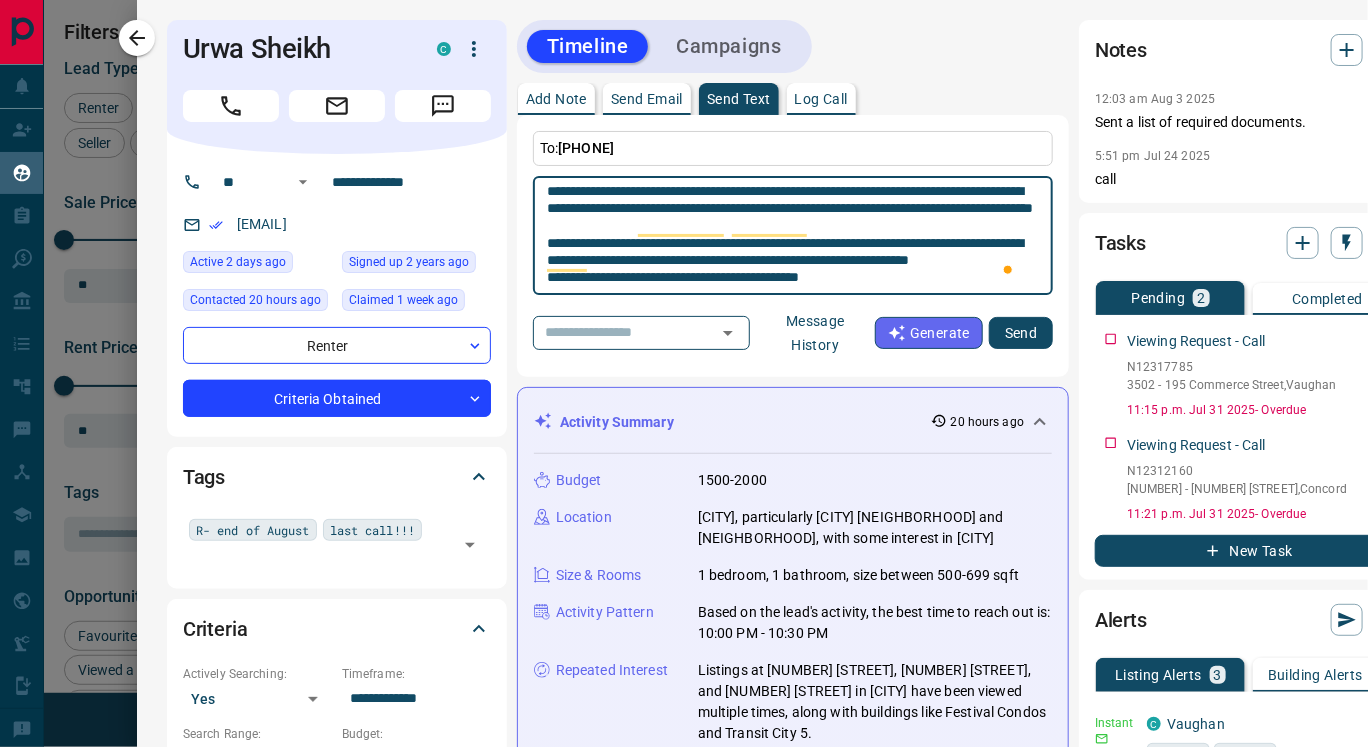 click on "**********" at bounding box center (793, 236) 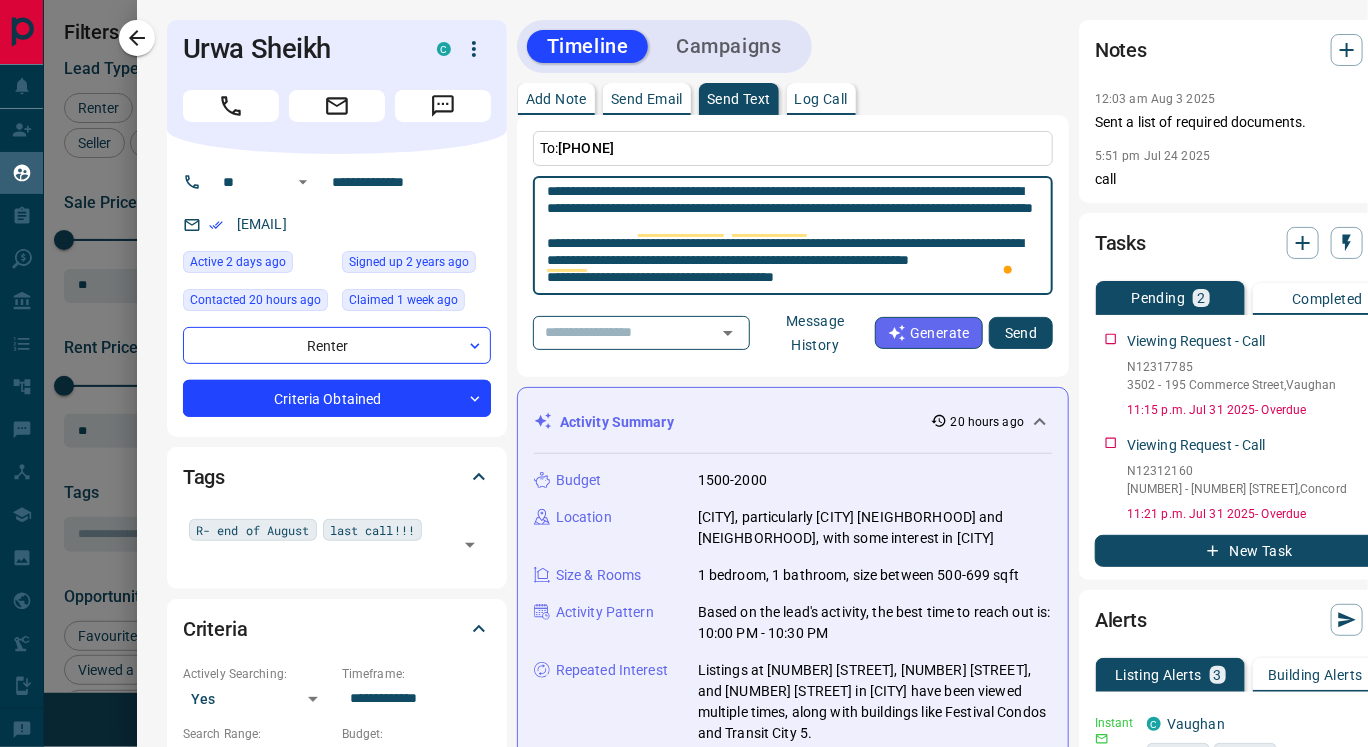 click on "**********" at bounding box center (793, 236) 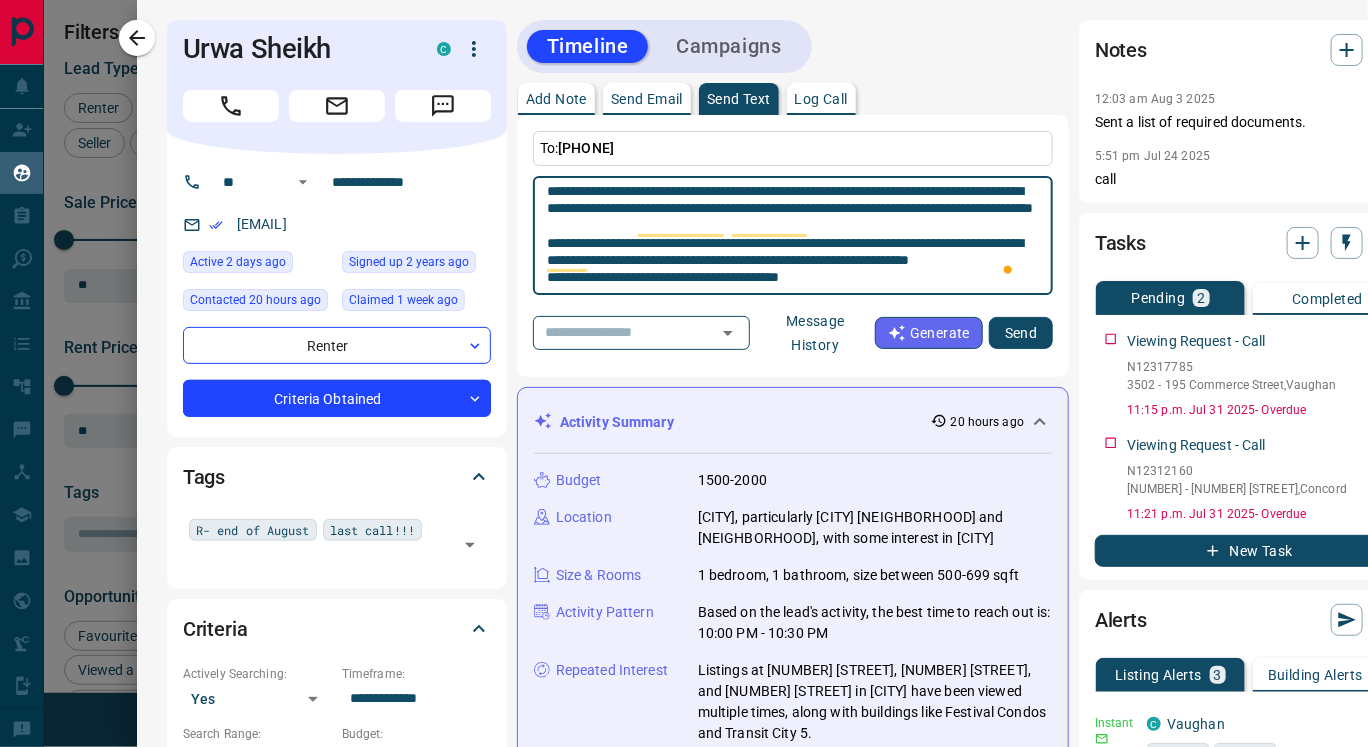scroll, scrollTop: 70, scrollLeft: 0, axis: vertical 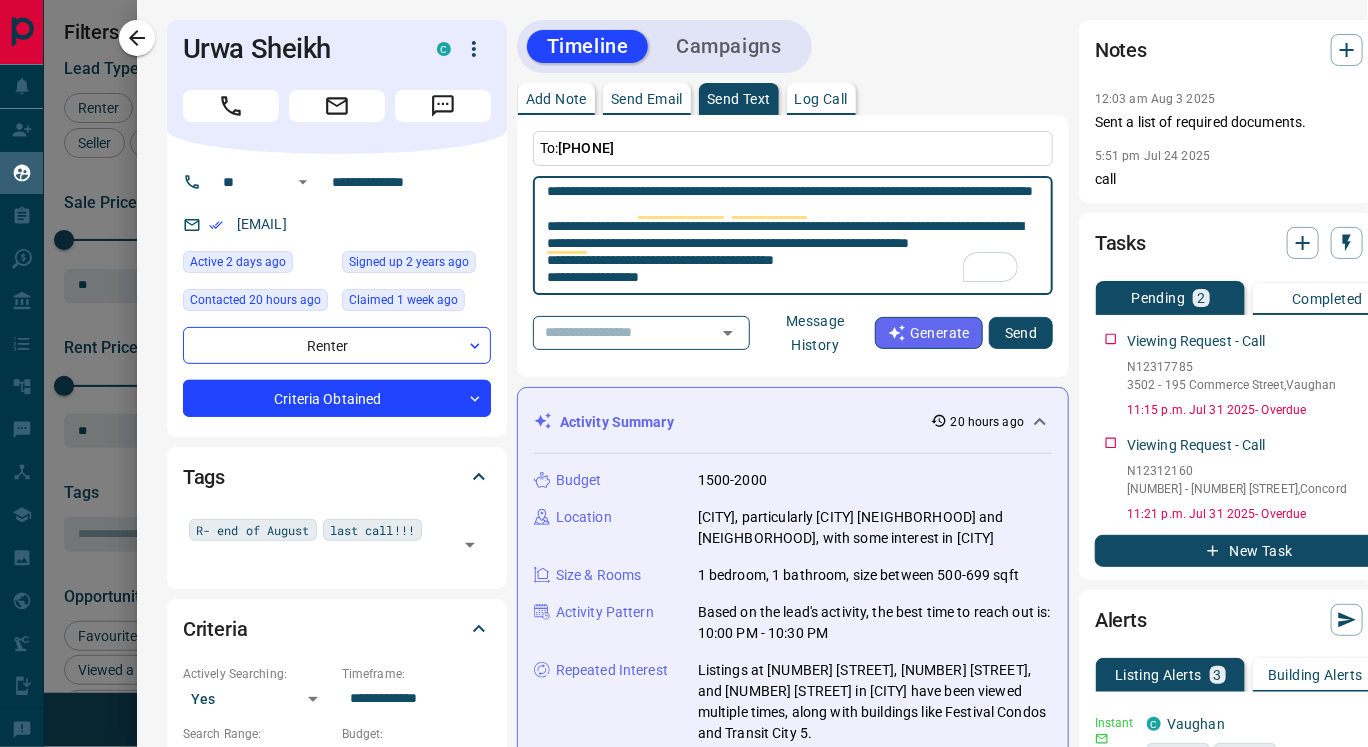type on "**********" 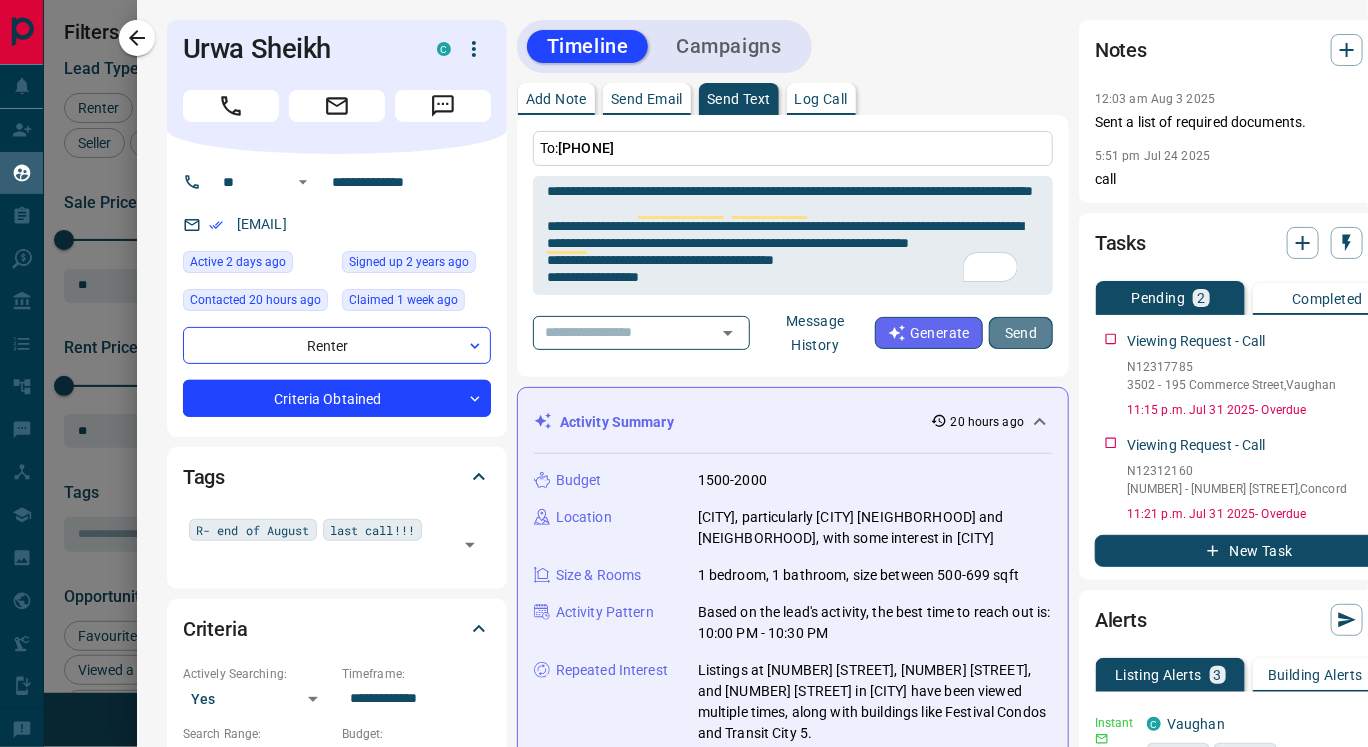 click on "Send" at bounding box center (1021, 333) 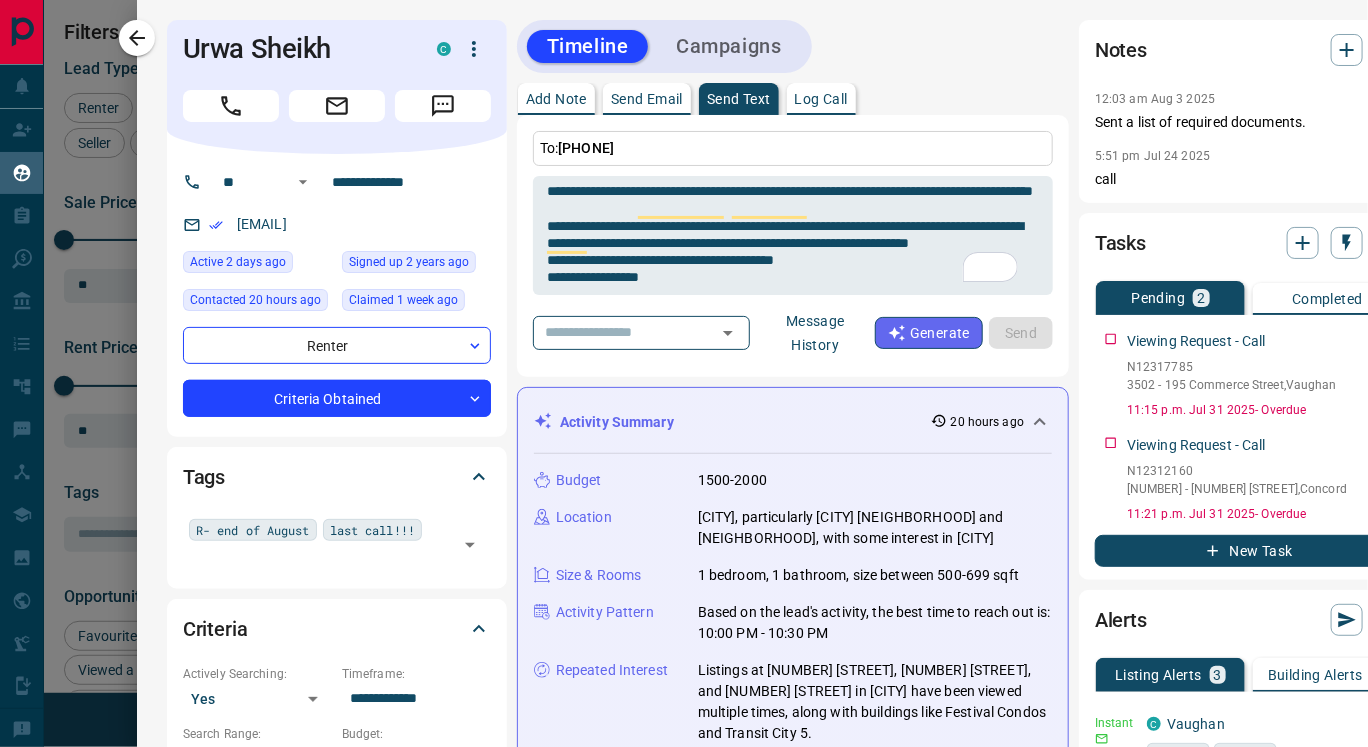 type 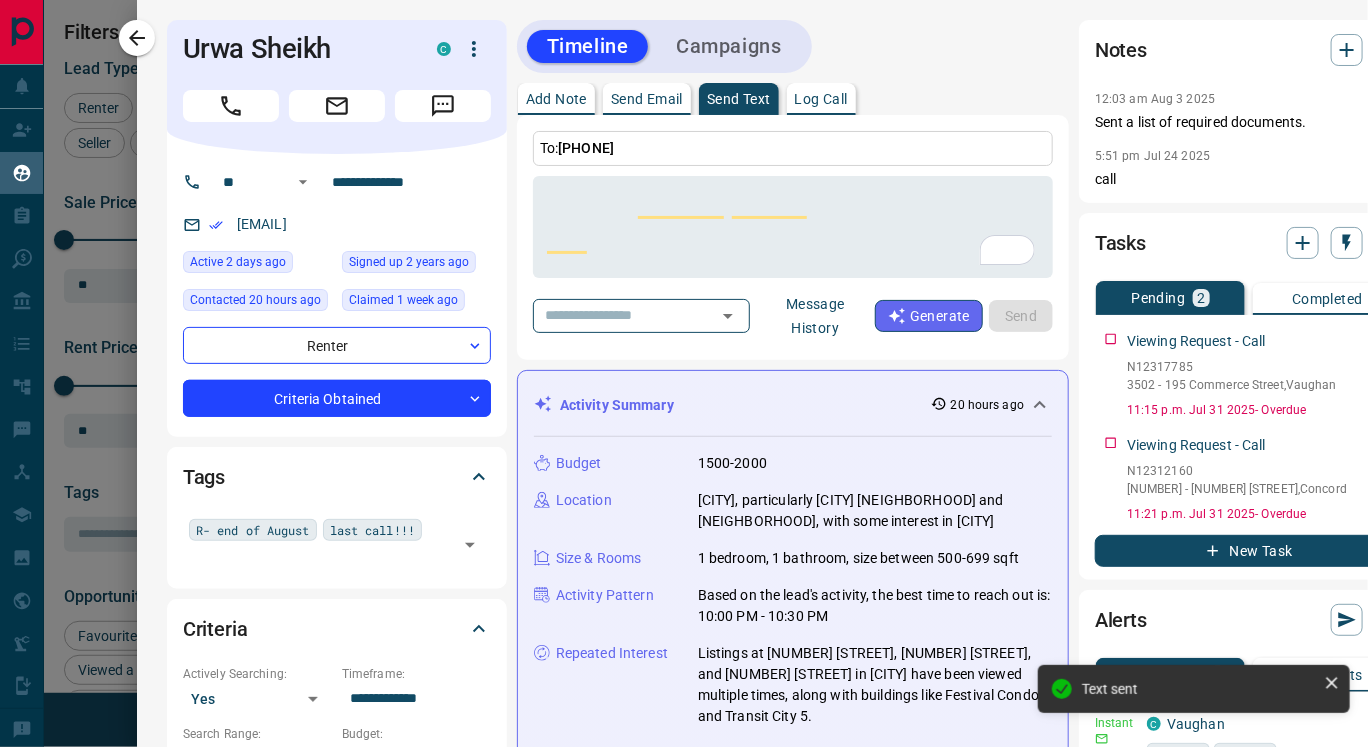 scroll, scrollTop: 0, scrollLeft: 0, axis: both 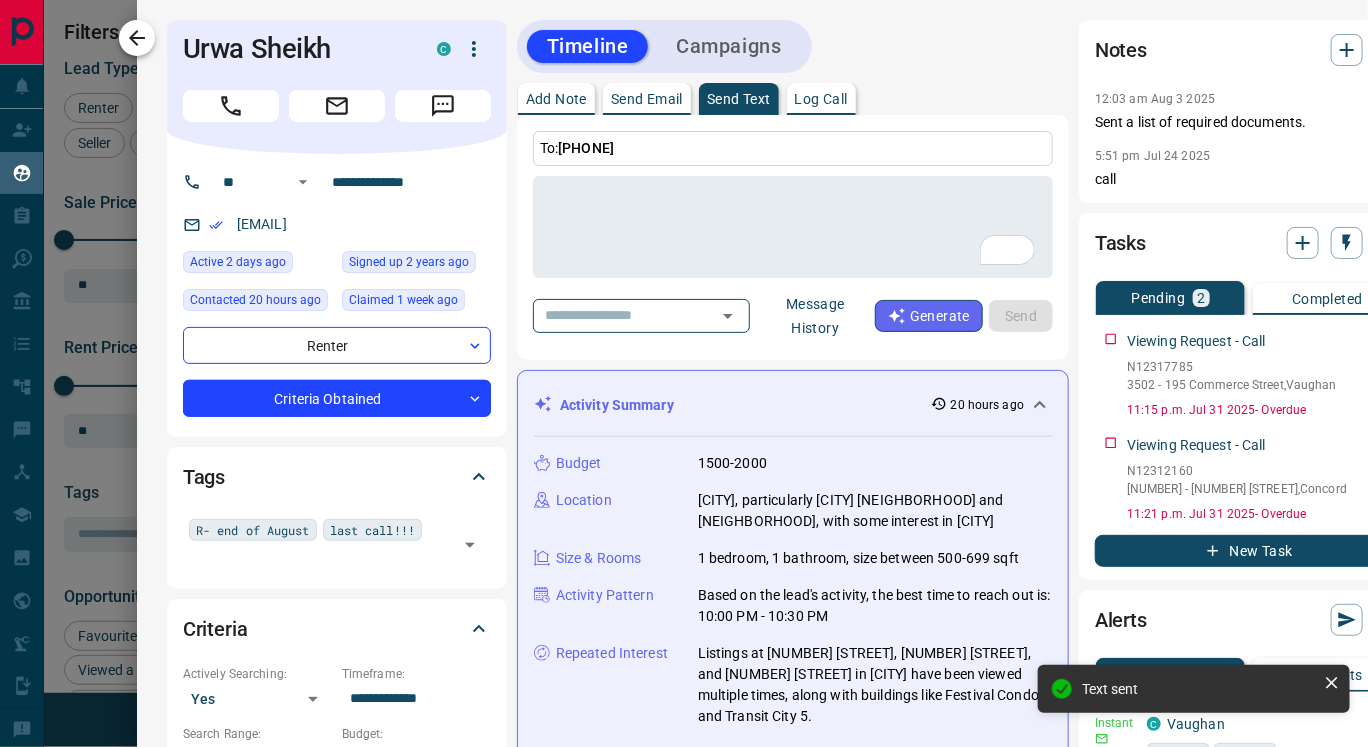 click 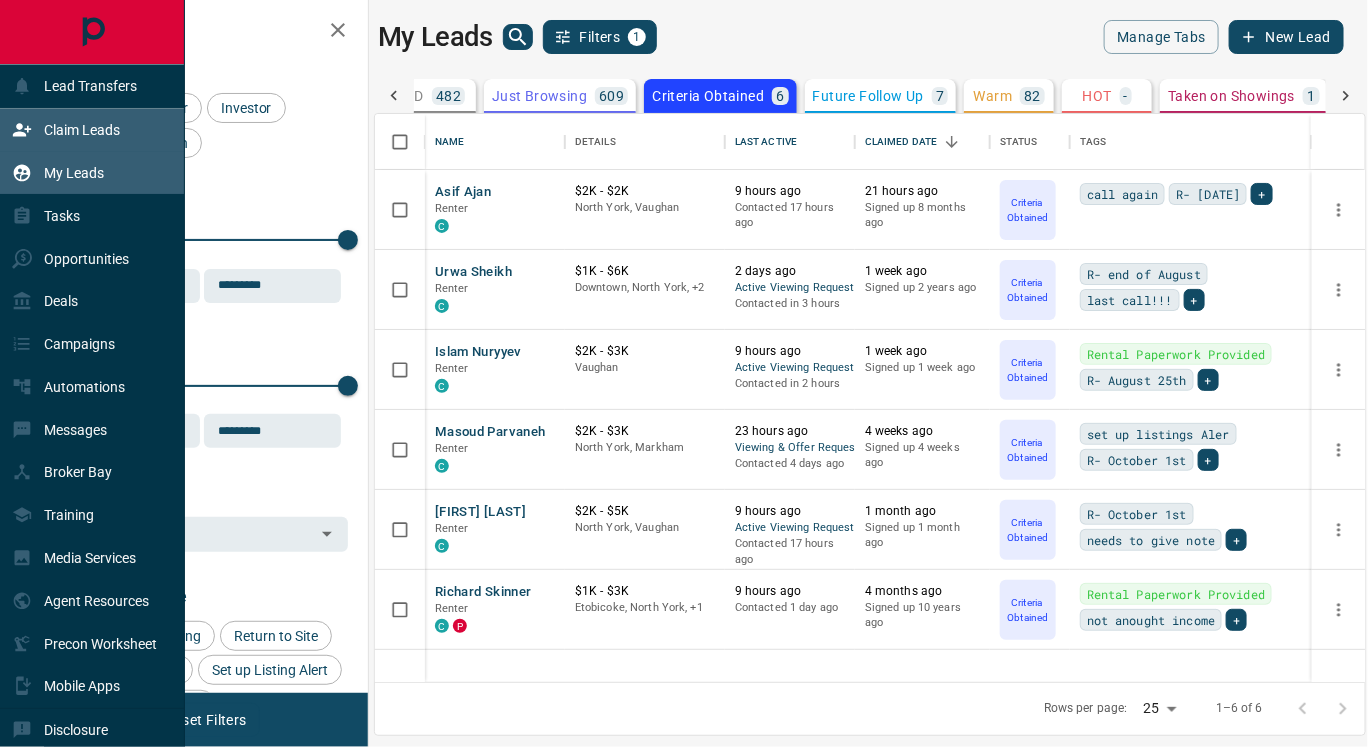 click on "Claim Leads" at bounding box center [82, 130] 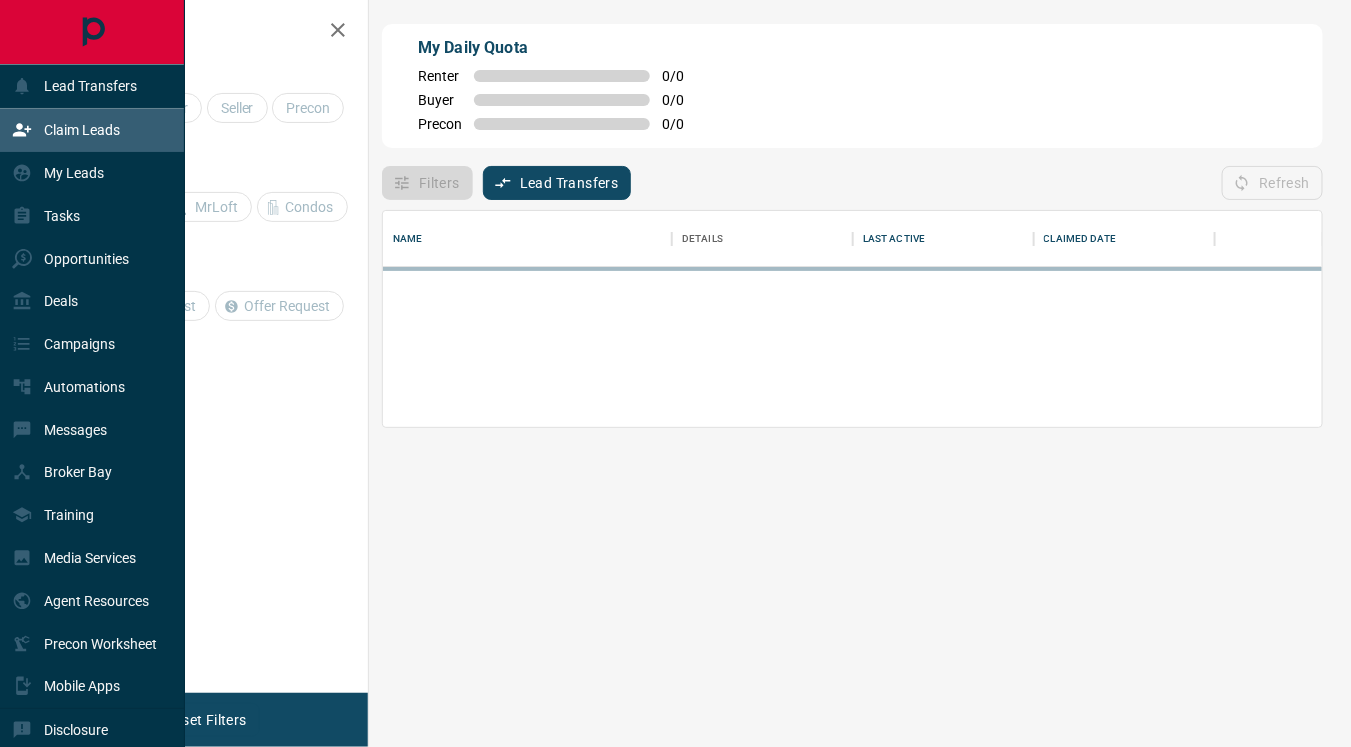 scroll, scrollTop: 18, scrollLeft: 17, axis: both 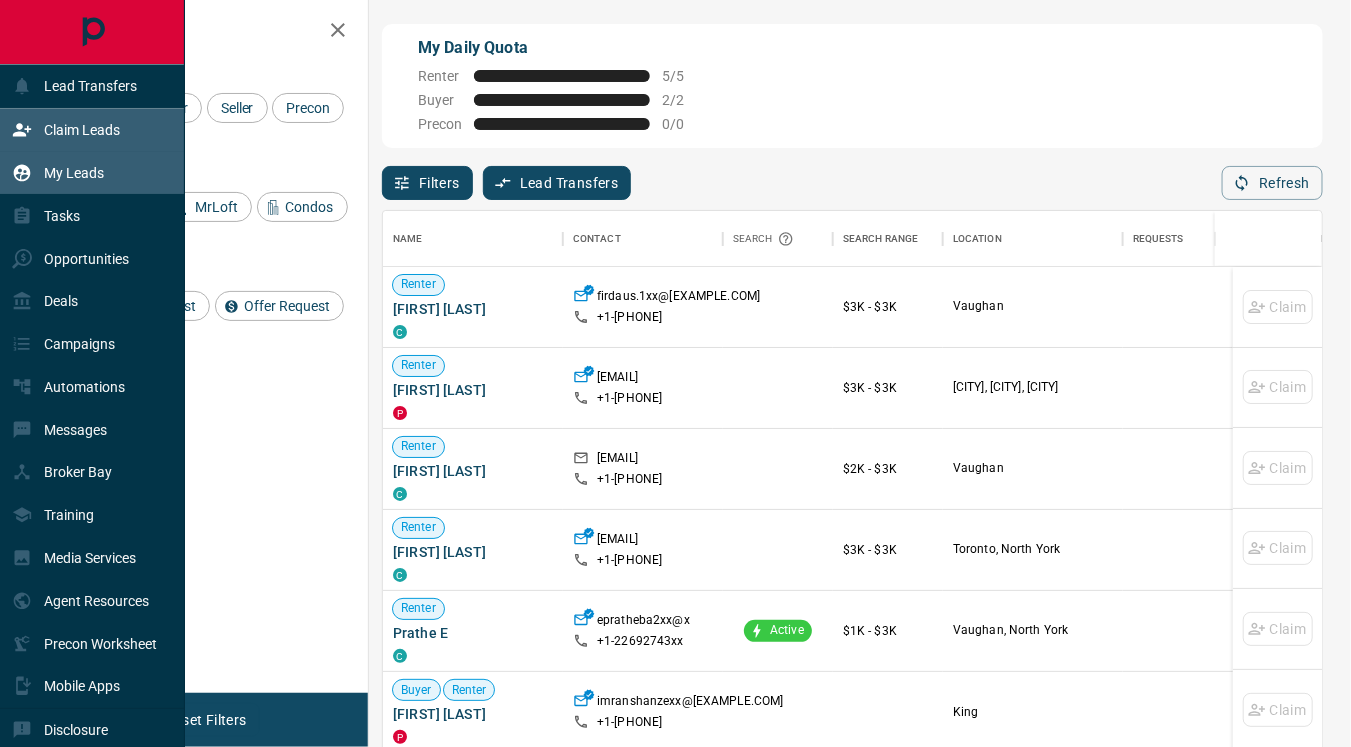 click on "My Leads" at bounding box center [74, 173] 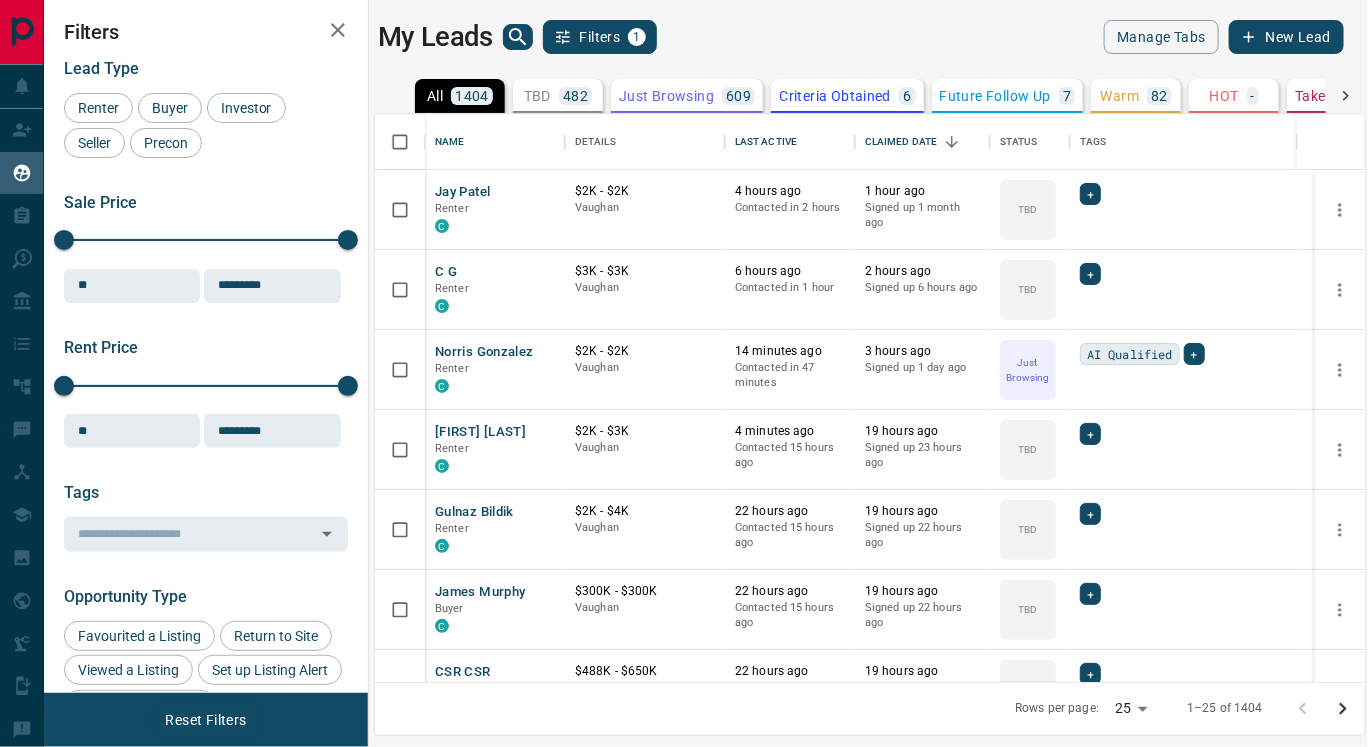 scroll, scrollTop: 17, scrollLeft: 17, axis: both 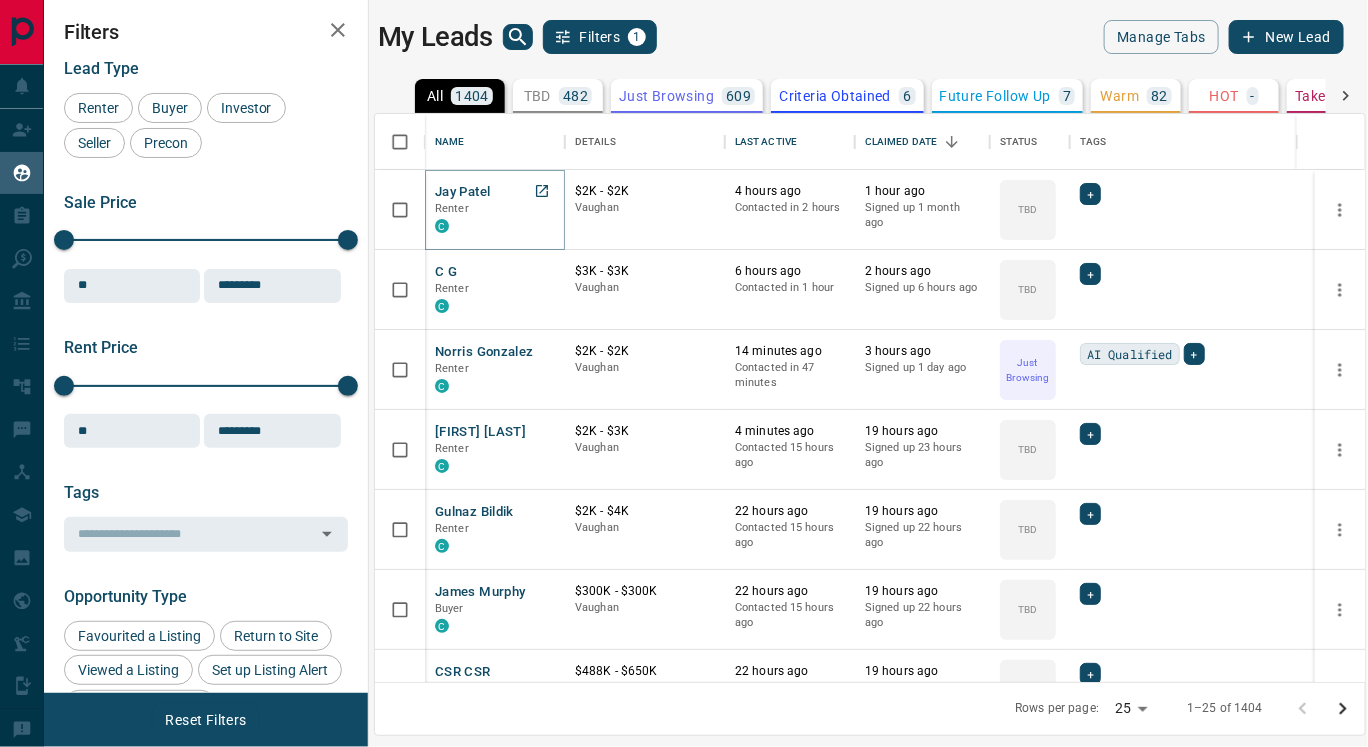 click on "Jay Patel" at bounding box center (462, 192) 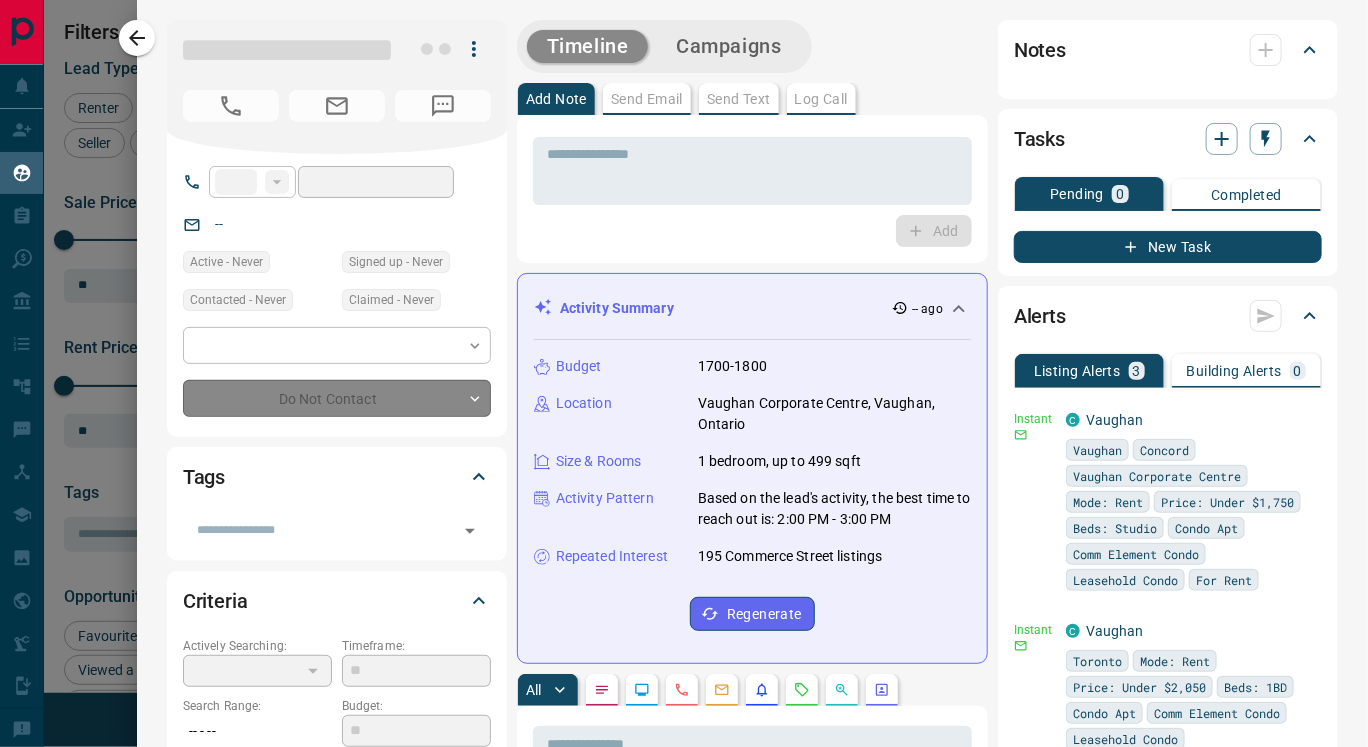 type on "**" 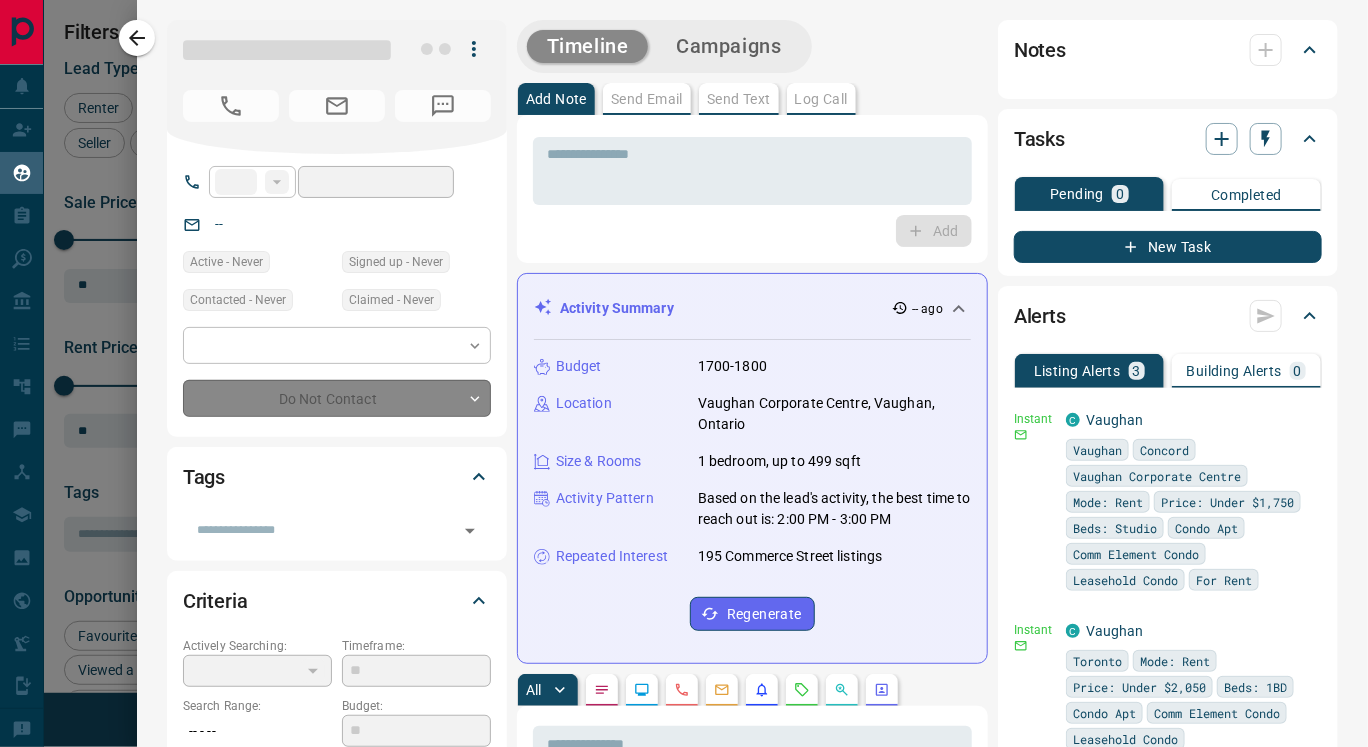 type on "**********" 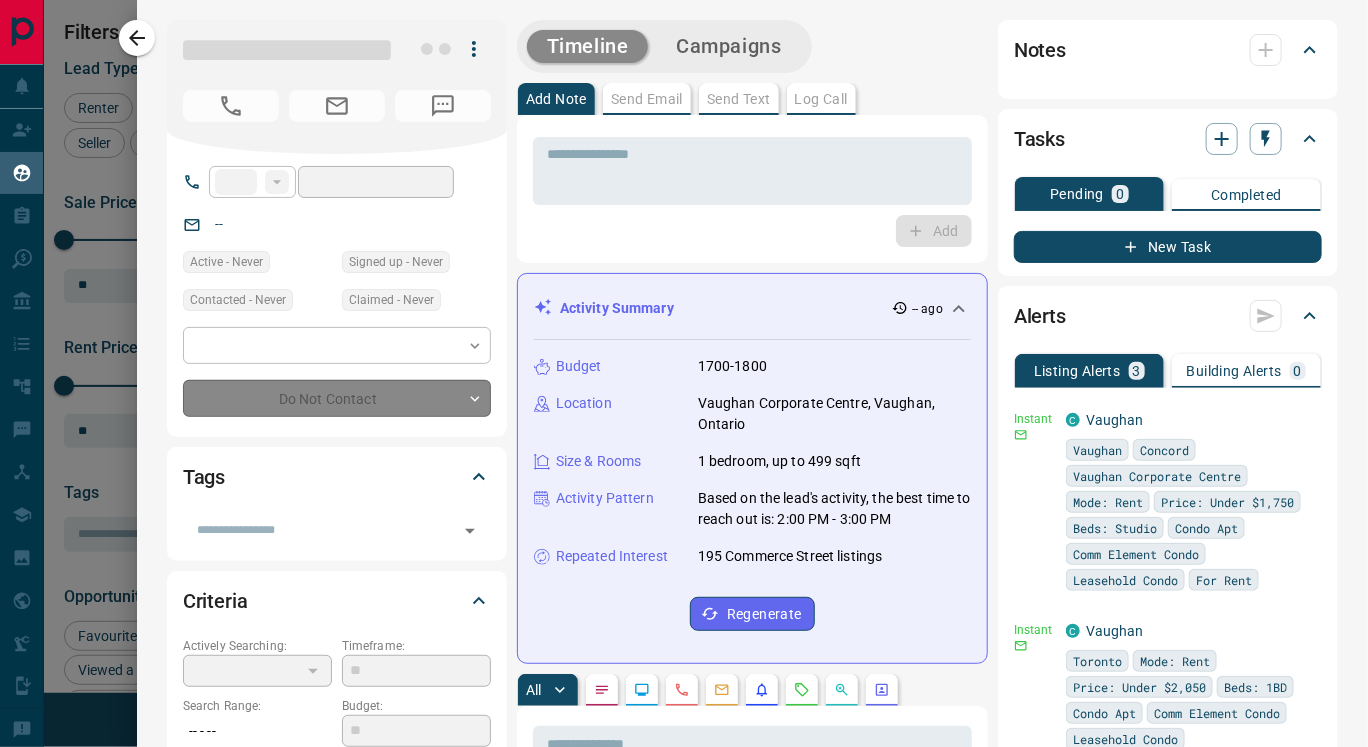 type on "**********" 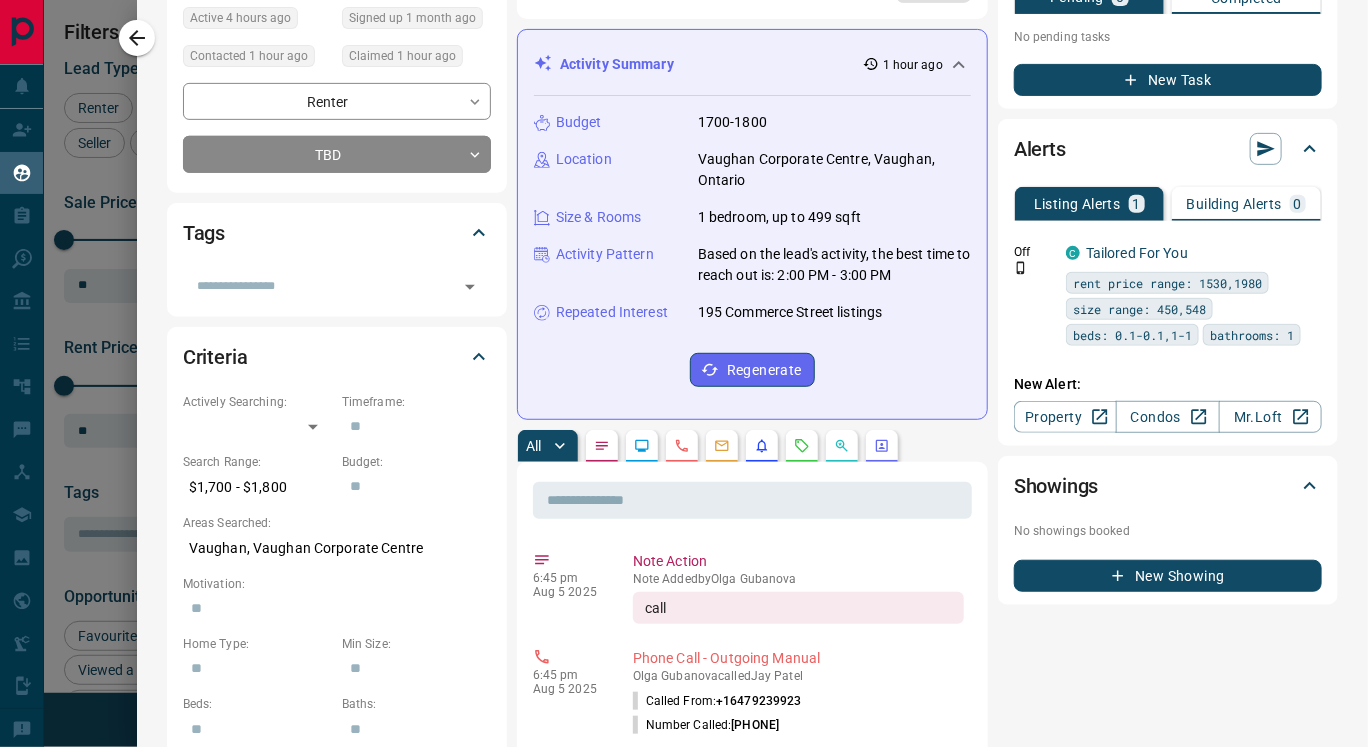 scroll, scrollTop: 250, scrollLeft: 0, axis: vertical 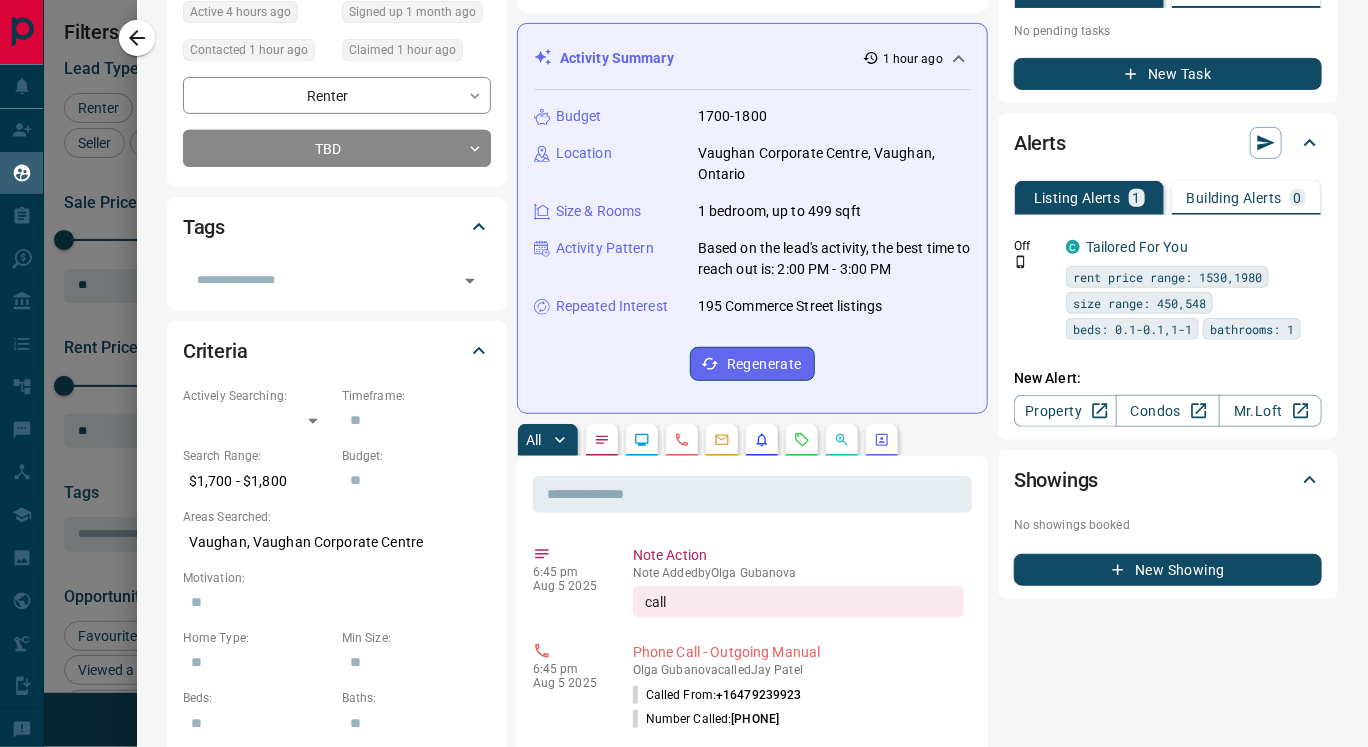 click at bounding box center (642, 440) 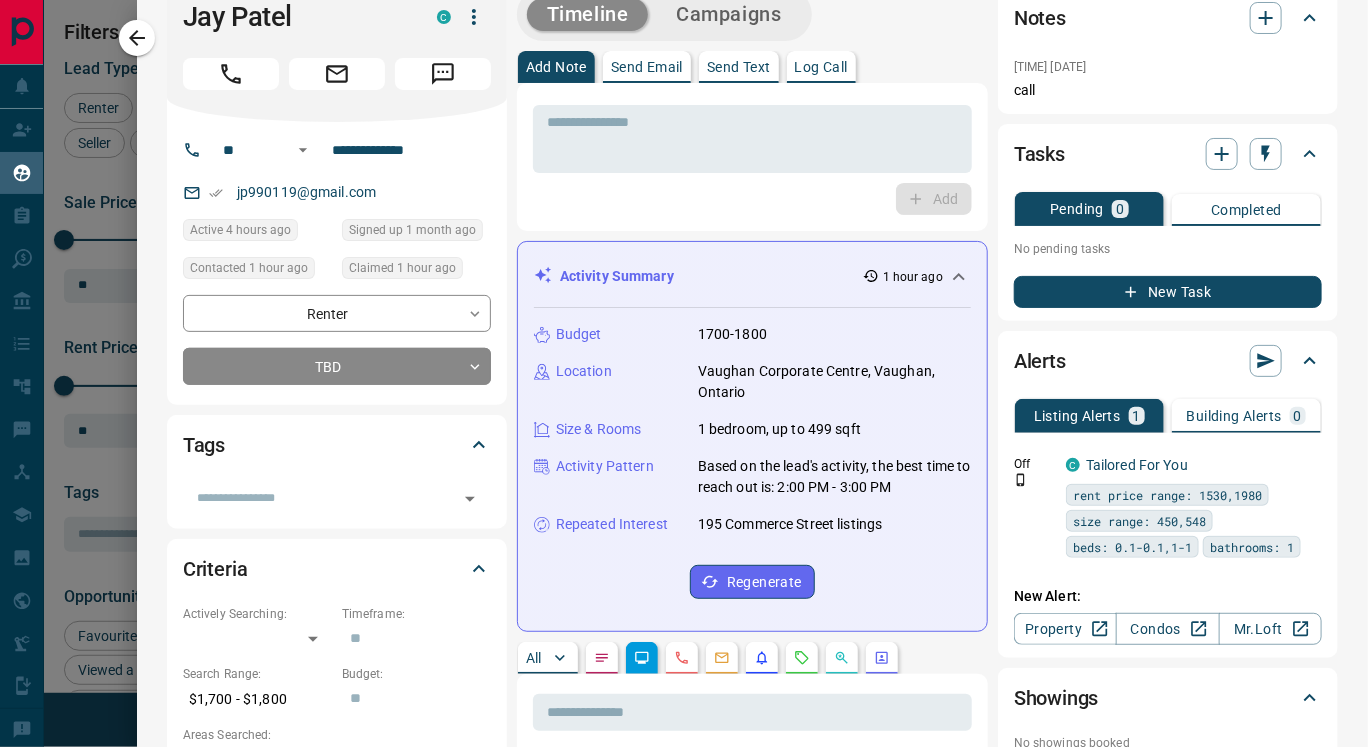 scroll, scrollTop: 10, scrollLeft: 0, axis: vertical 